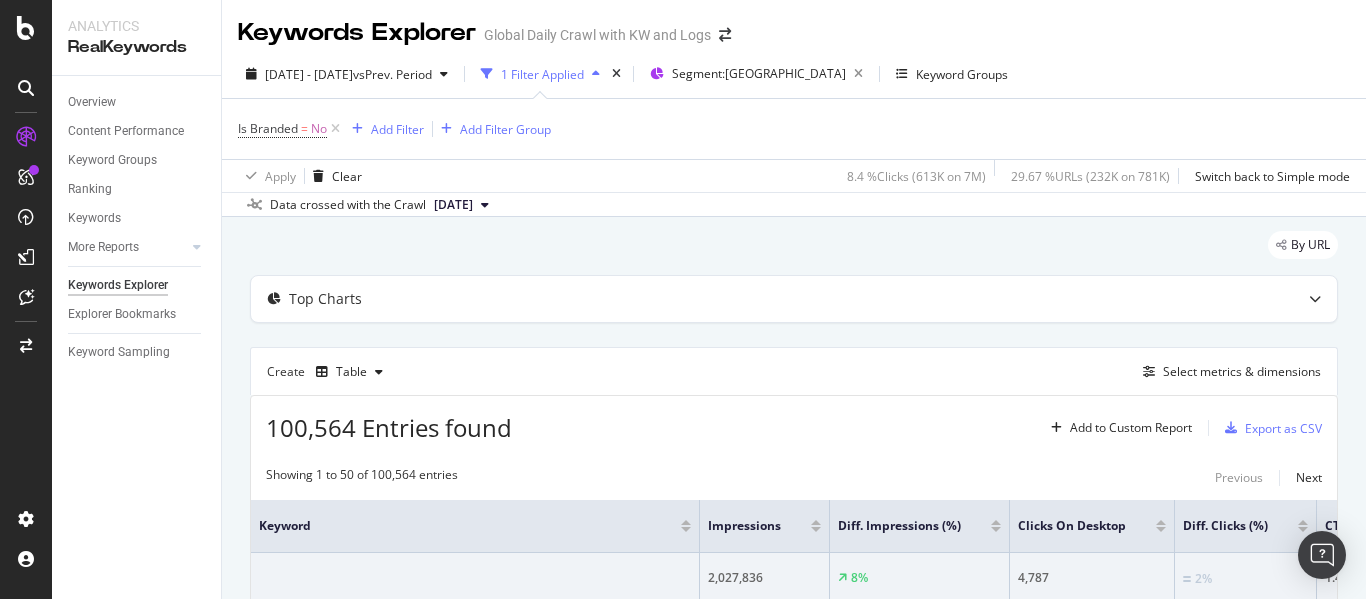 scroll, scrollTop: 0, scrollLeft: 0, axis: both 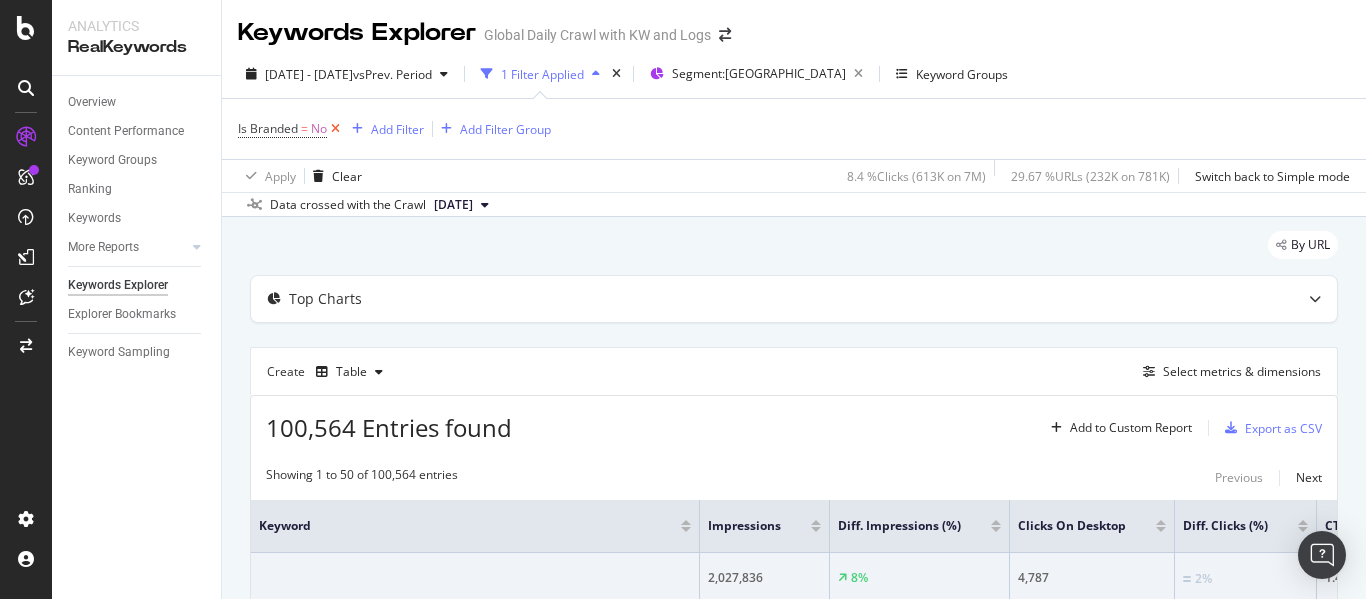 click at bounding box center [335, 129] 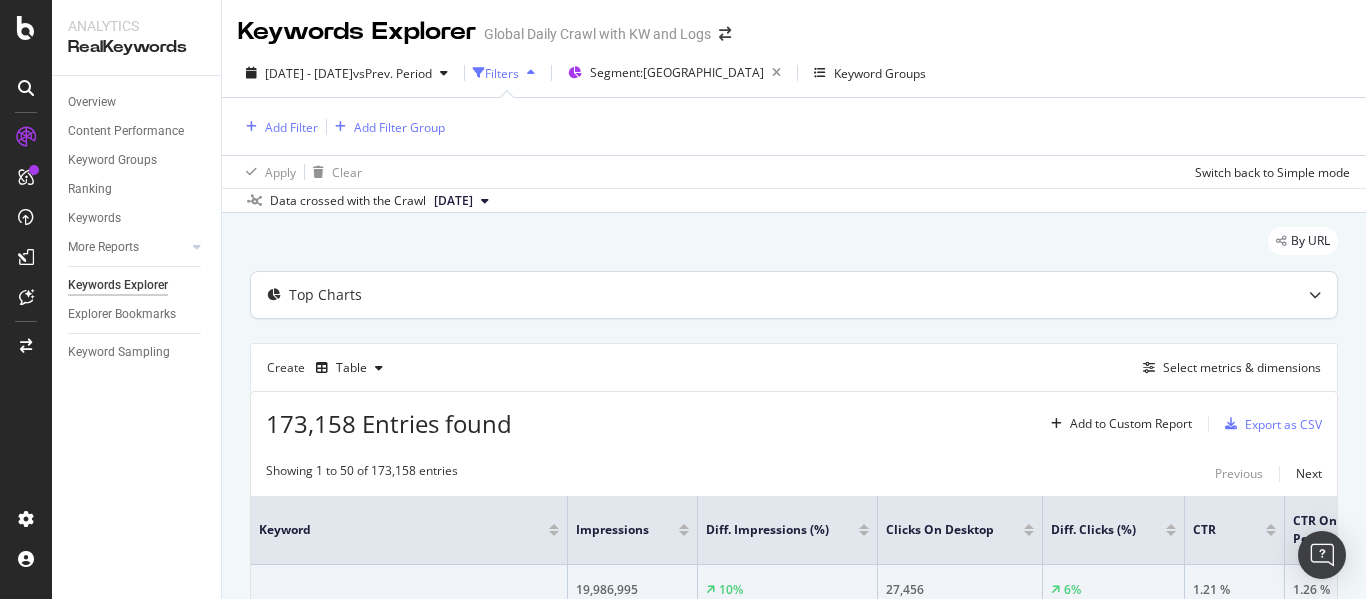 scroll, scrollTop: 4, scrollLeft: 0, axis: vertical 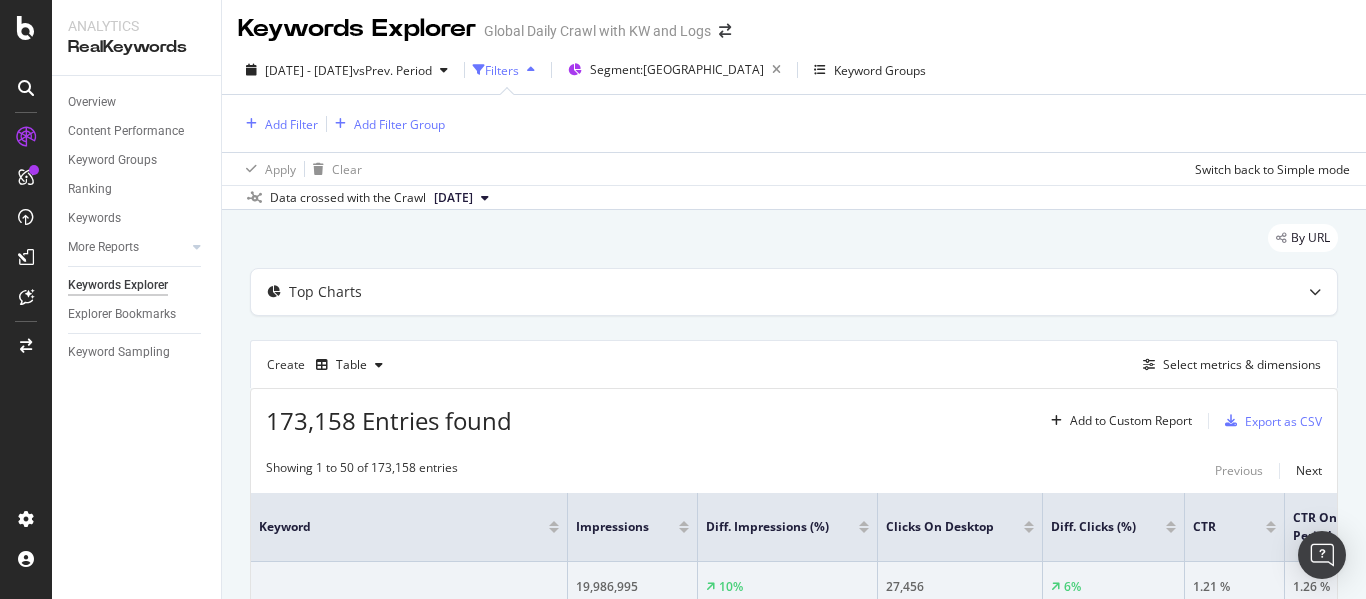 click on "Apply Clear Switch back to Simple mode" at bounding box center (794, 168) 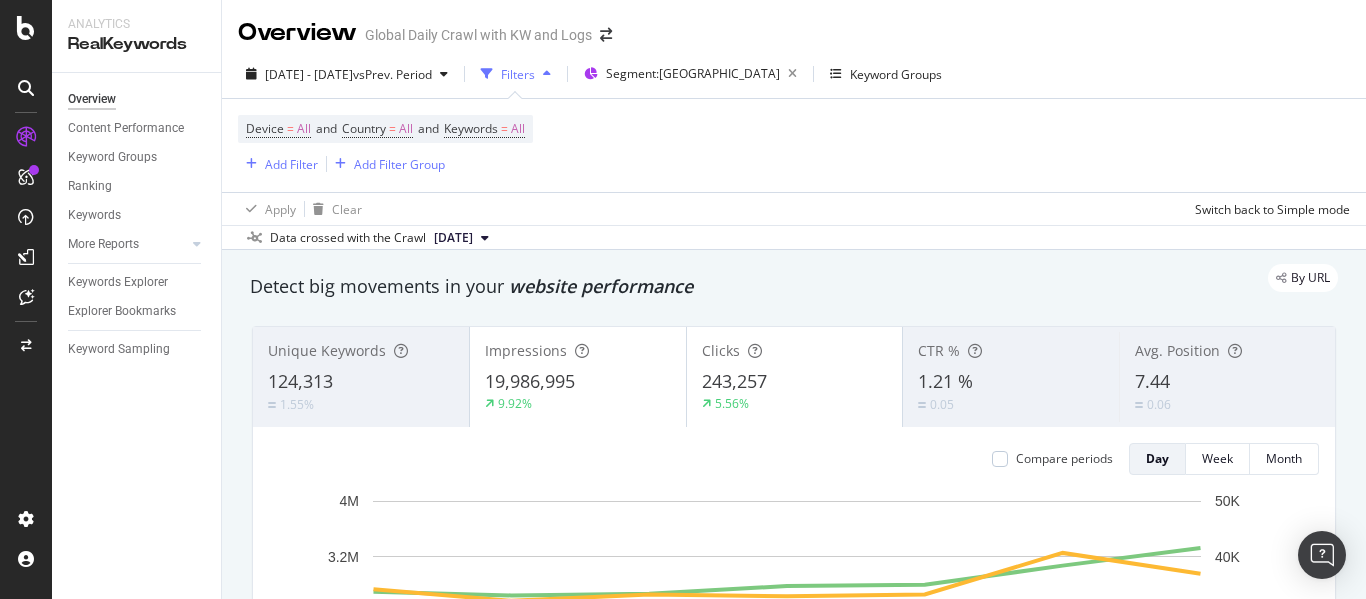 scroll, scrollTop: 0, scrollLeft: 0, axis: both 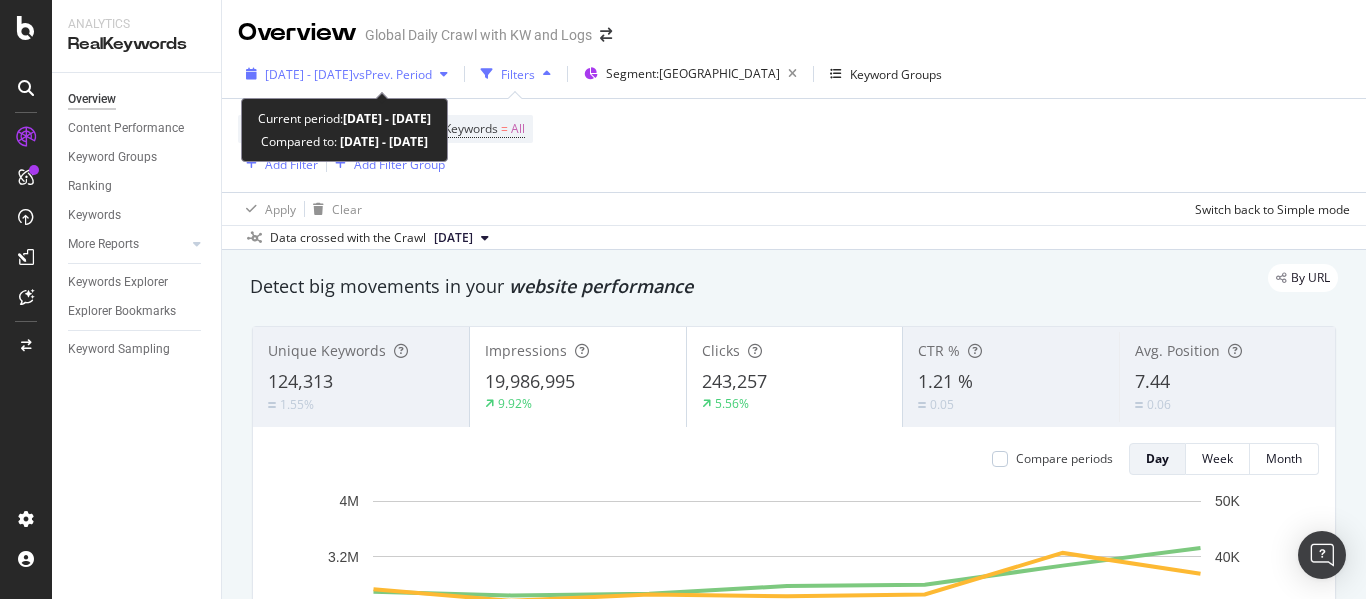 click on "vs  Prev. Period" at bounding box center (392, 74) 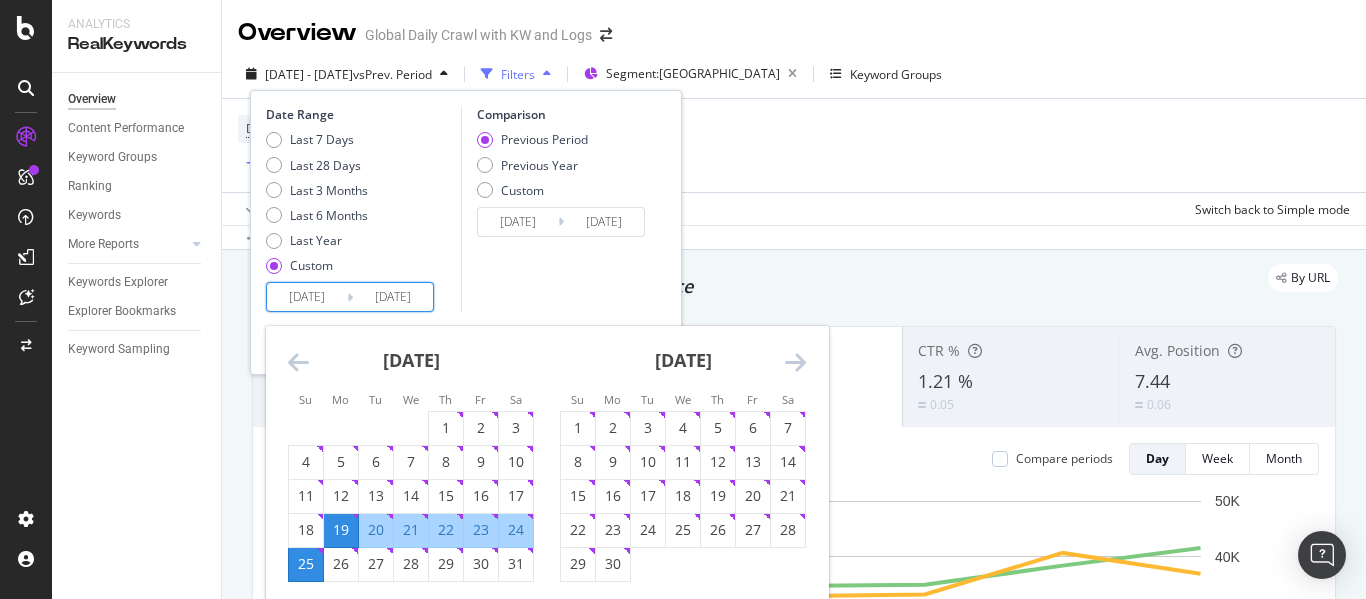 click on "[DATE]" at bounding box center (307, 297) 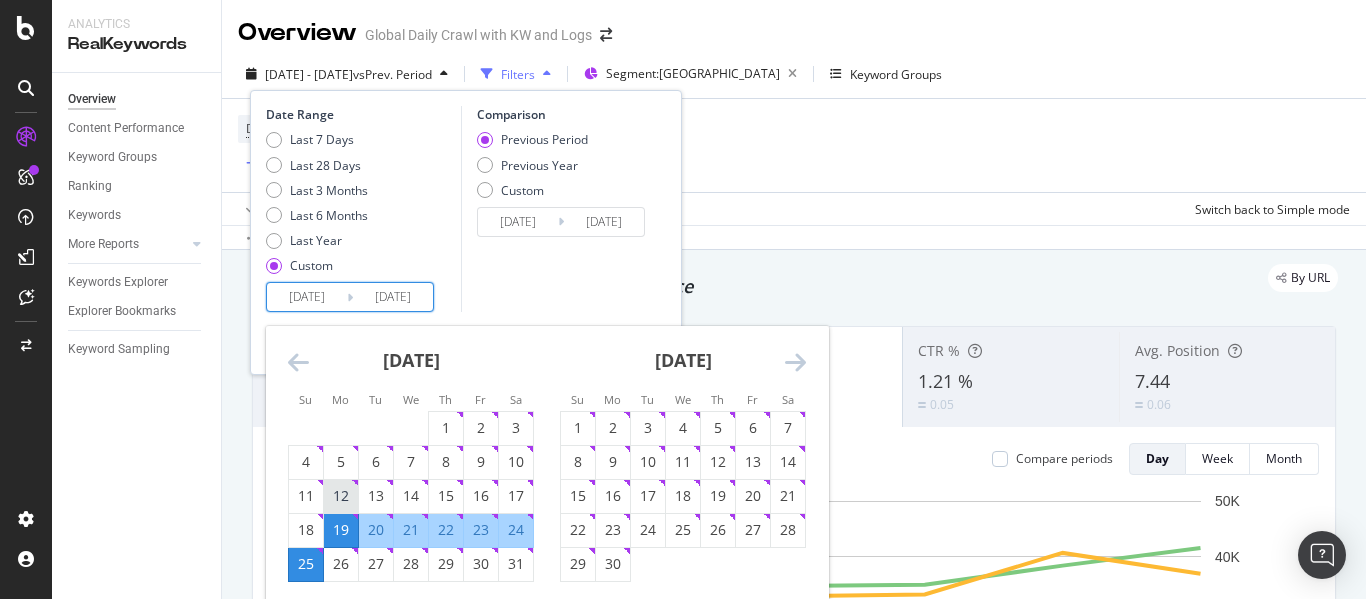 click on "12" at bounding box center (341, 496) 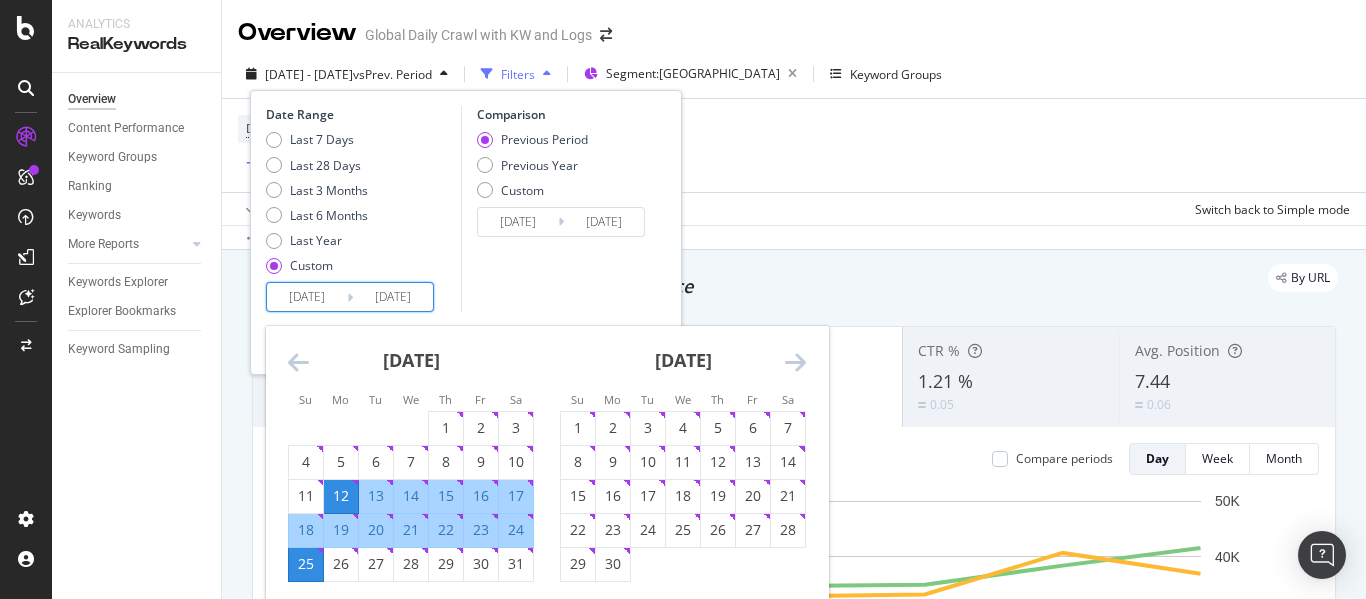 click on "18" at bounding box center [306, 530] 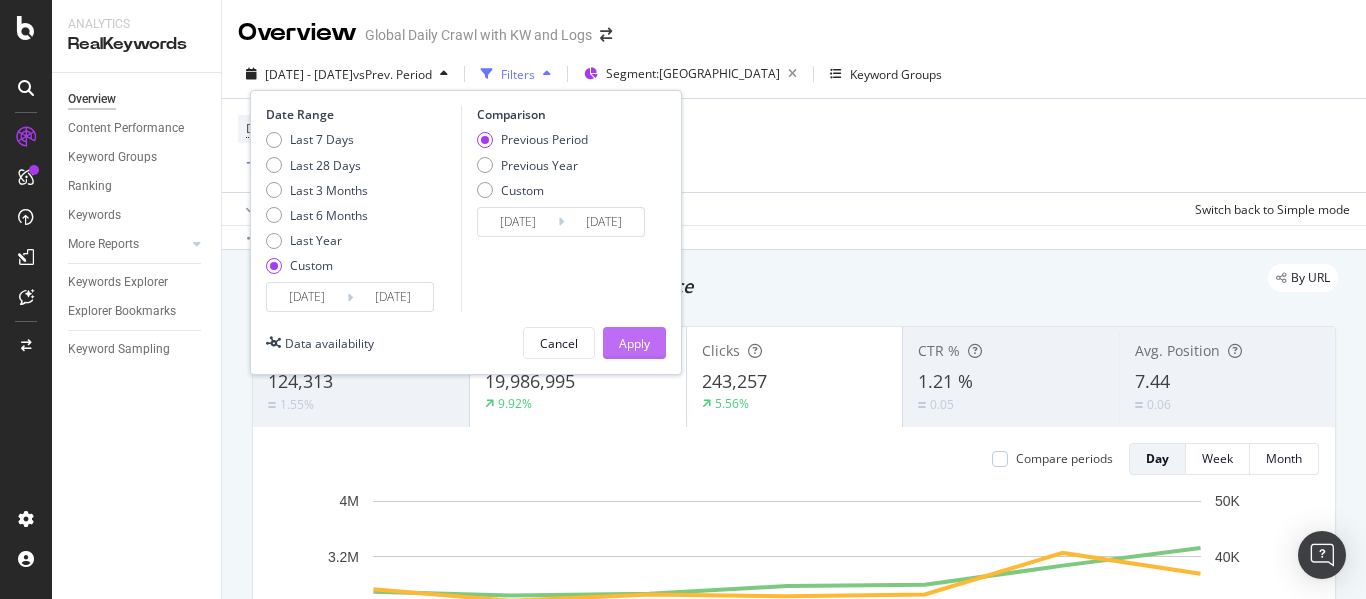 click on "Apply" at bounding box center (634, 343) 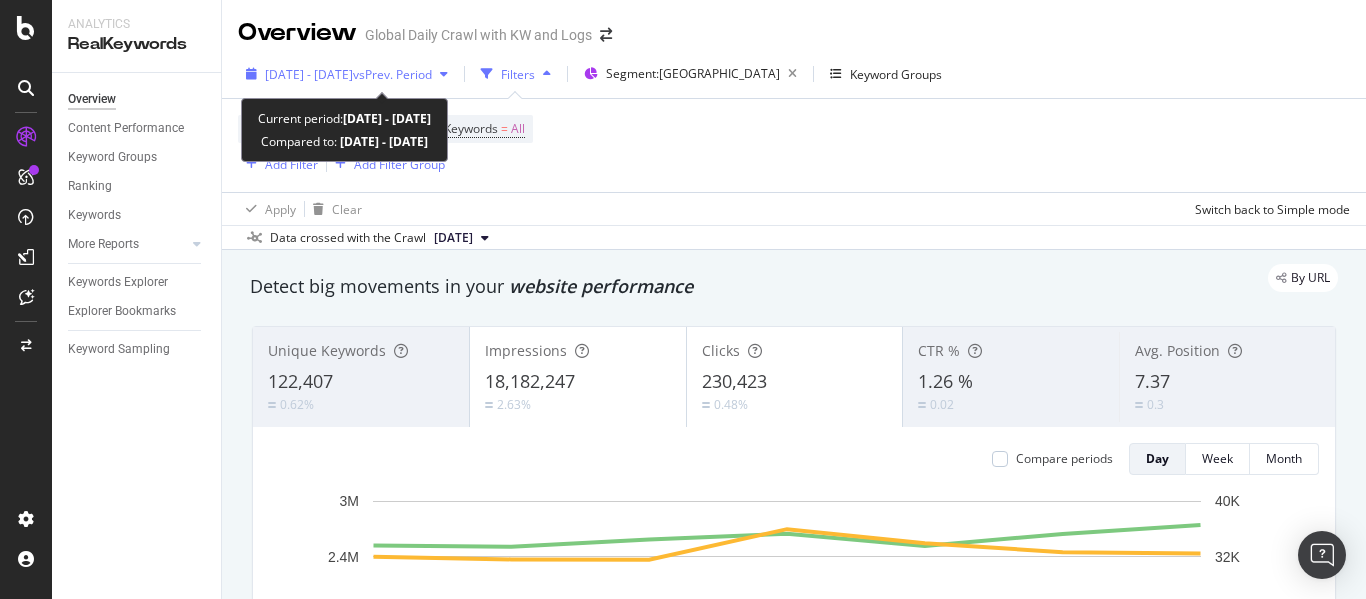 click on "vs  Prev. Period" at bounding box center (392, 74) 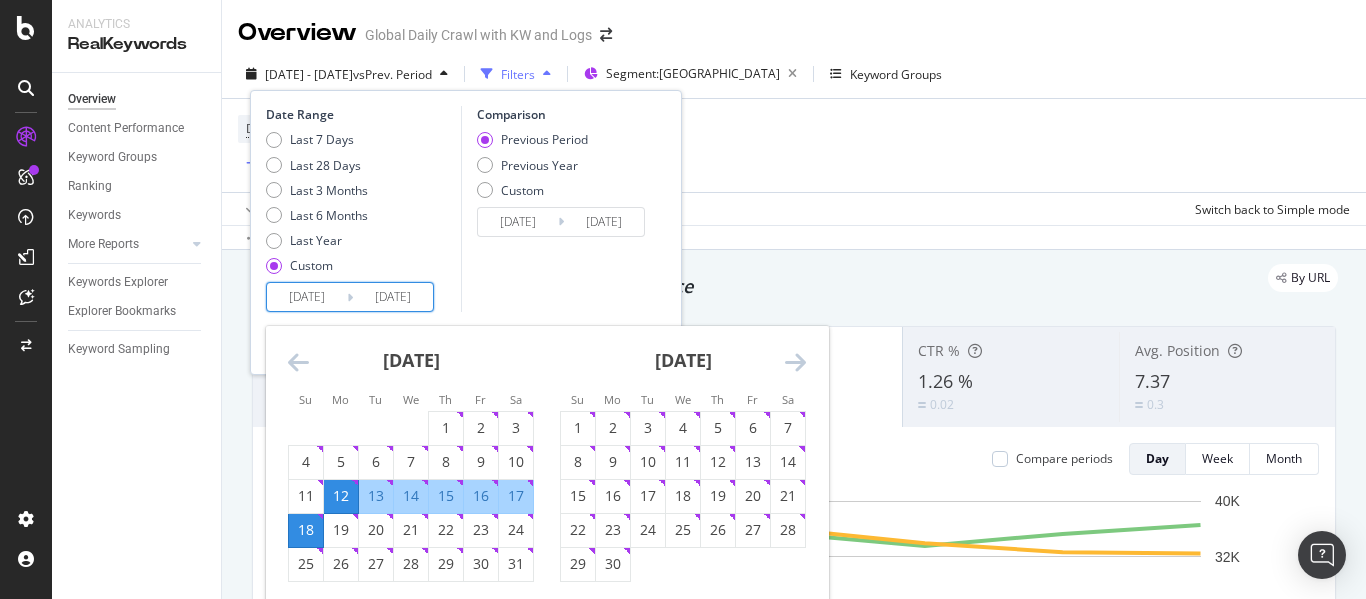 click on "[DATE]" at bounding box center (307, 297) 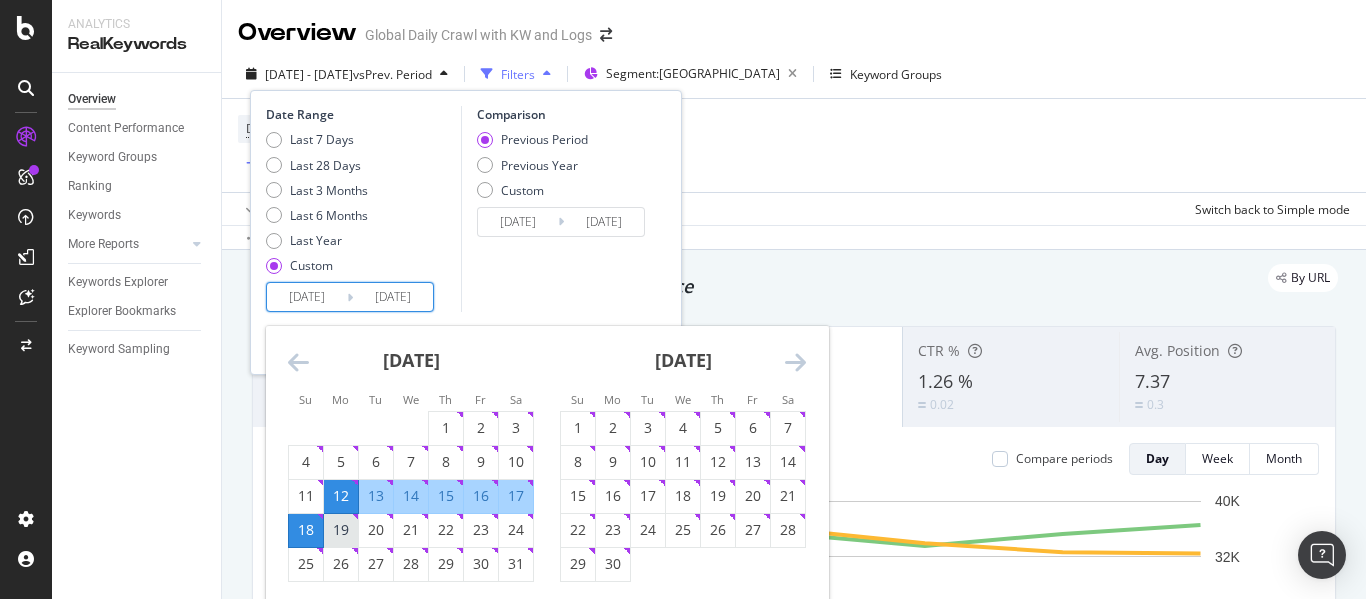 click on "19" at bounding box center (341, 530) 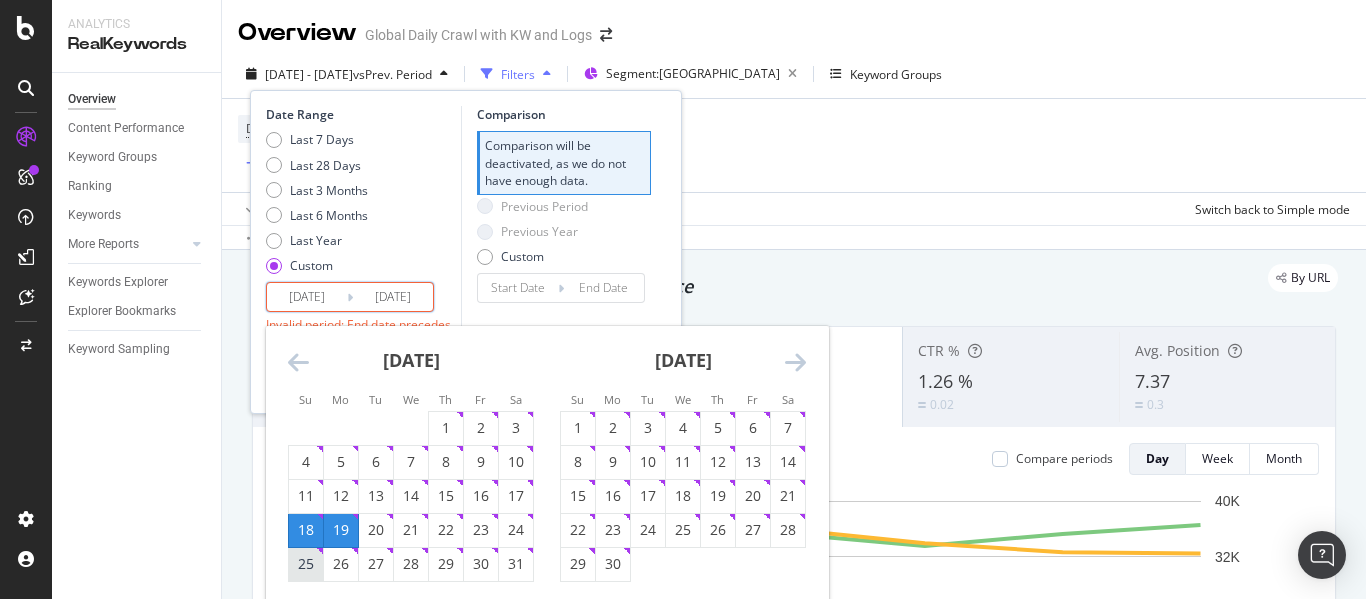 click on "25" at bounding box center (306, 564) 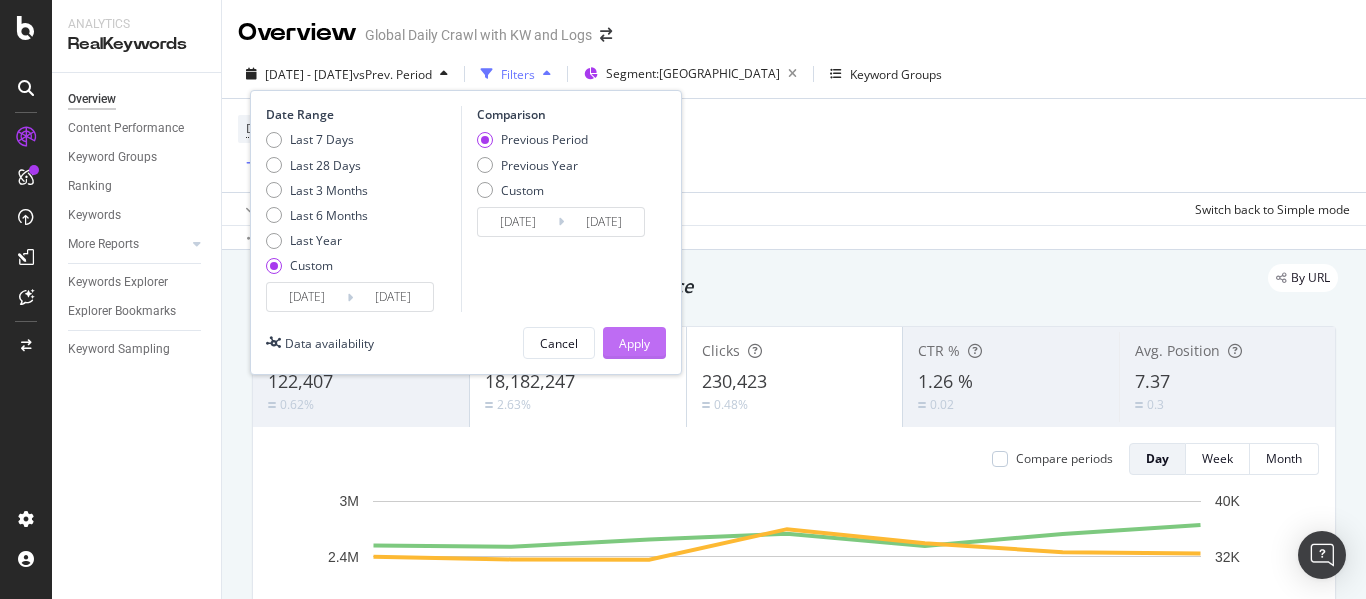 click on "Apply" at bounding box center [634, 343] 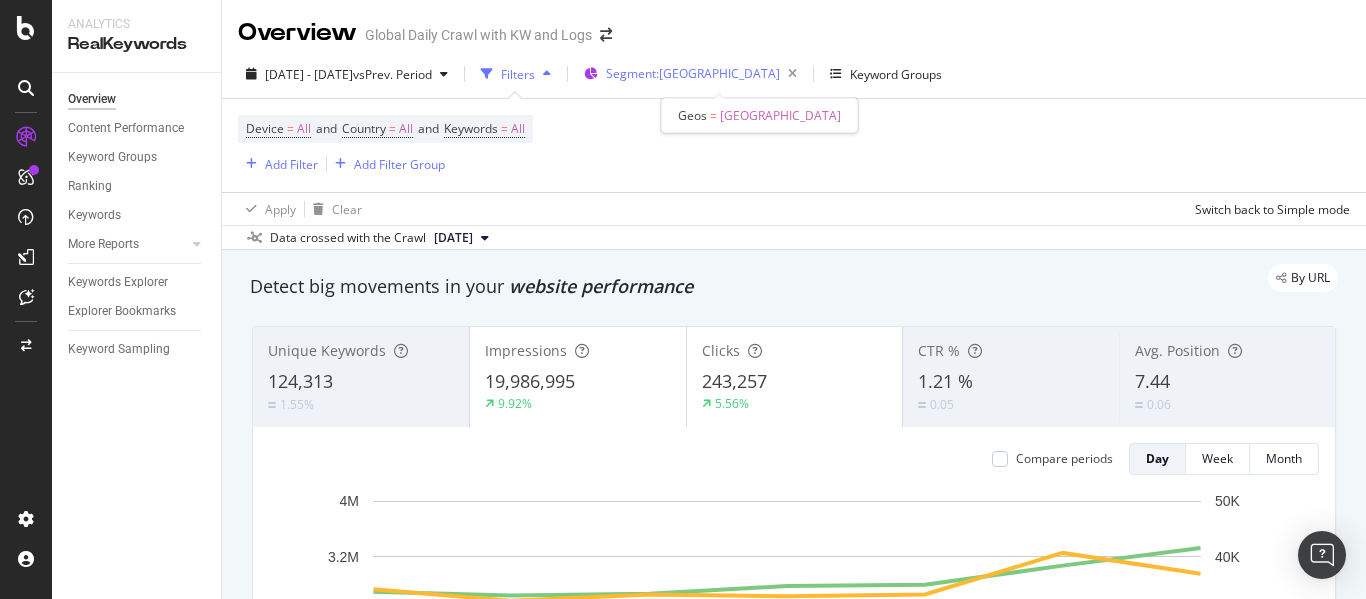 click on "Segment:  [GEOGRAPHIC_DATA]" at bounding box center [693, 73] 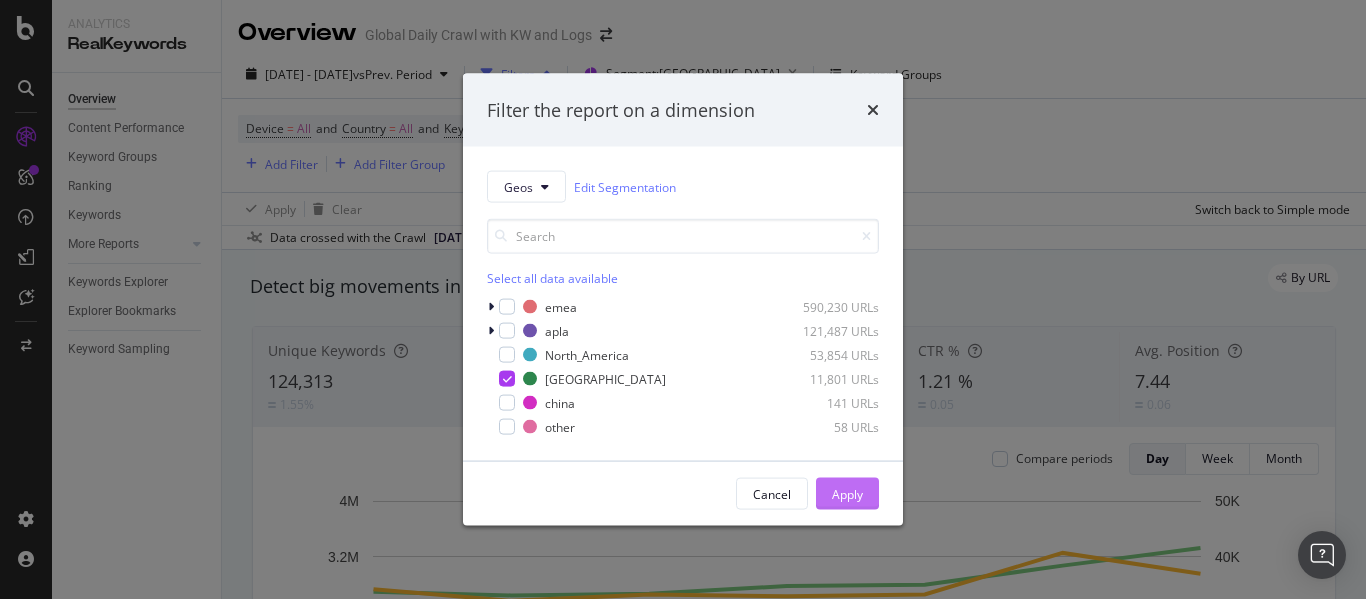 click on "Apply" at bounding box center (847, 493) 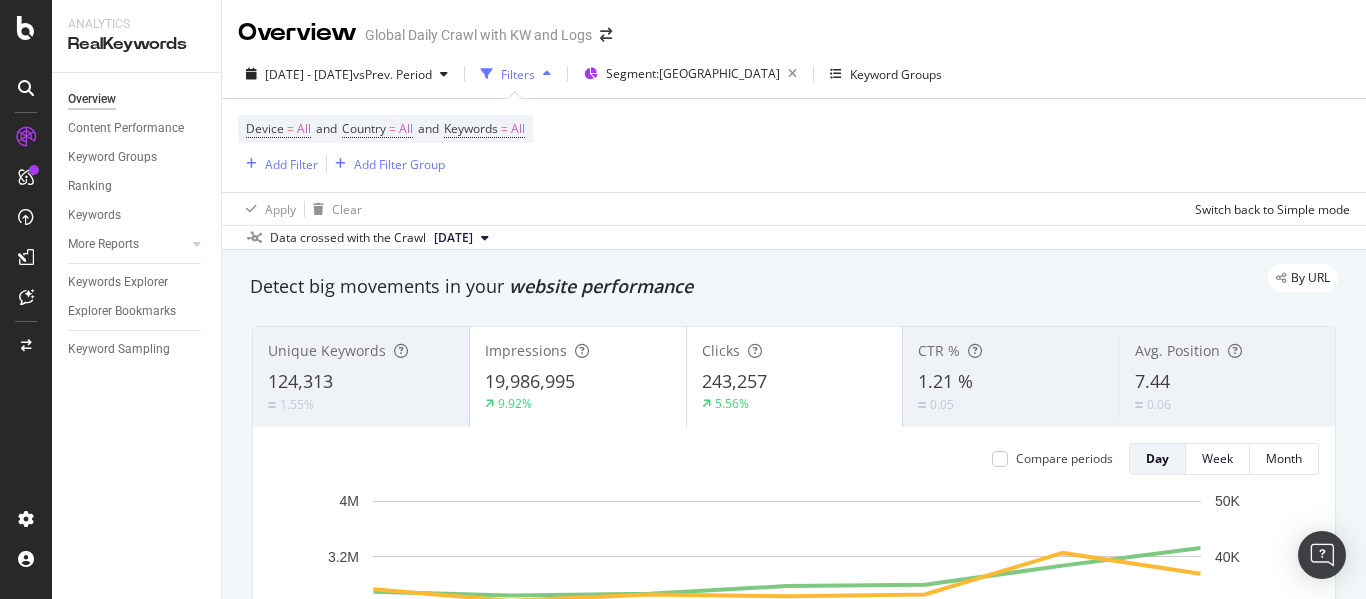 click on "Compare periods Day Week Month [DATE] [DATE] [DATE] [DATE] [DATE] [DATE] [DATE] 0 800K 1.6M 2.4M 3.2M 4M 0 10K 20K 30K 40K 50K Impressions Clicks Date Impressions Clicks [DATE] 2,698,421 34,154 [DATE] 2,643,419 32,077 [DATE] 2,668,552 33,214 [DATE] 2,779,080 32,909 [DATE] 2,796,392 33,211 [DATE] 3,073,826 40,721 [DATE] 3,327,305 36,971 50K Impressions Clicks Customize Chart in Explorer" at bounding box center (794, 660) 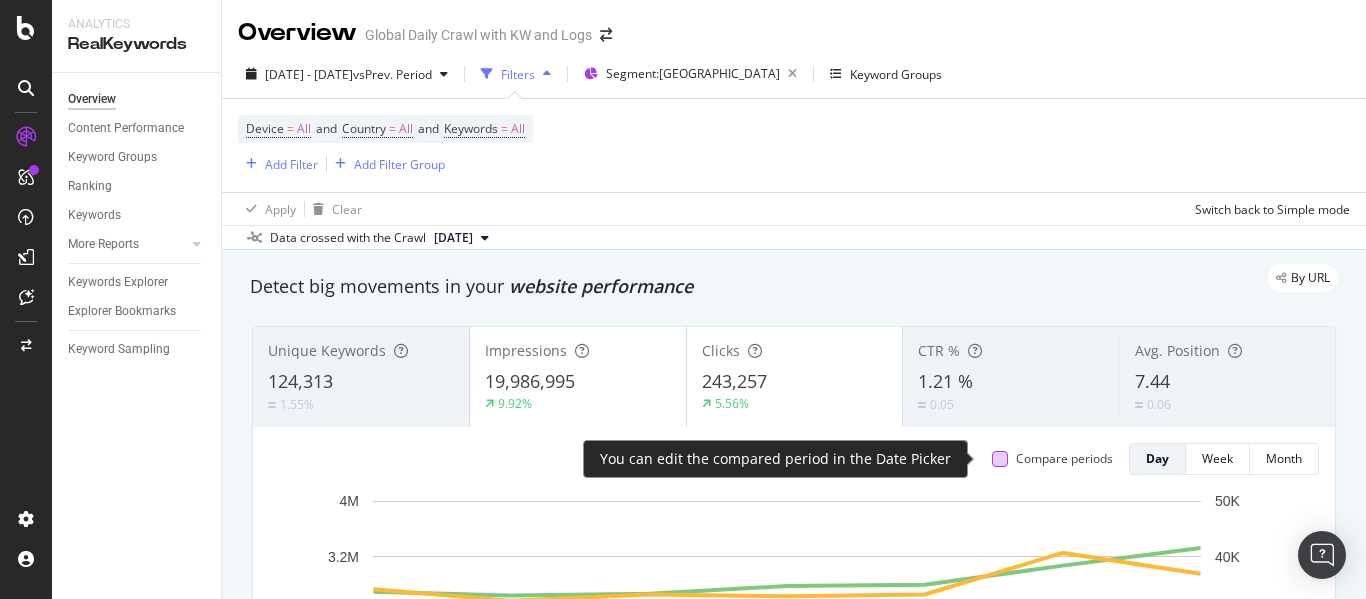 click at bounding box center [1000, 459] 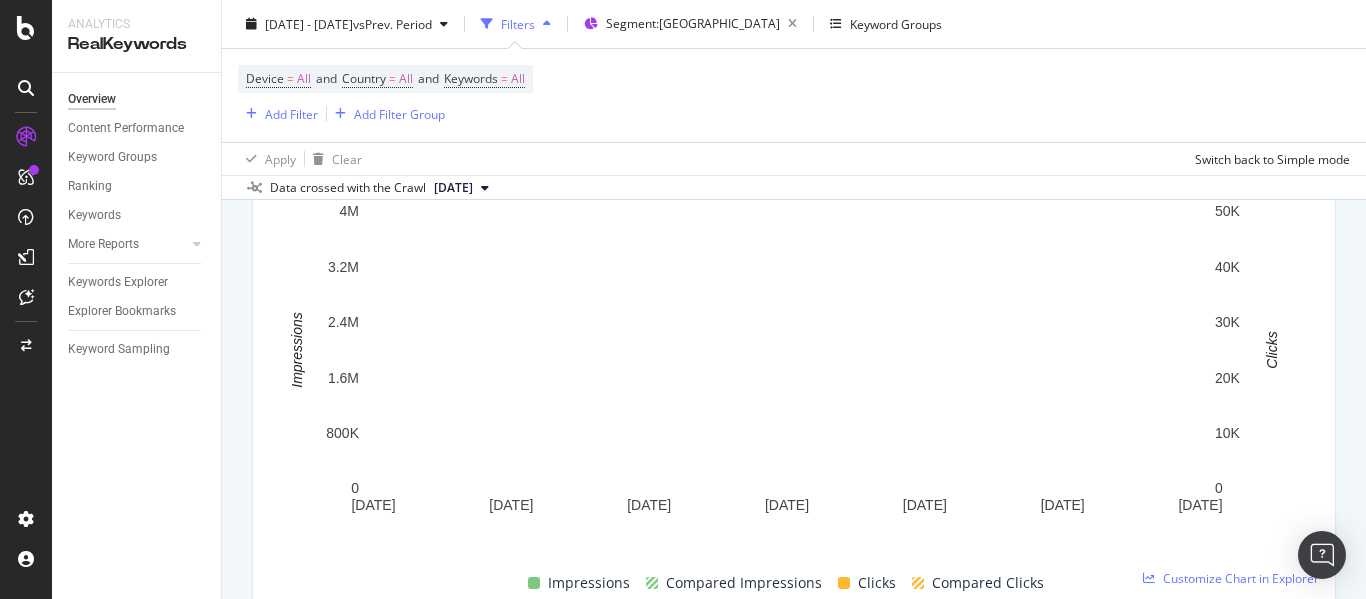 scroll, scrollTop: 0, scrollLeft: 0, axis: both 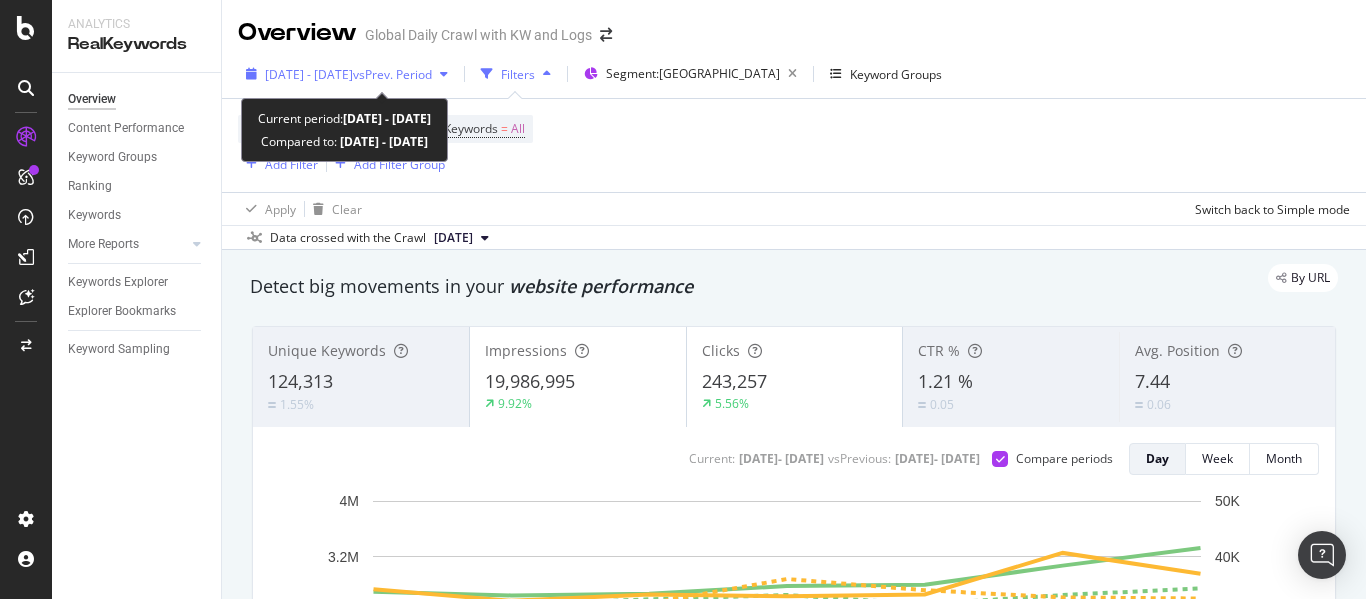 click on "[DATE] - [DATE]" at bounding box center [309, 74] 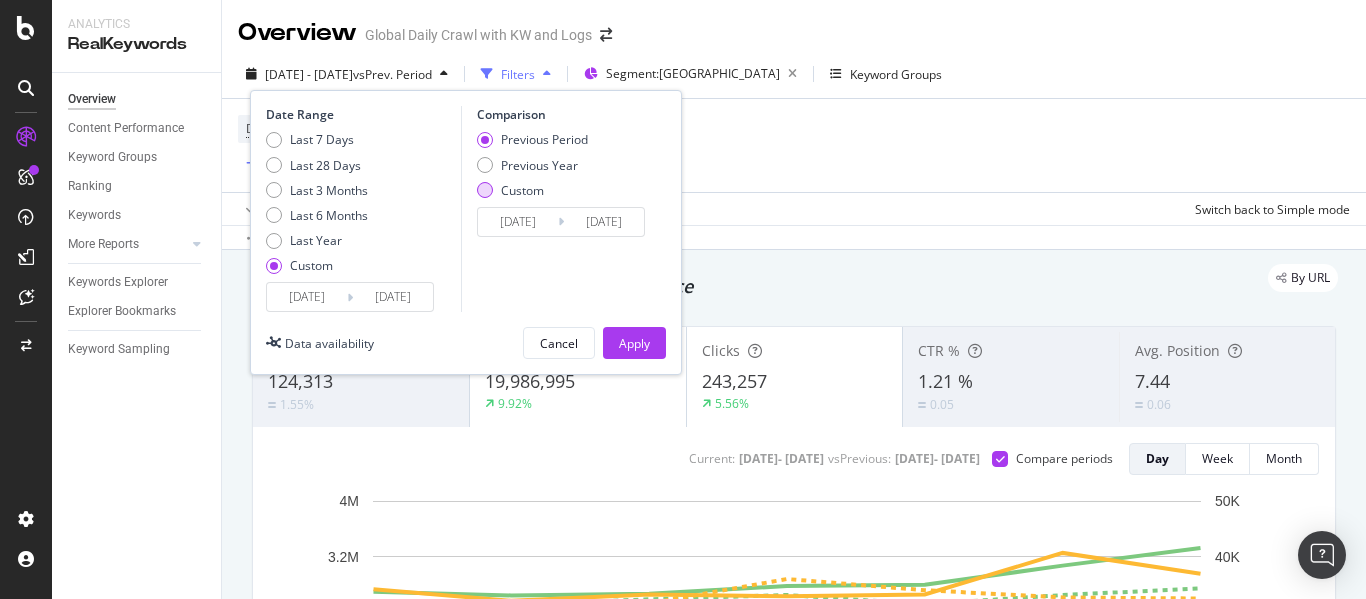 click on "Custom" at bounding box center (522, 190) 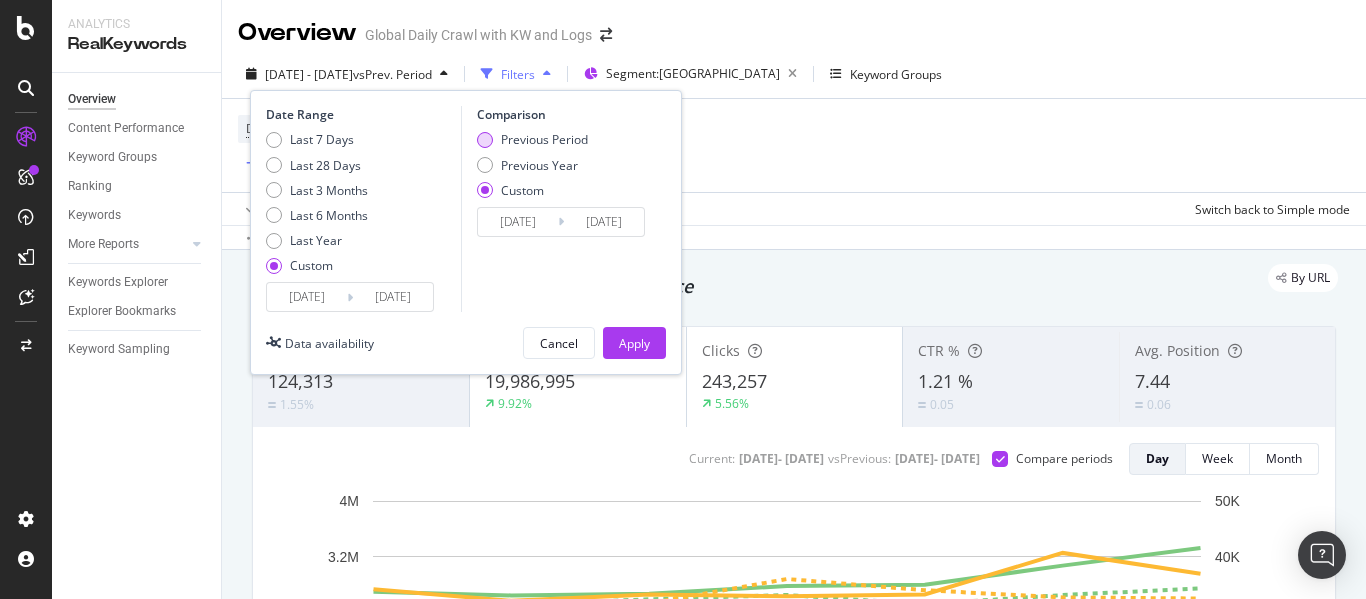 click on "Previous Period" at bounding box center [544, 139] 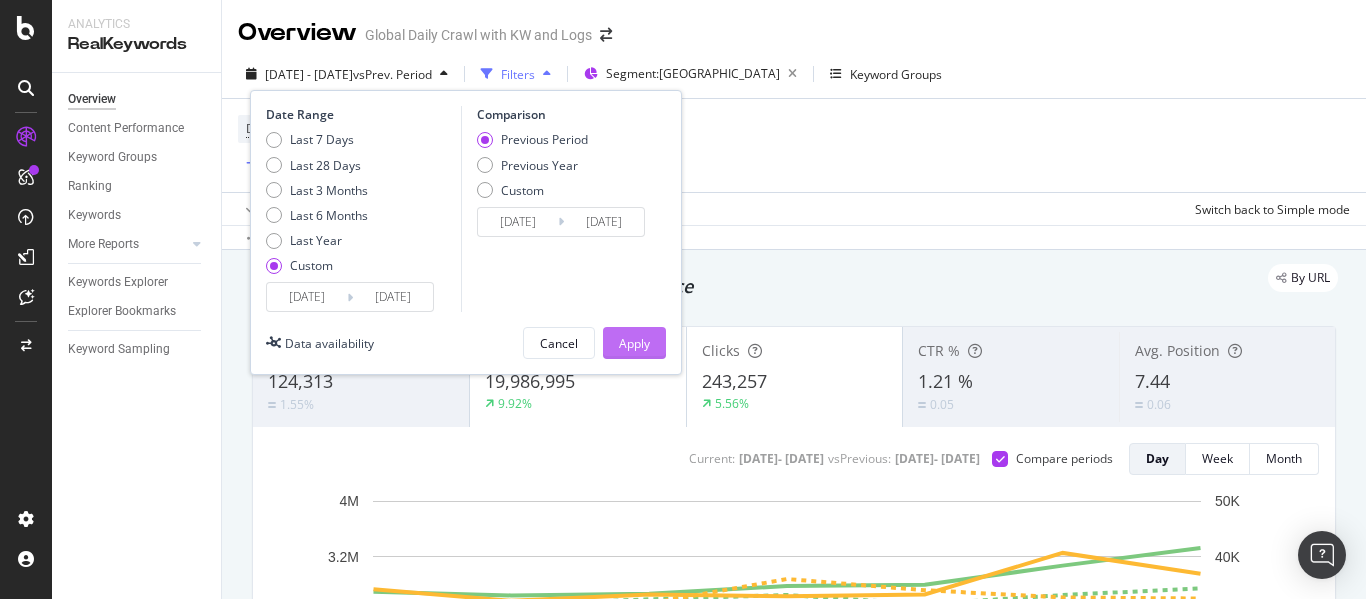 click on "Apply" at bounding box center (634, 343) 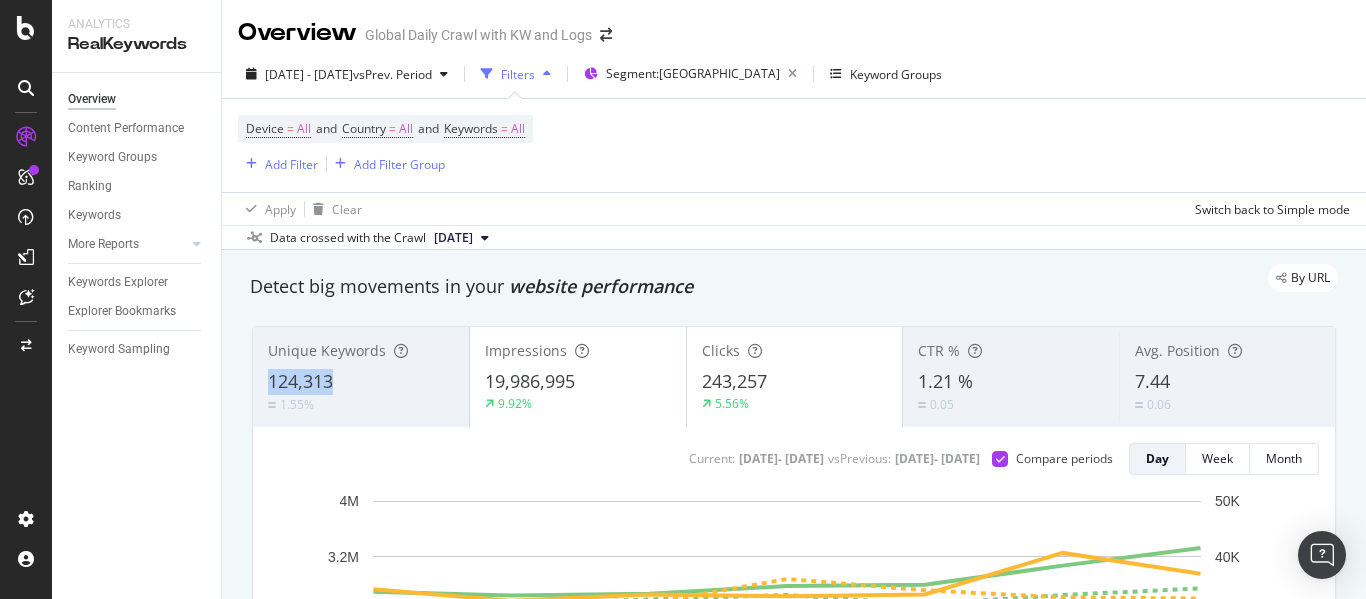 copy on "124,313" 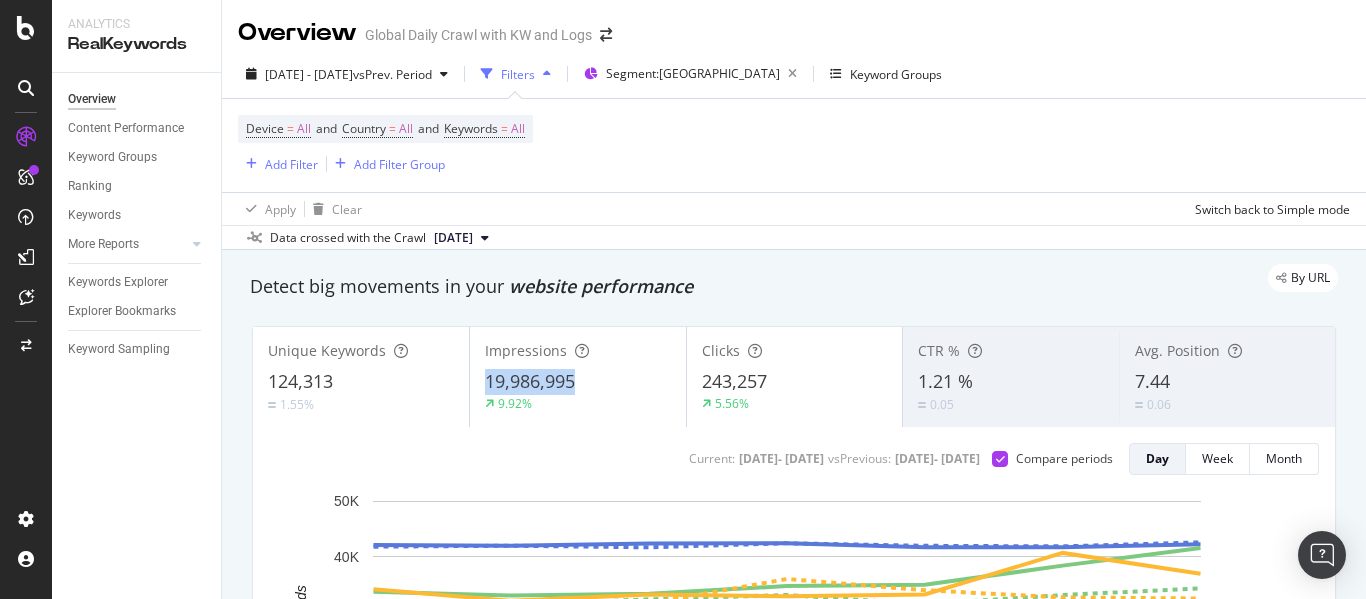 copy on "19,986,995" 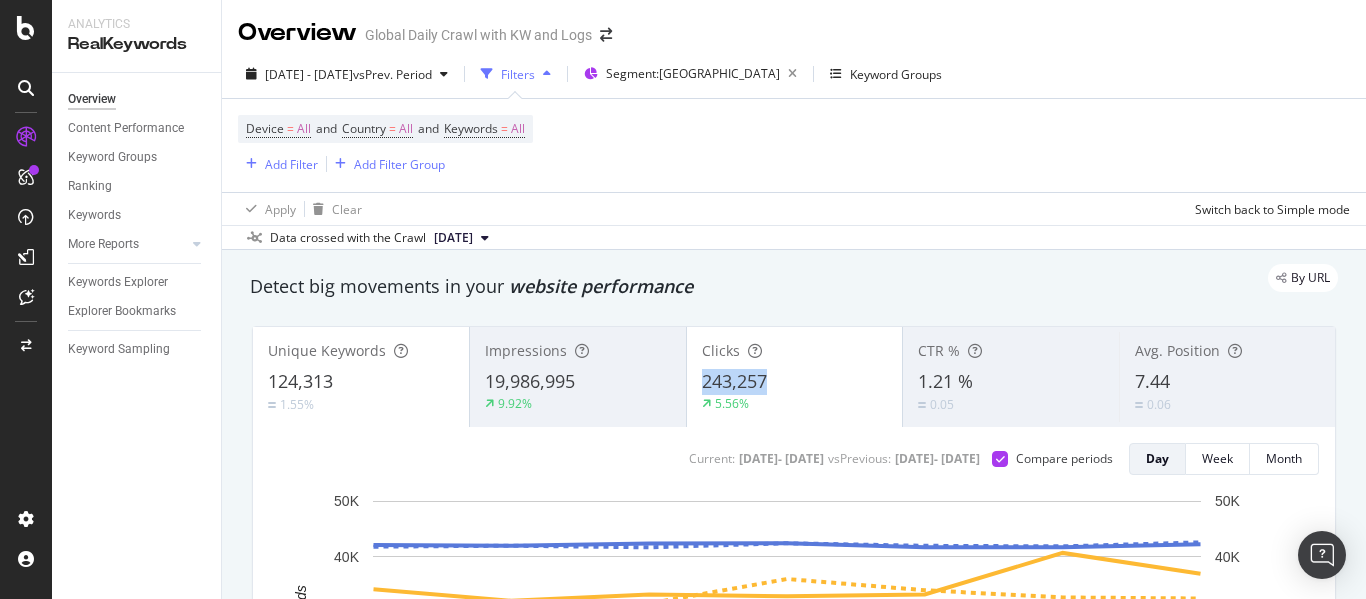 copy on "243,257" 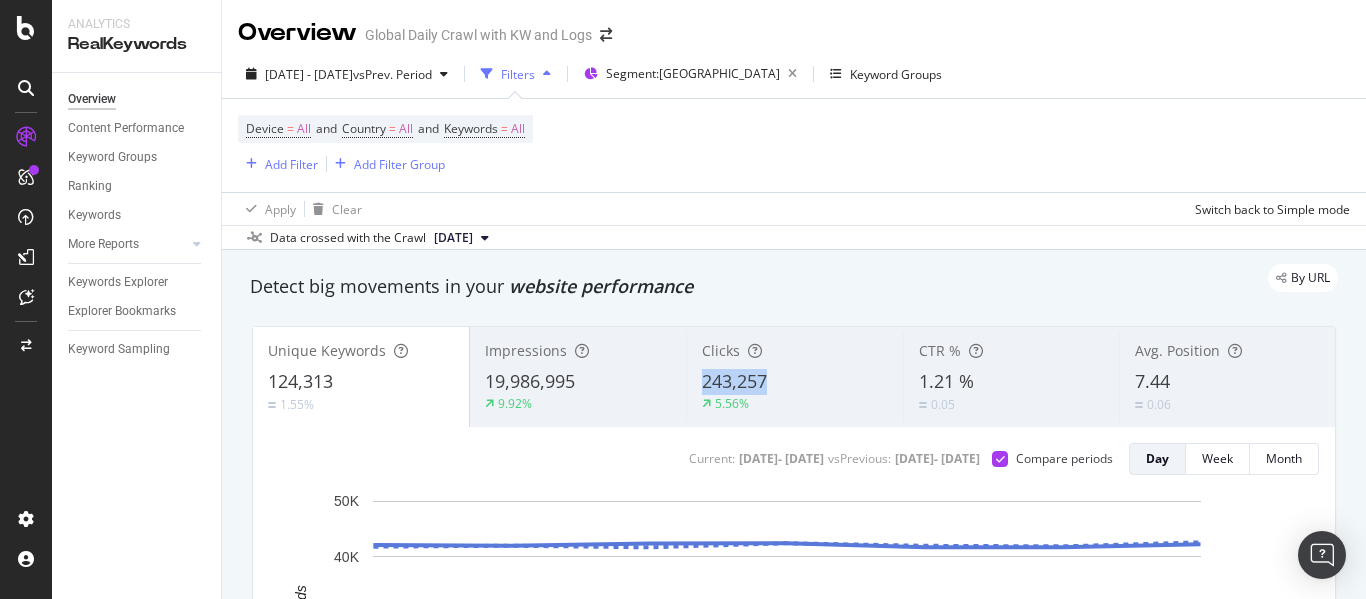 copy on "243,257" 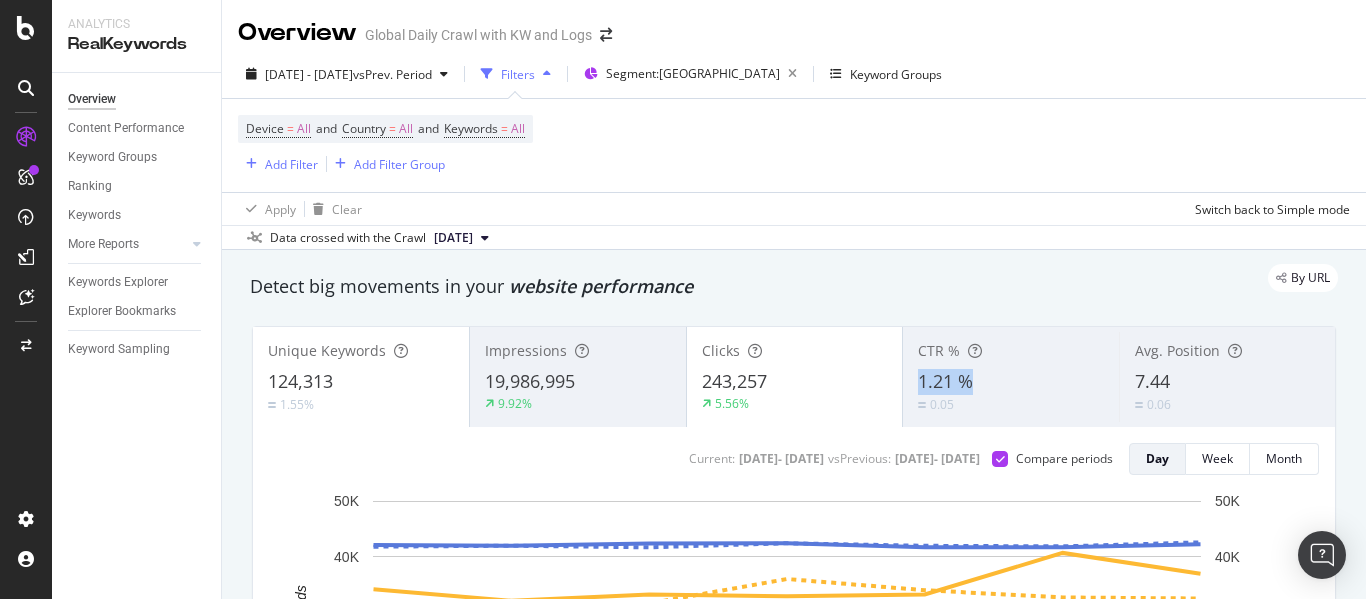 copy on "1.21 %" 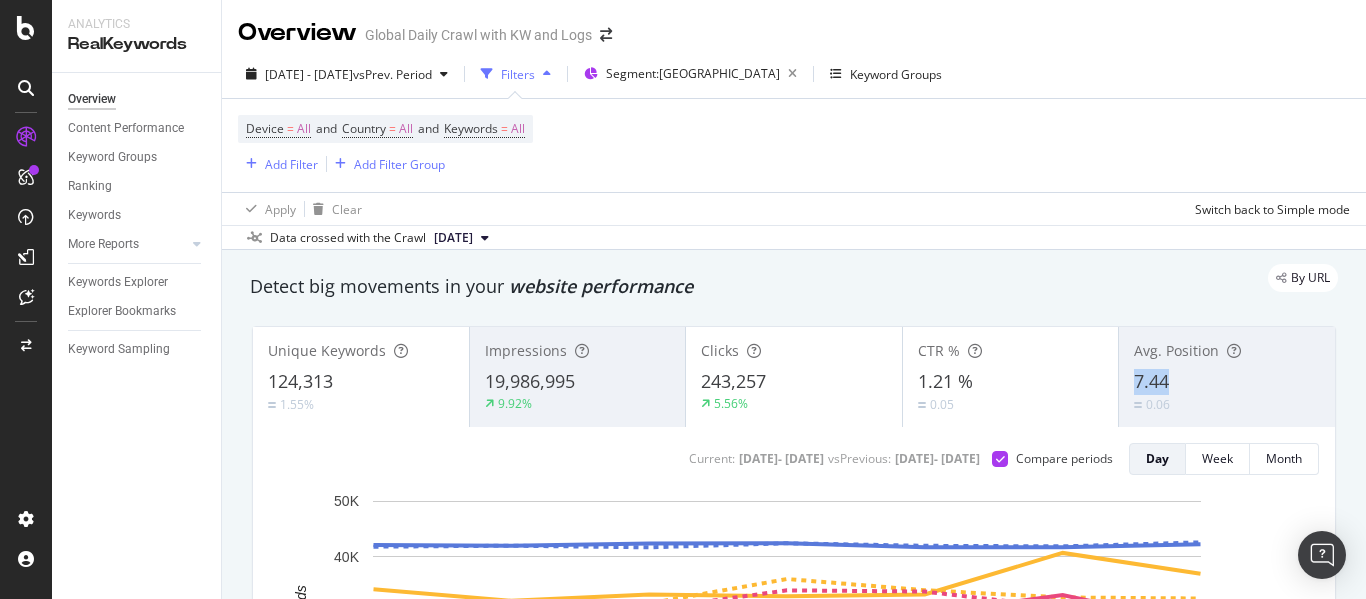 copy on "7.44" 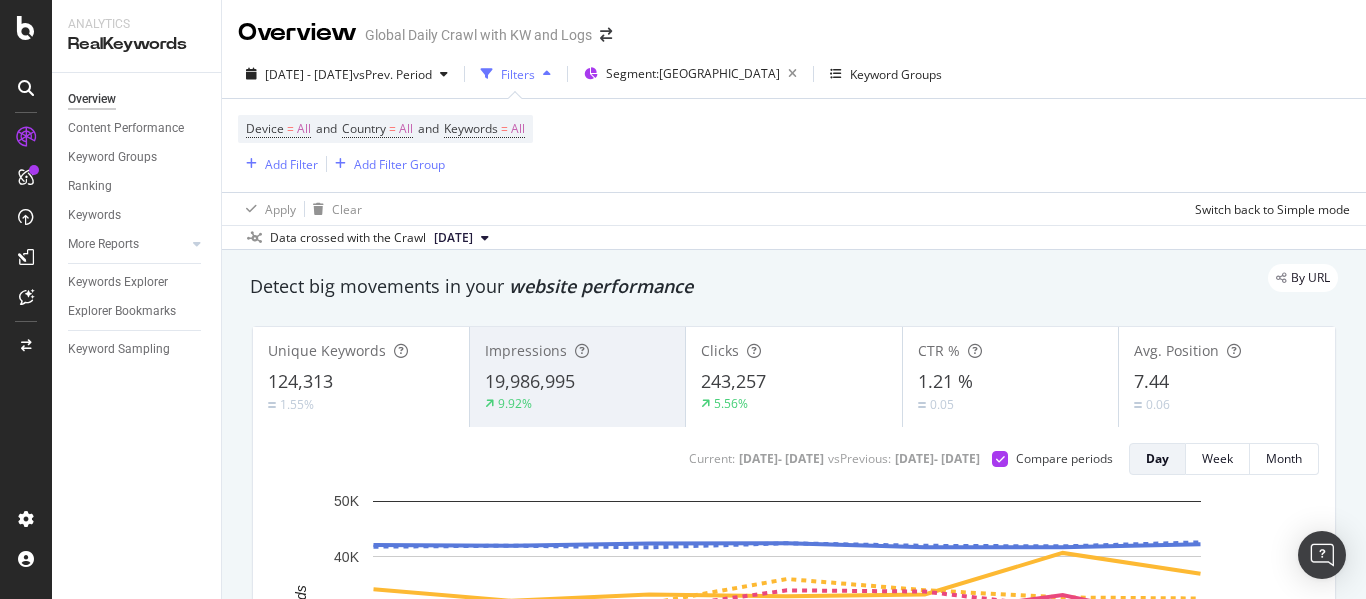 click on "Unique Keywords 124,313 1.55% Impressions 19,986,995 9.92% Clicks 243,257 5.56% CTR % 1.21 % 0.05 Avg. Position 7.44 0.06 Current: [DATE]  -   [DATE] vs  Previous : [DATE]  -   [DATE] Compare periods Day Week Month [DATE] [DATE] [DATE] [DATE] [DATE] [DATE] [DATE] 0 10K 20K 30K 40K 50K Unique Keywords Date Unique Keywords Compared No. of Keywords Clicks Compared Clicks CTR % Compared CTR Avg. Position Compared Avg. Position [DATE] 42,167 41,848 34,154 32,028 1.26 1.26 7.66 7.9 [DATE] 42,020 42,024 32,077 31,634 1.21 1.26 7.15 7.86 [DATE] 42,415 41,728 33,214 31,602 1.24 1.22 7.37 7.68 [DATE] 42,485 42,461 32,909 36,007 1.18 1.35 7.82 7.02 [DATE] 41,737 42,001 33,211 33,982 1.18 1.34 7.89 7.08 [DATE] 41,742 41,897 40,721 32,681 1.32 1.23 7.23 6.98 [DATE] 42,262 42,624 36,971 32,489 1.11 1.18 7.05 7.13 8 Unique Keywords Compared No. of Keywords Clicks Compared Clicks CTR % Compared CTR Others..." at bounding box center [794, 610] 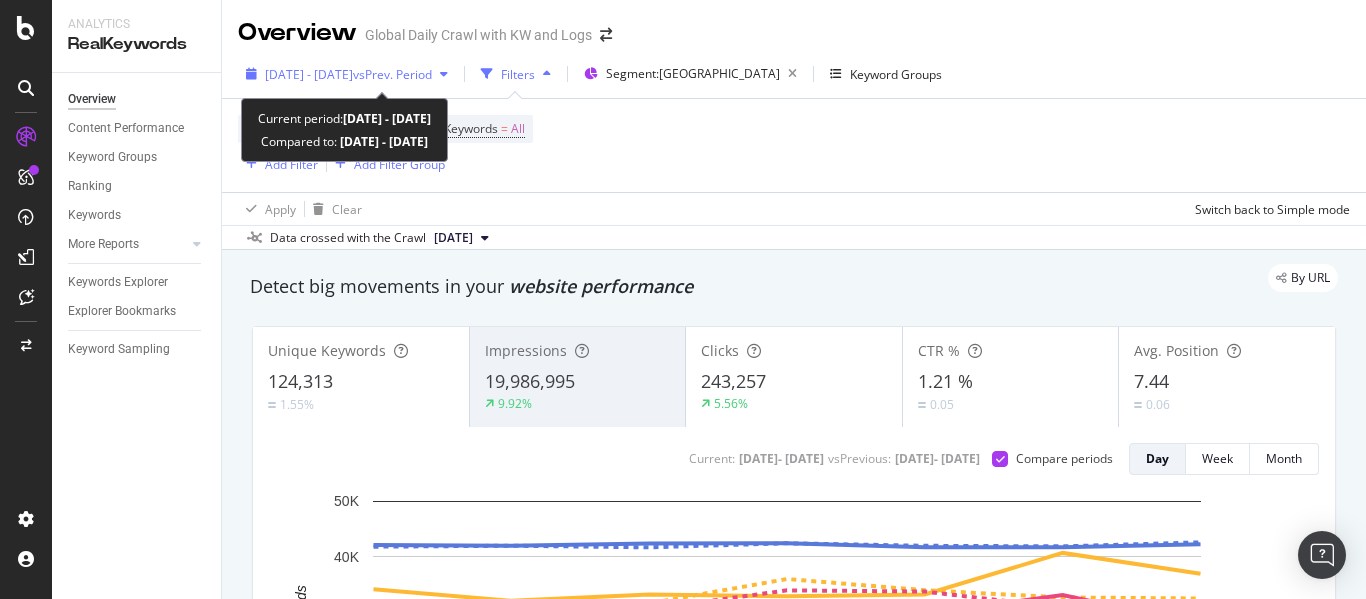 click on "[DATE] - [DATE]" at bounding box center (309, 74) 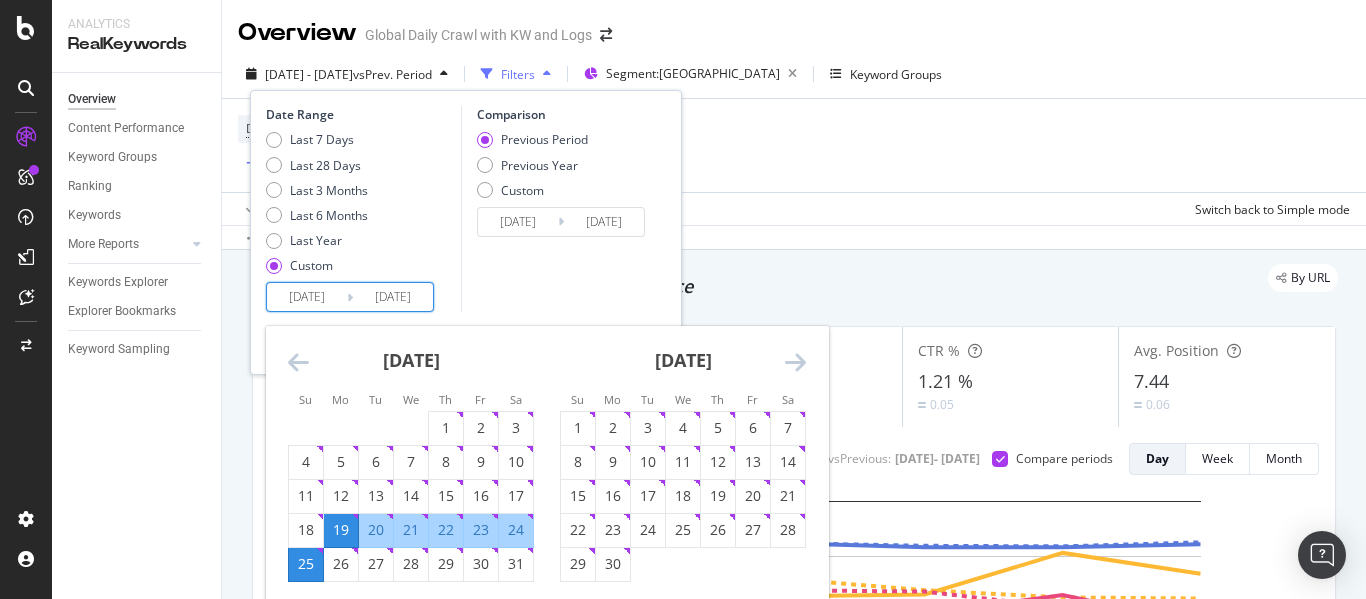 click on "[DATE]" at bounding box center [307, 297] 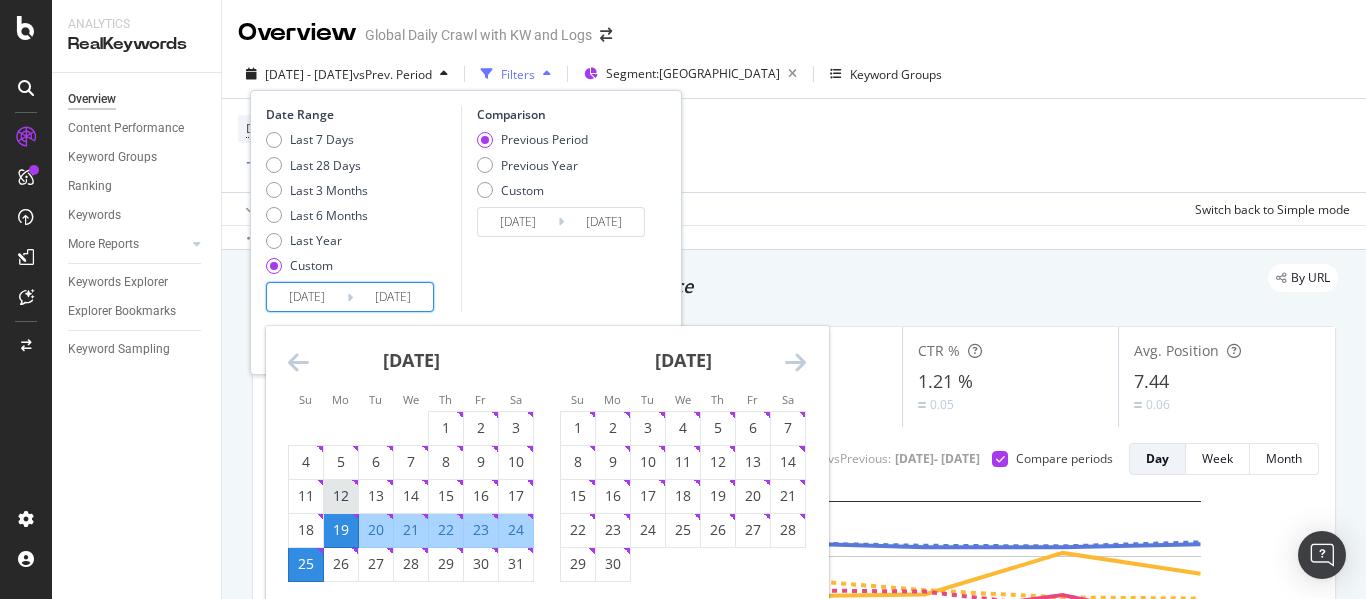 click on "12" at bounding box center (341, 496) 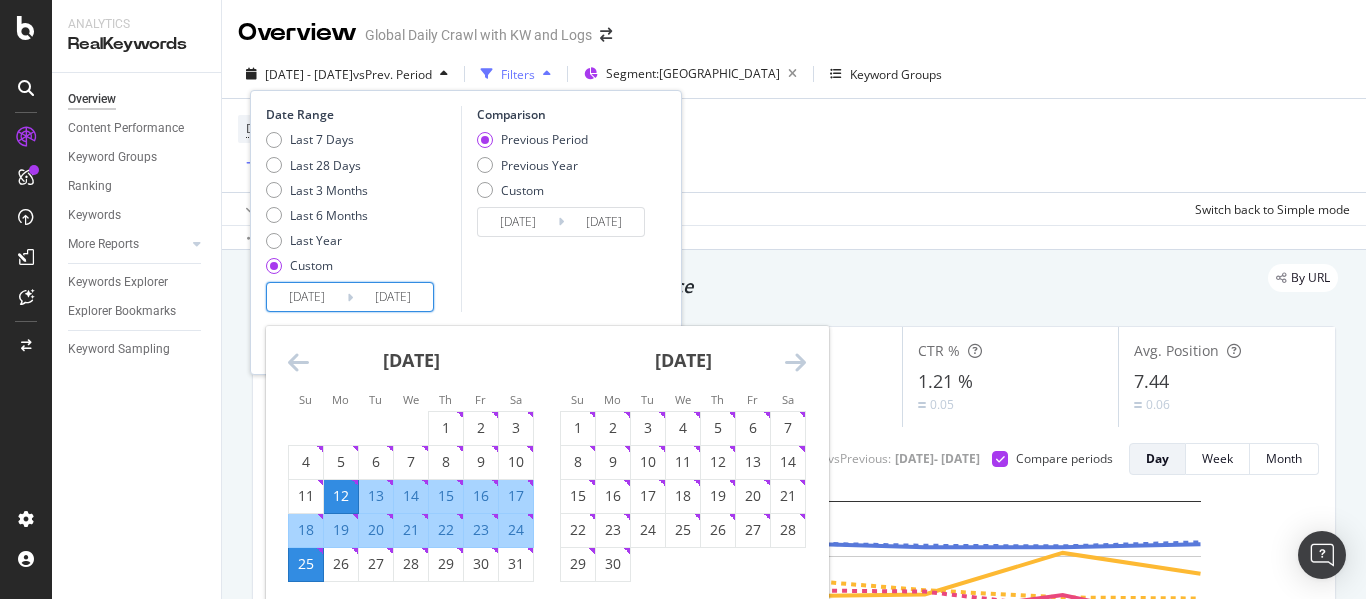 click on "18" at bounding box center (306, 530) 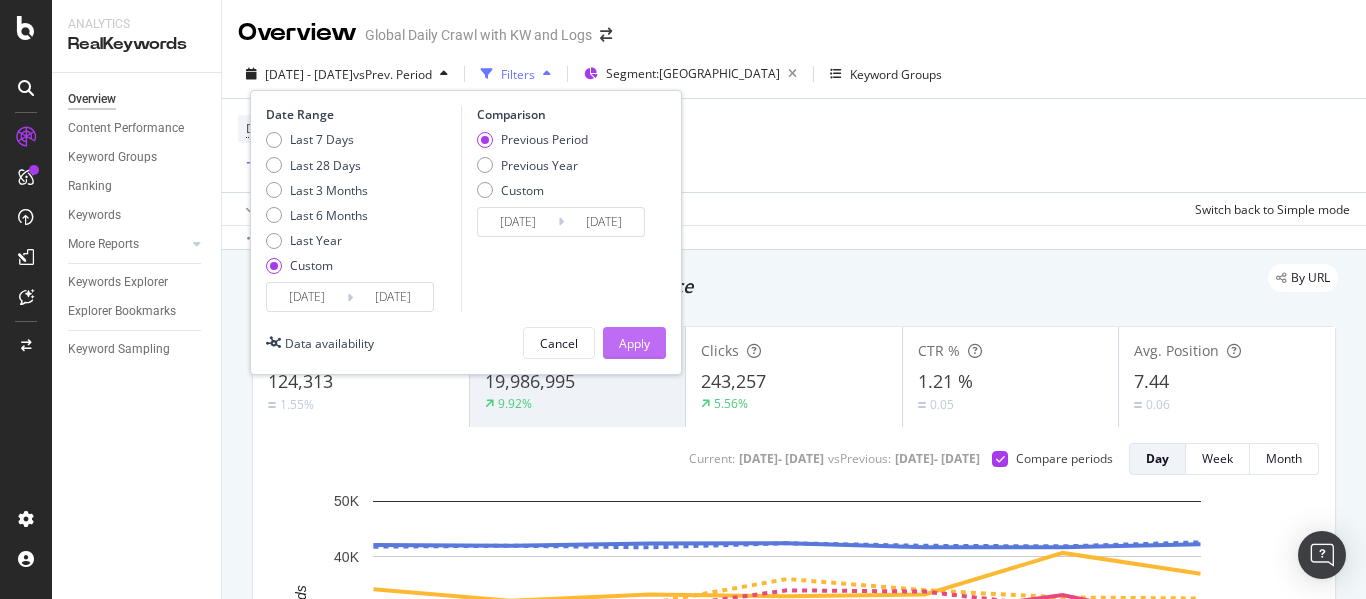 click on "Apply" at bounding box center [634, 343] 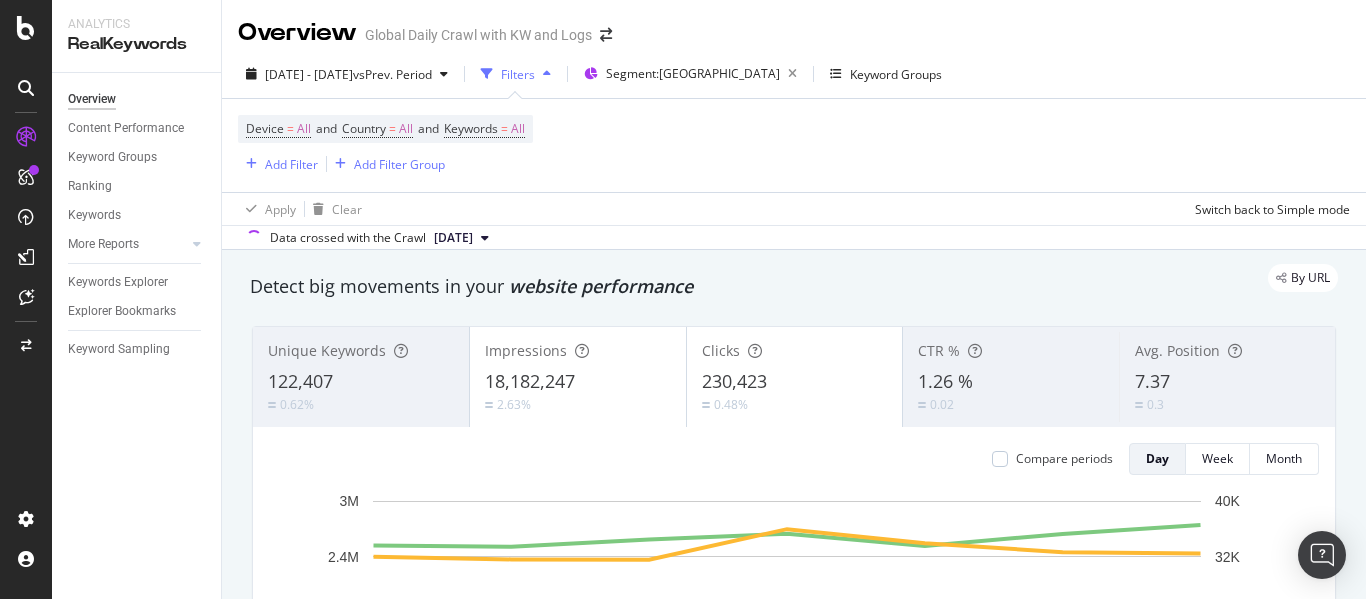 click on "Device   =     All  and  Country   =     All  and  Keywords   =     All Add Filter Add Filter Group" at bounding box center (794, 145) 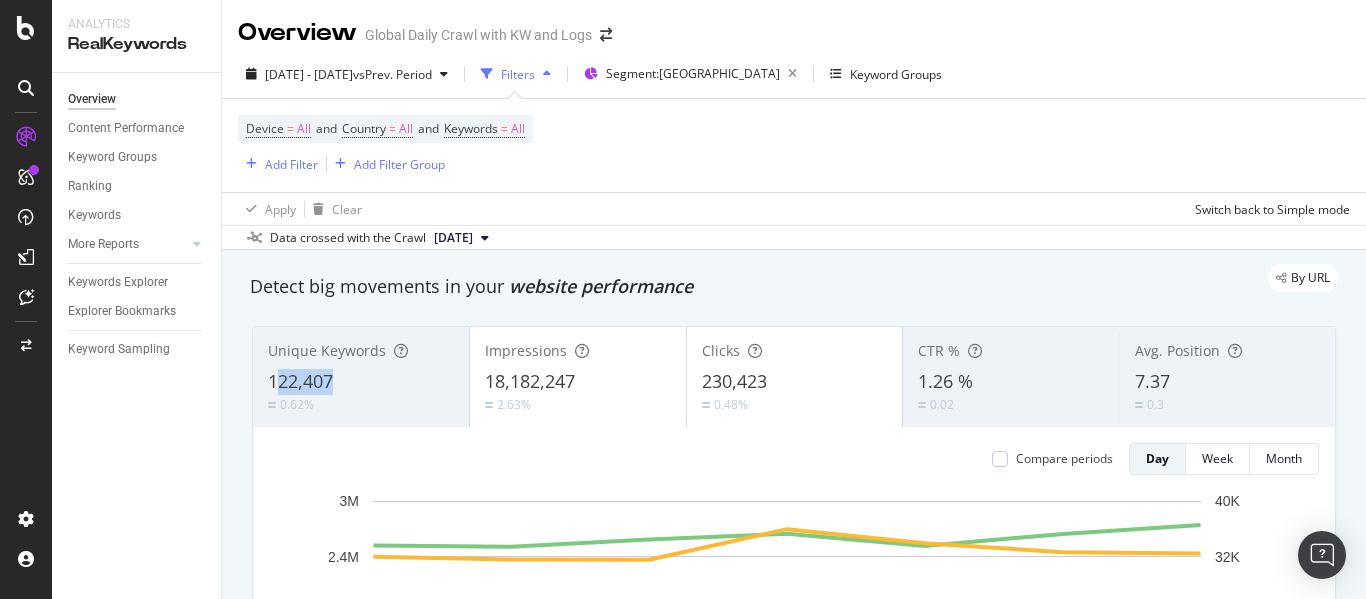 copy on "22,407" 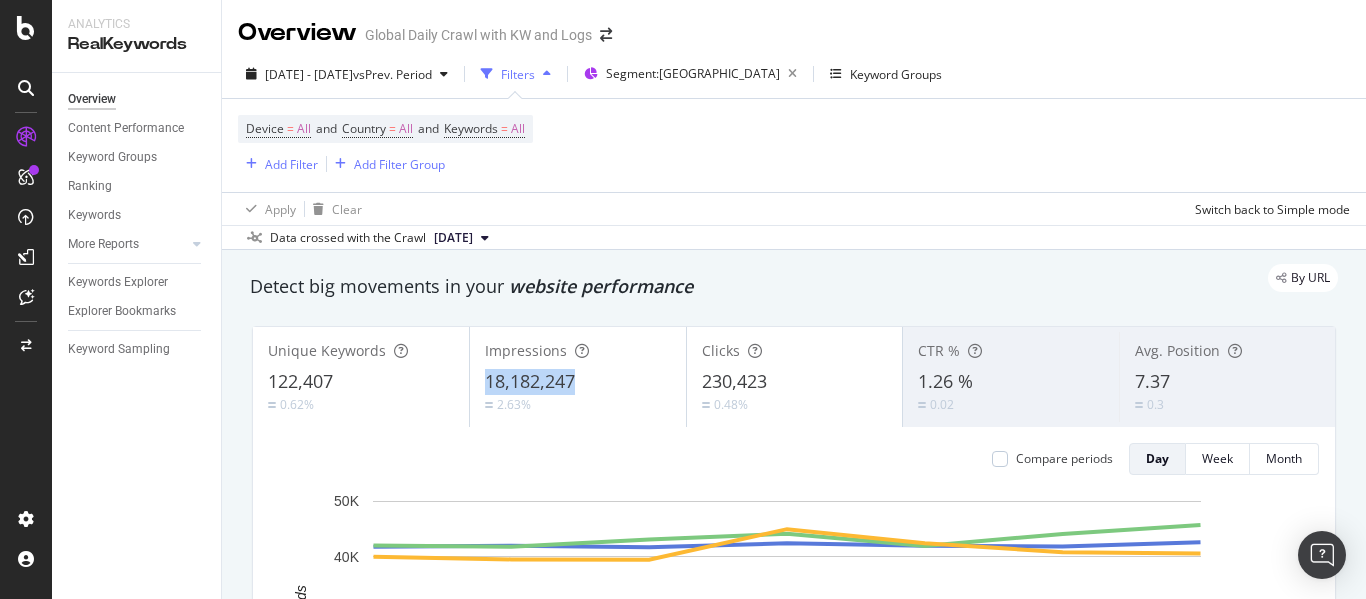 copy on "18,182,247" 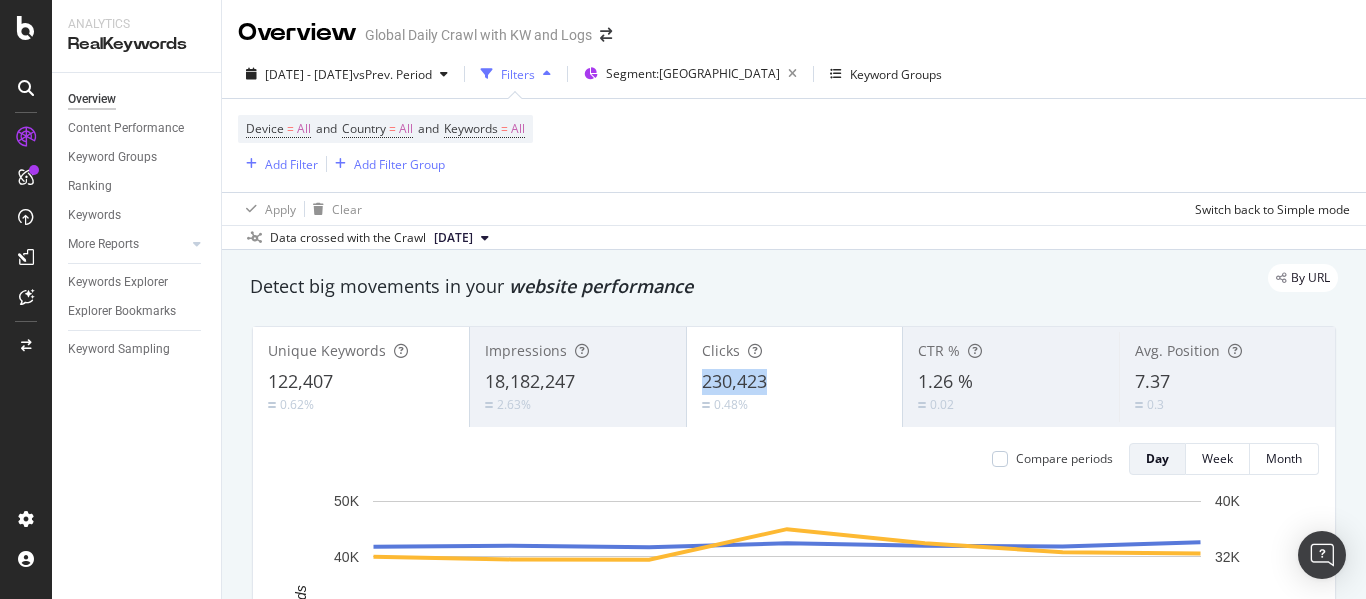 copy on "230,423" 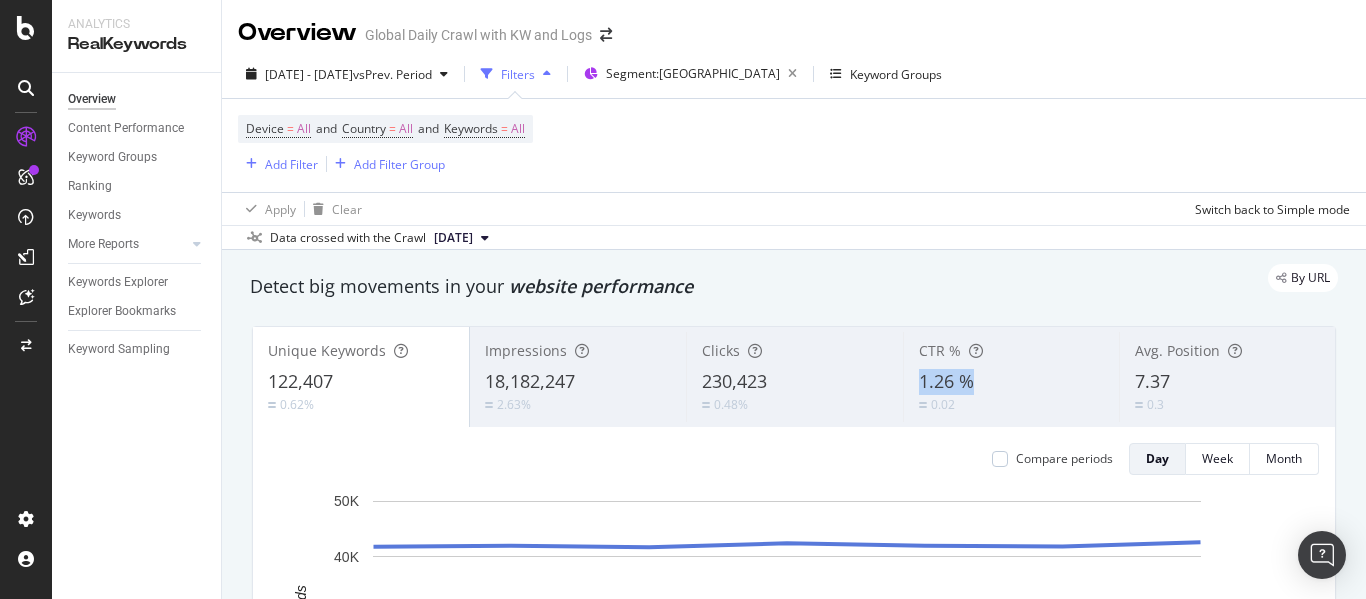 copy on "1.26 %" 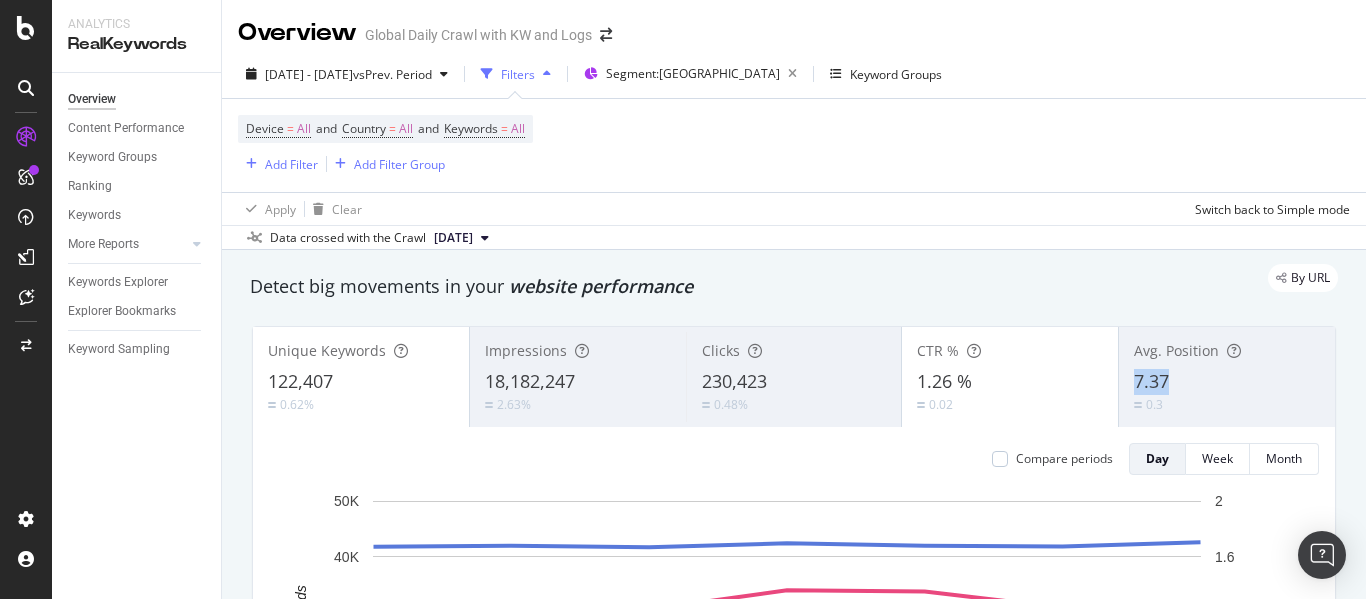 drag, startPoint x: 1176, startPoint y: 377, endPoint x: 1120, endPoint y: 382, distance: 56.22277 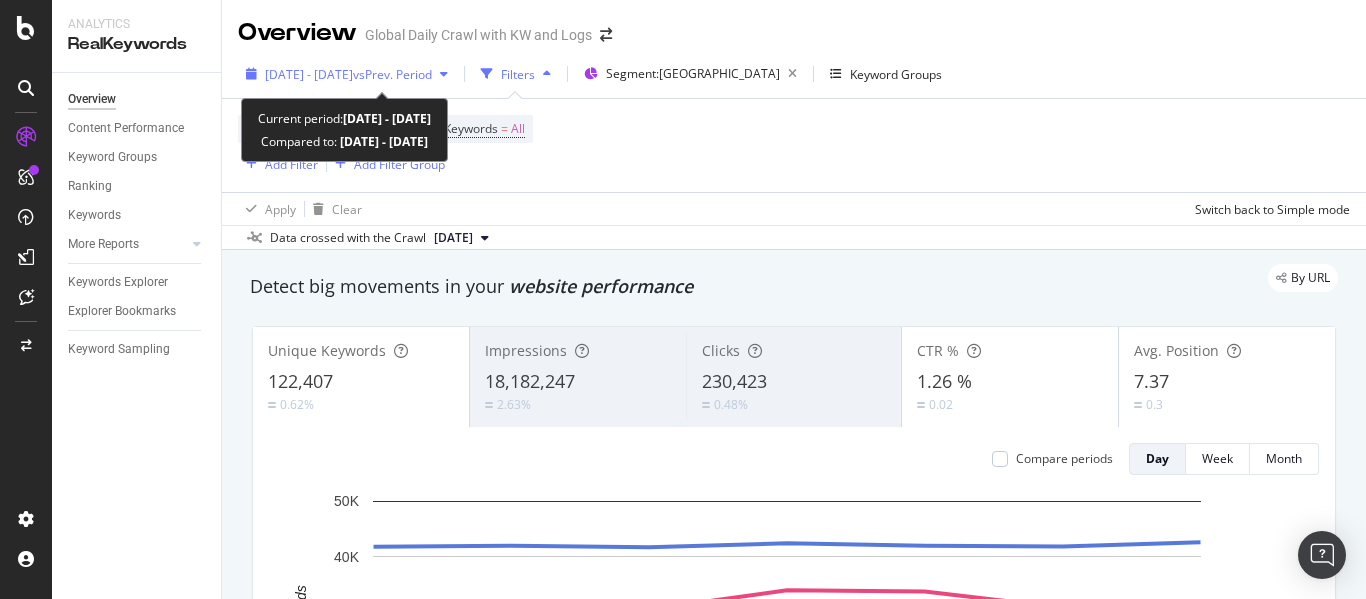 click on "vs  Prev. Period" at bounding box center (392, 74) 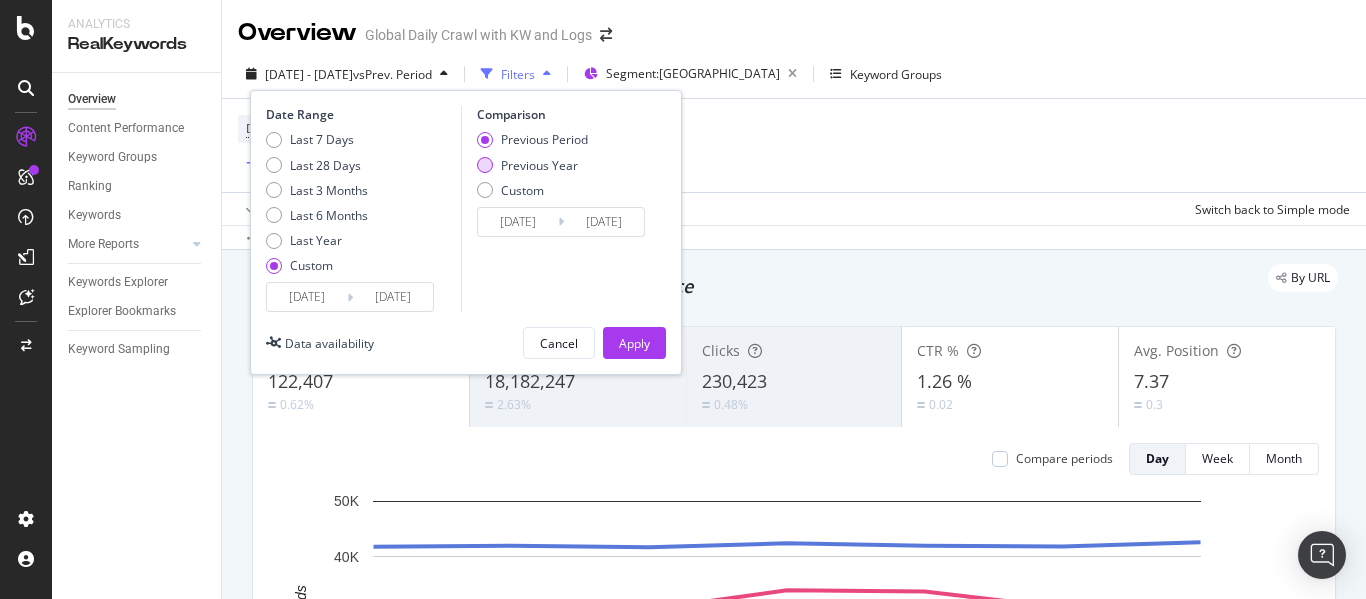 click on "Previous Year" at bounding box center [539, 165] 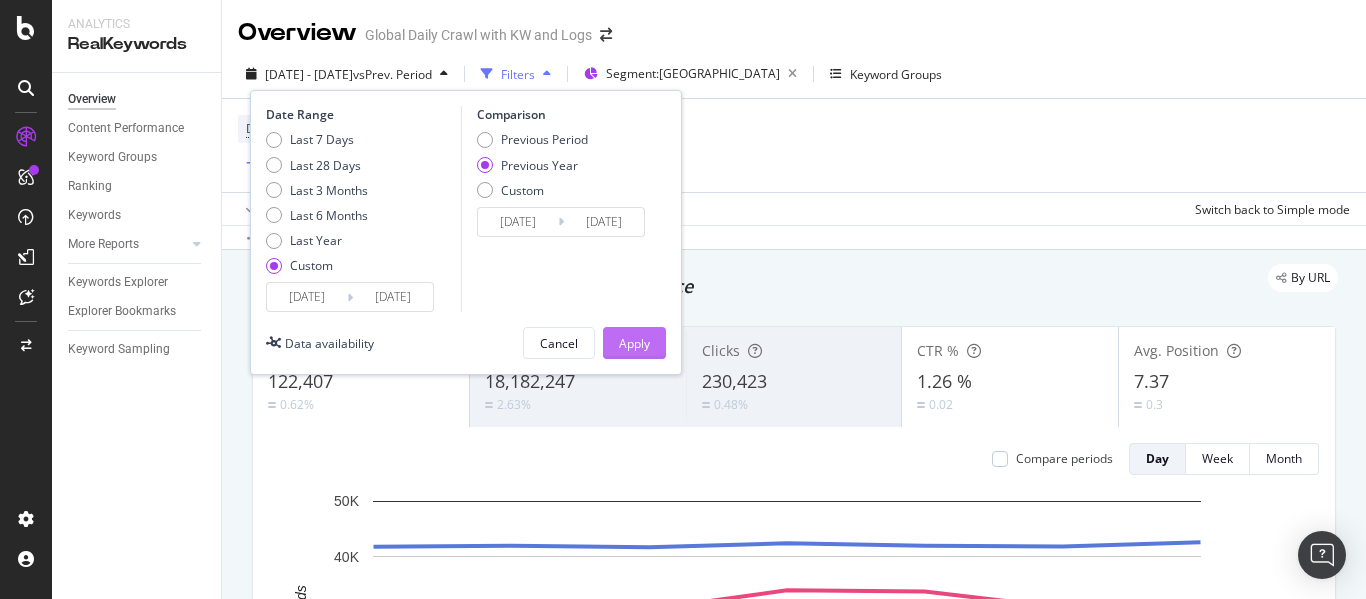 click on "Apply" at bounding box center [634, 343] 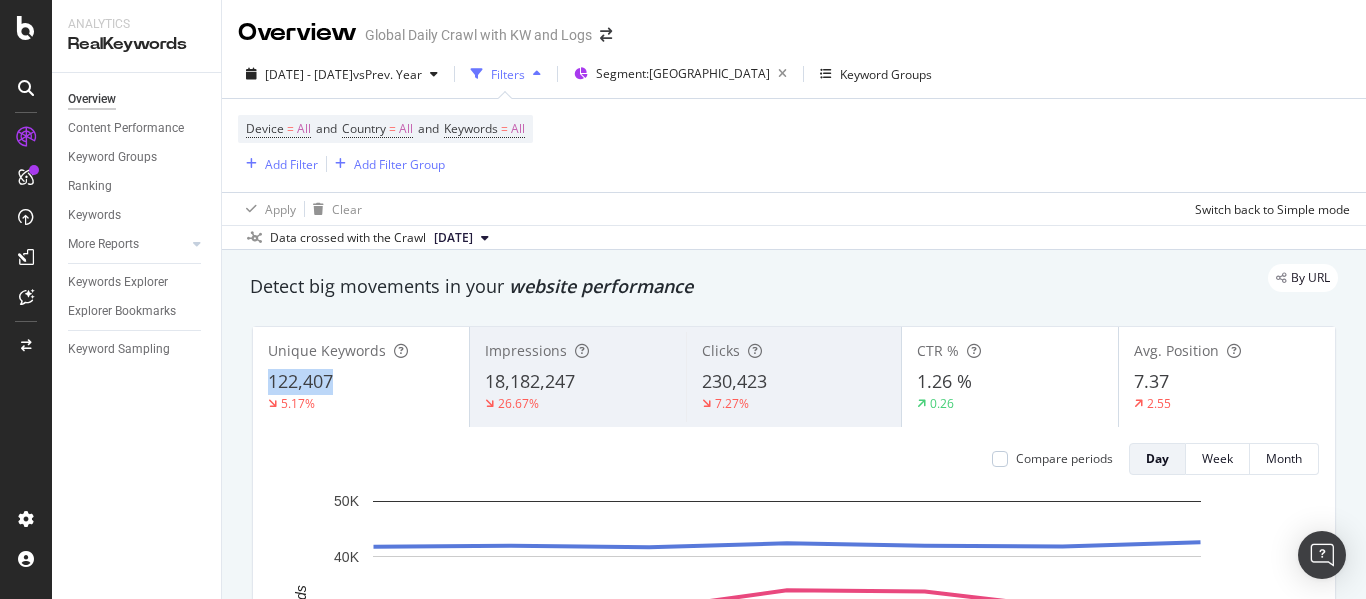drag, startPoint x: 353, startPoint y: 378, endPoint x: 272, endPoint y: 378, distance: 81 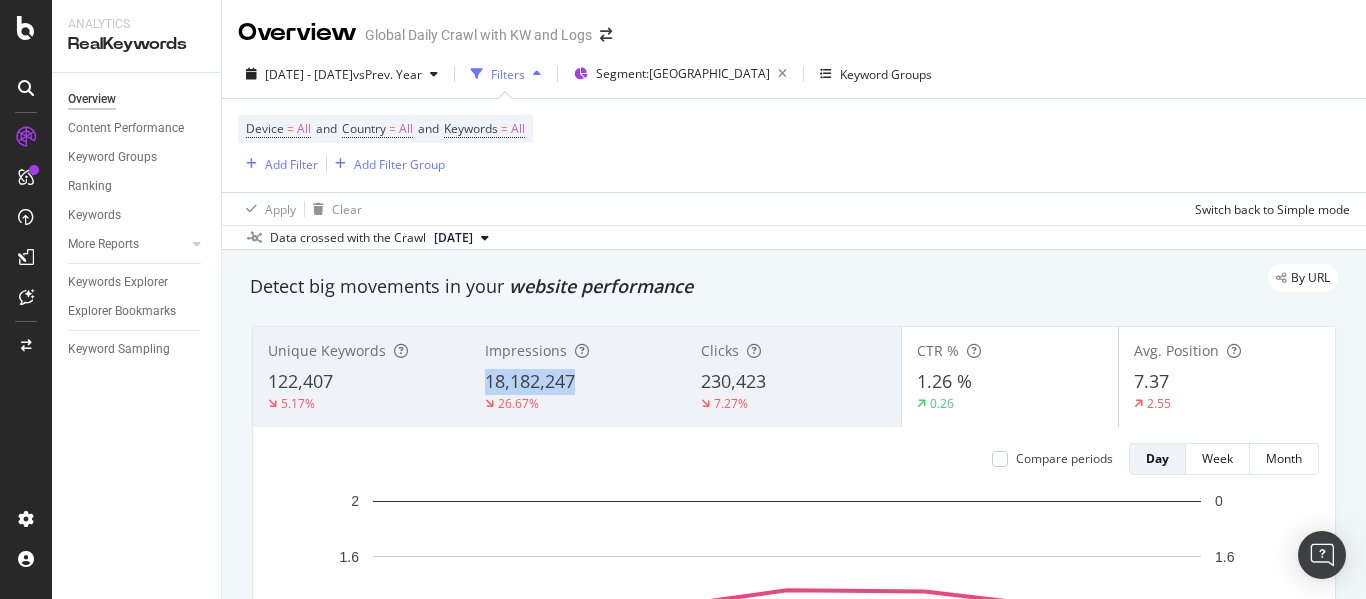 drag, startPoint x: 581, startPoint y: 382, endPoint x: 486, endPoint y: 377, distance: 95.131485 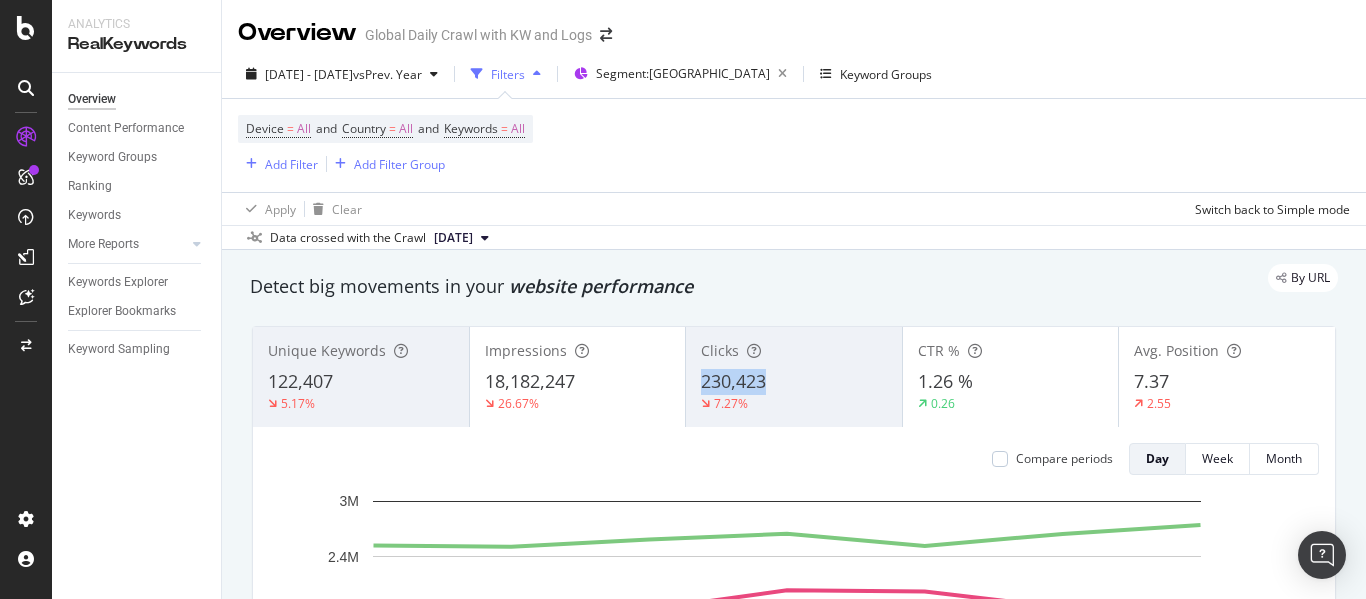 drag, startPoint x: 769, startPoint y: 376, endPoint x: 699, endPoint y: 381, distance: 70.178345 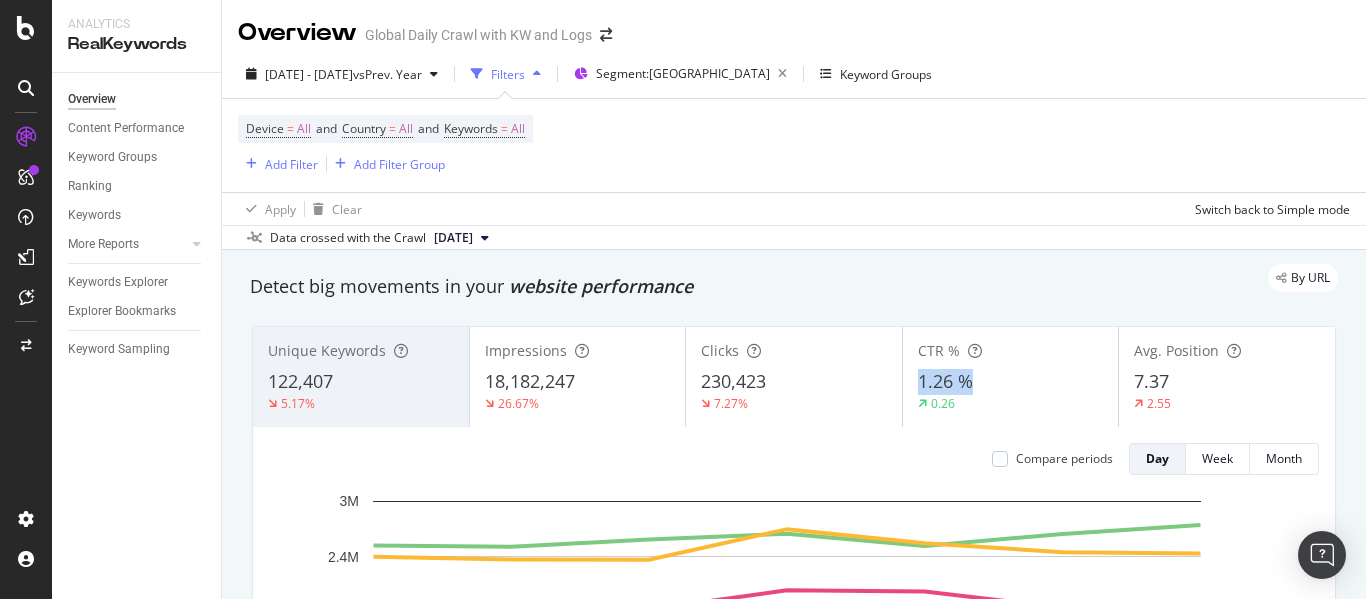 drag, startPoint x: 986, startPoint y: 389, endPoint x: 910, endPoint y: 394, distance: 76.1643 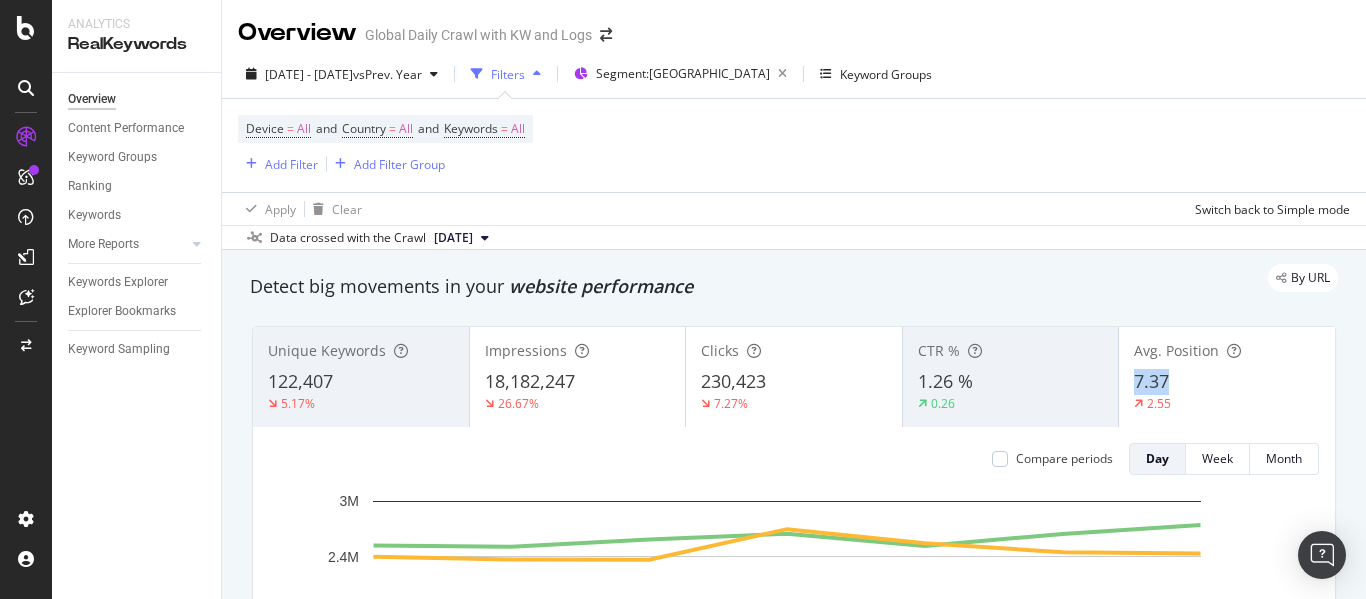 drag, startPoint x: 1173, startPoint y: 382, endPoint x: 1122, endPoint y: 384, distance: 51.0392 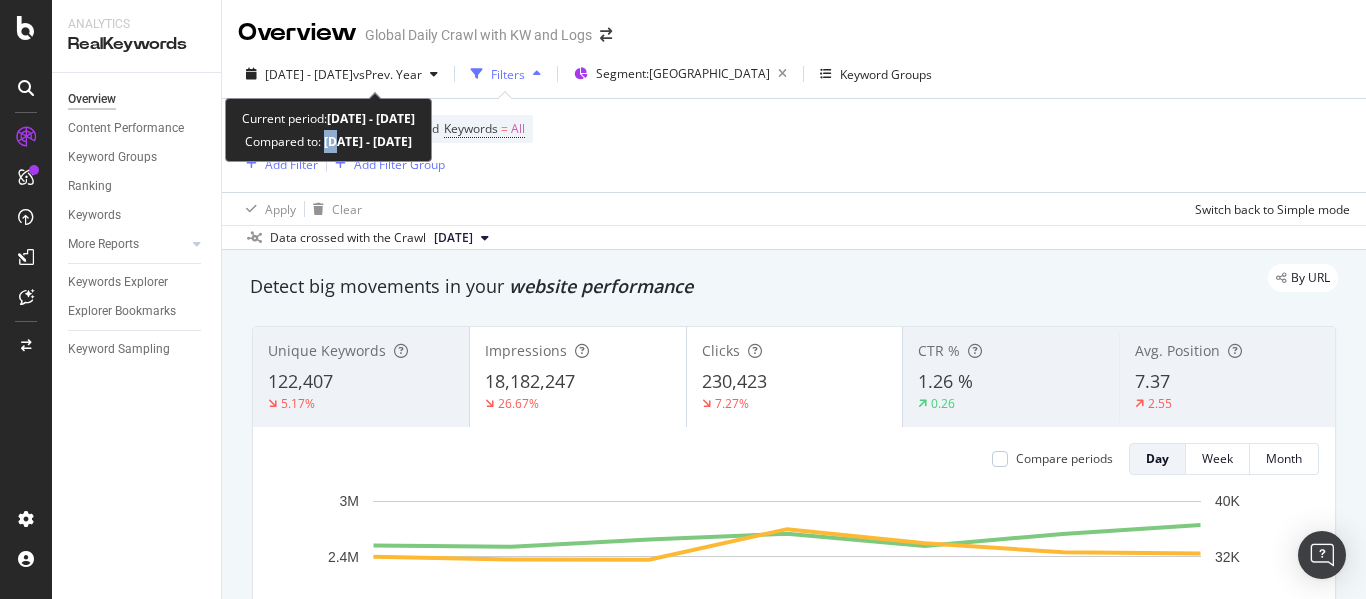 drag, startPoint x: 321, startPoint y: 143, endPoint x: 336, endPoint y: 142, distance: 15.033297 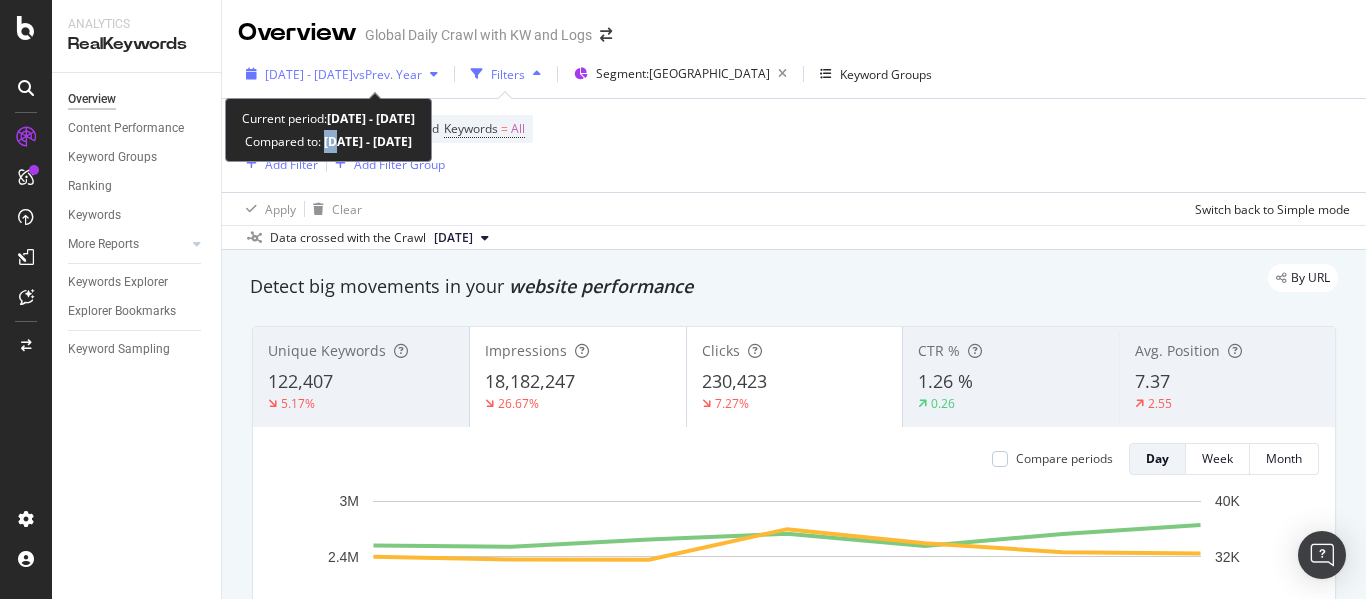 click on "[DATE] - [DATE]" at bounding box center (309, 74) 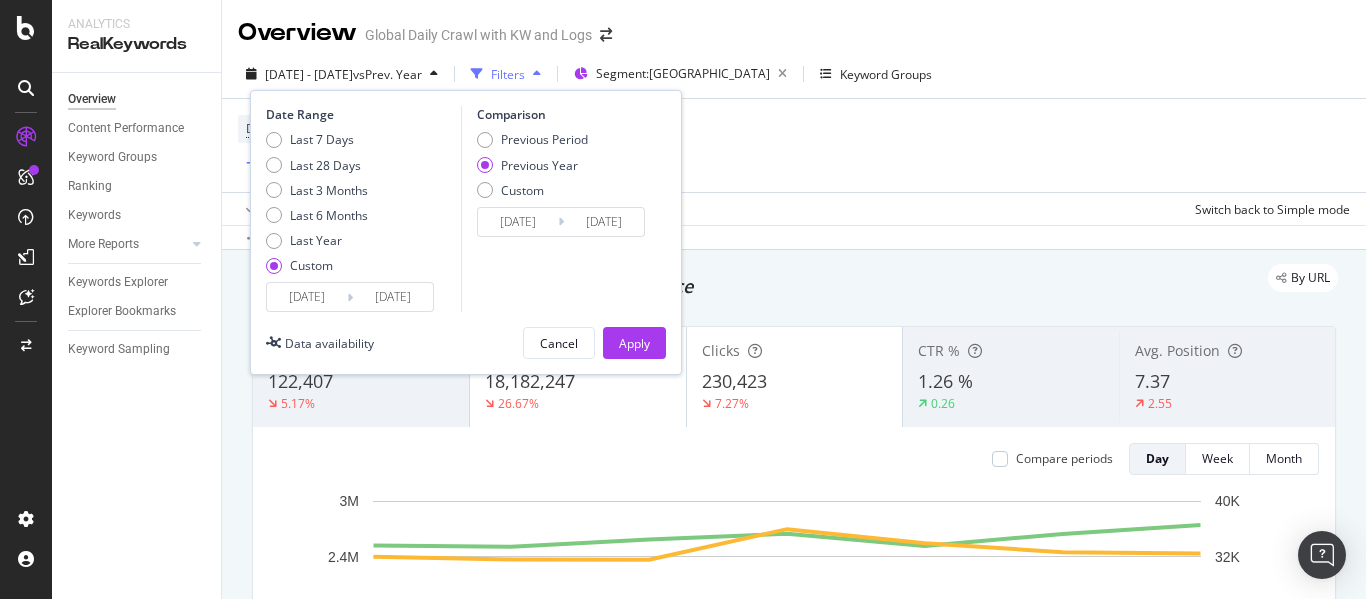 click on "[DATE]" at bounding box center [307, 297] 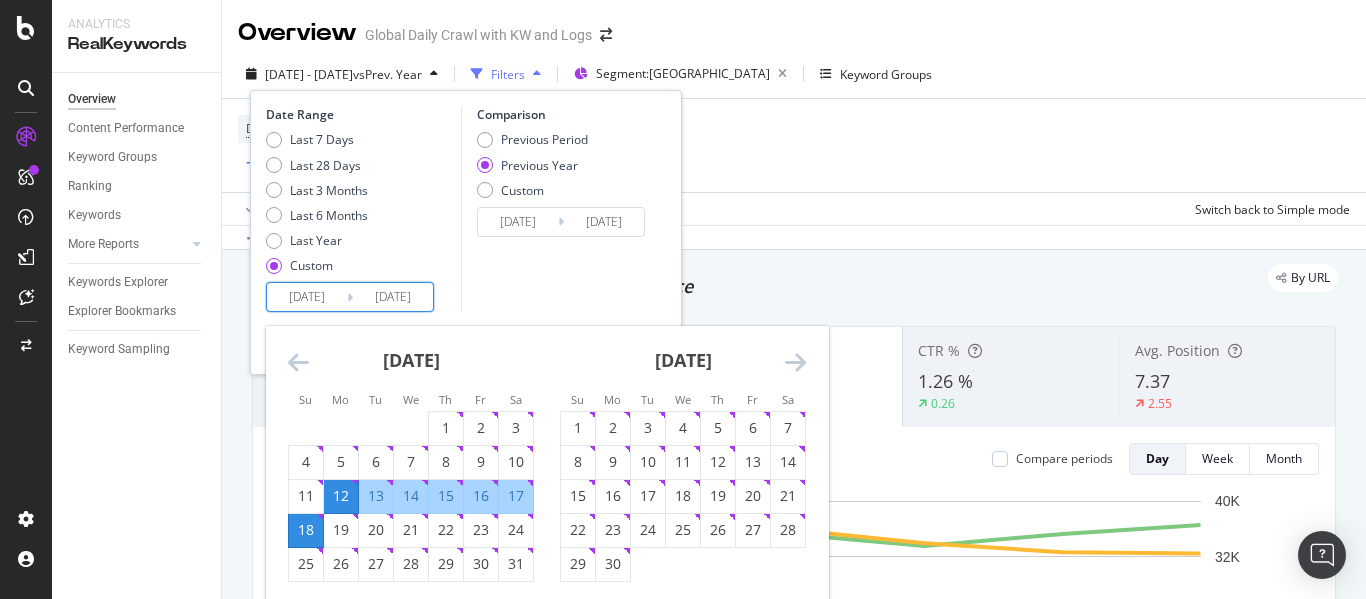 click at bounding box center [298, 362] 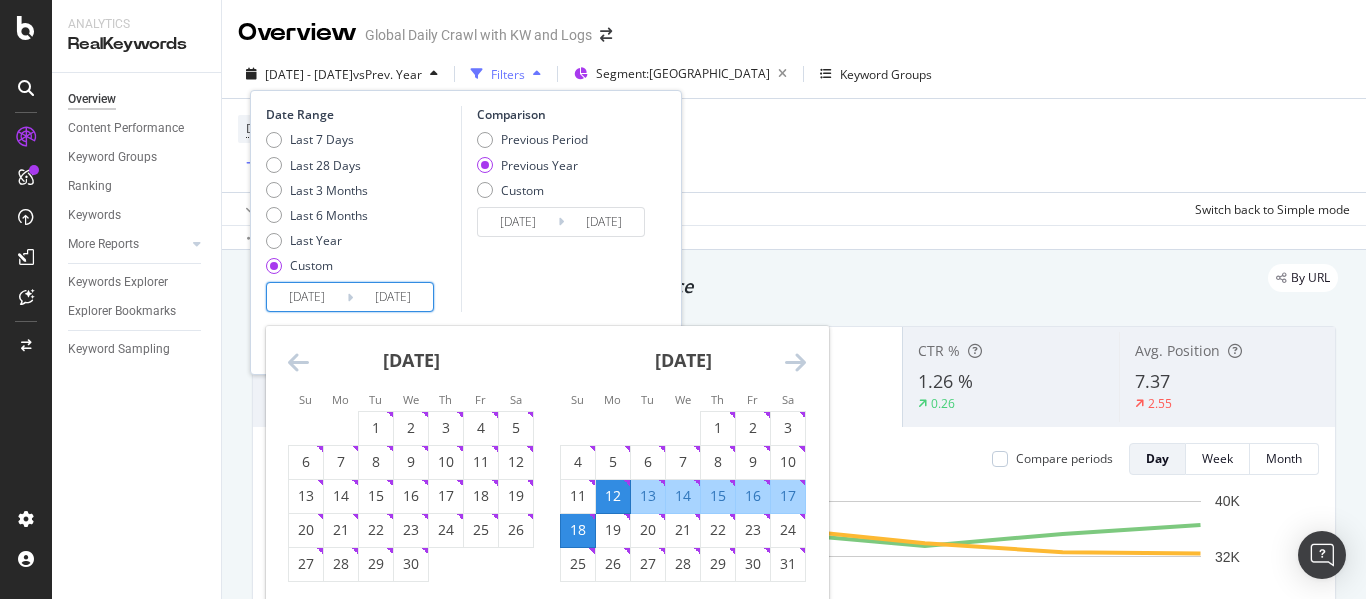 click at bounding box center [298, 362] 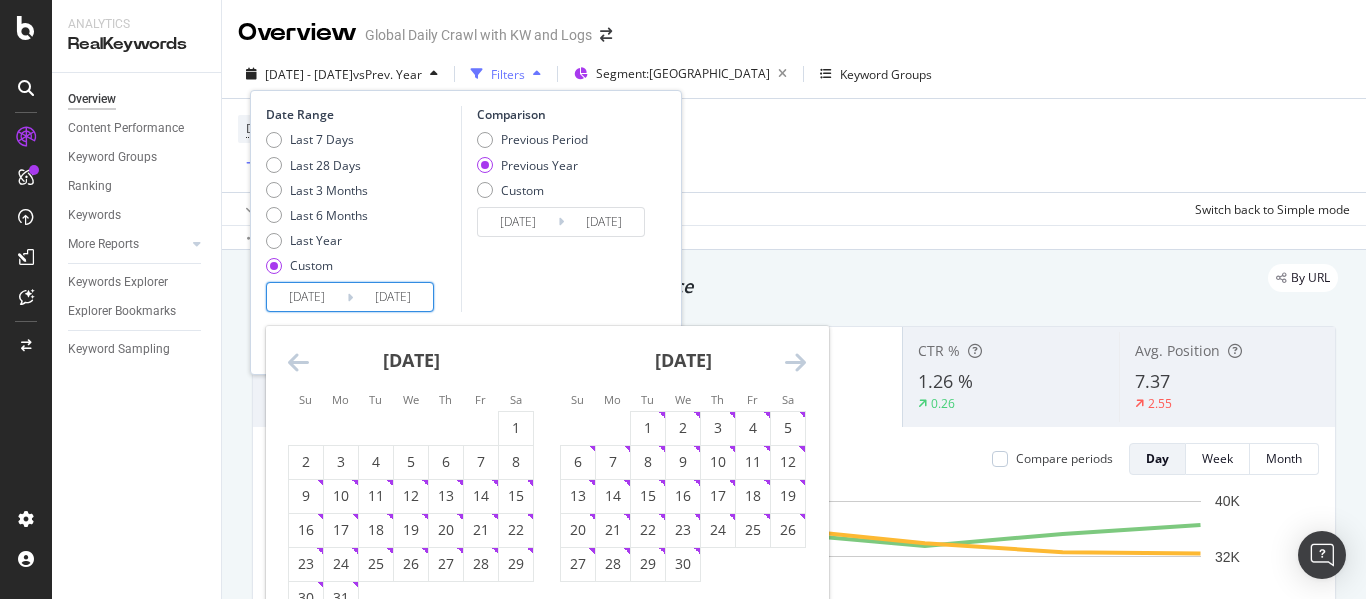 click at bounding box center [298, 362] 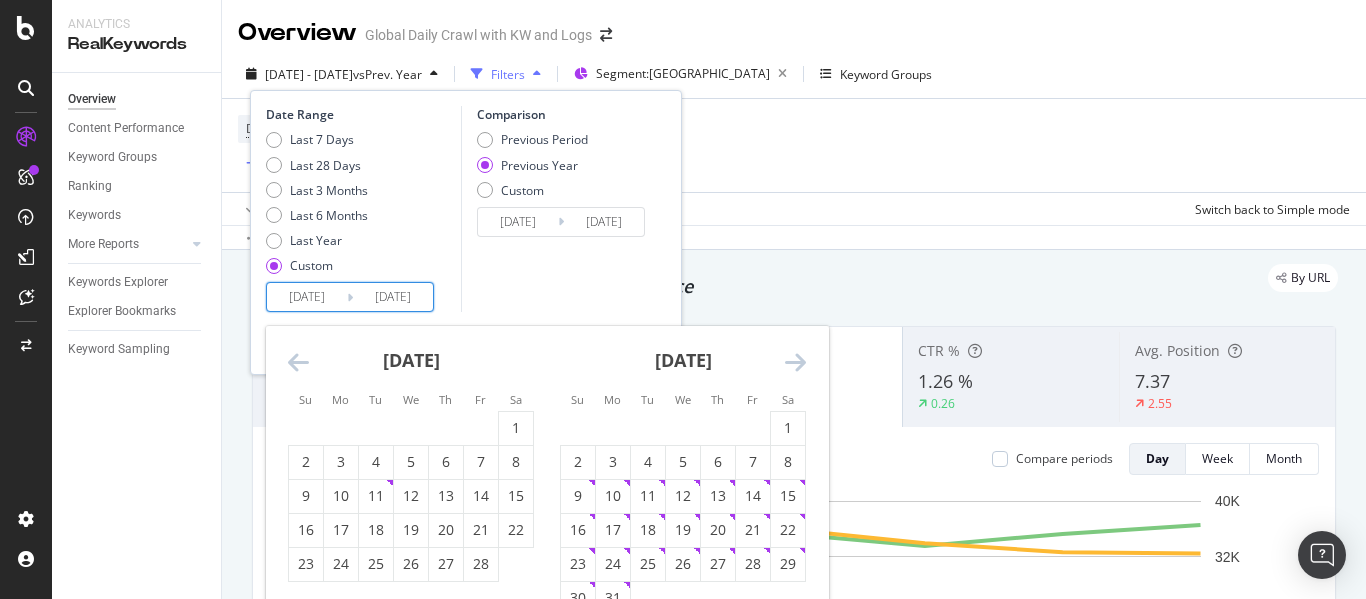 click at bounding box center (298, 362) 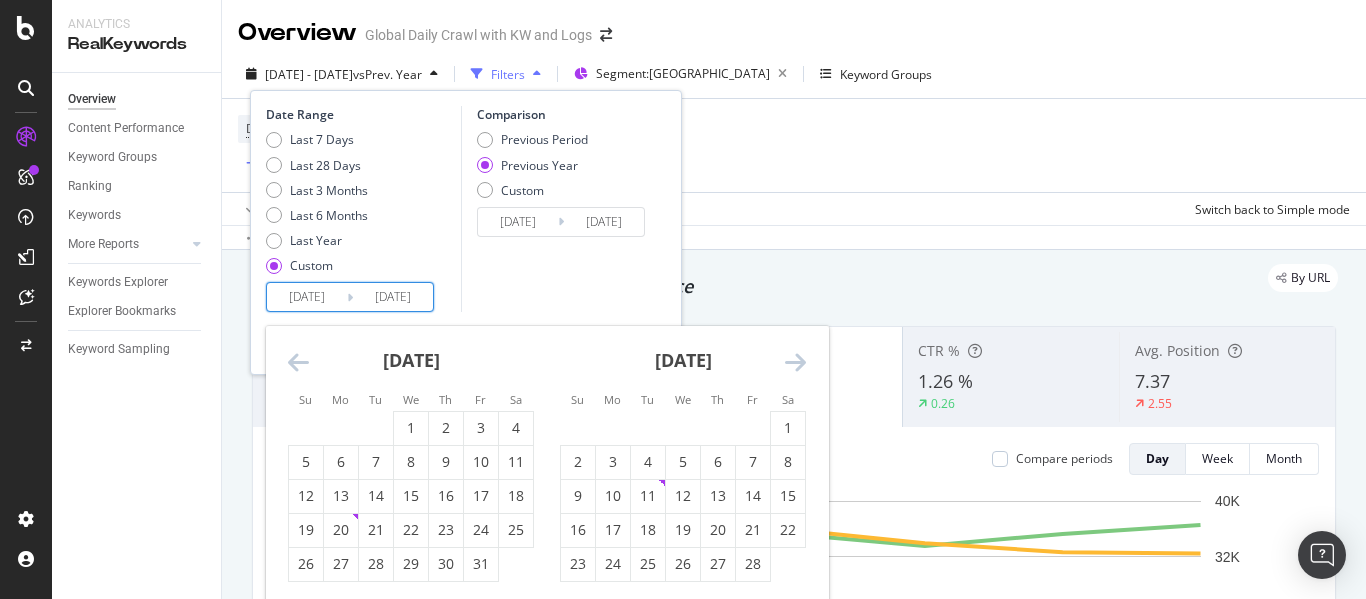 click at bounding box center (298, 362) 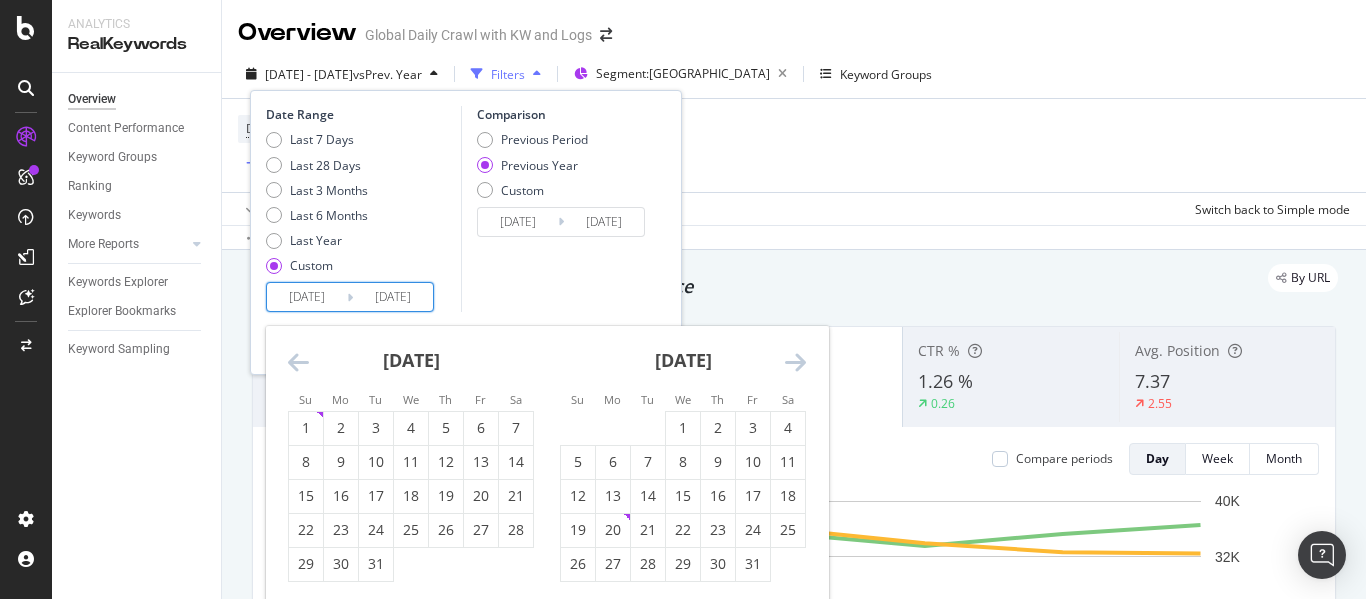 click at bounding box center [298, 362] 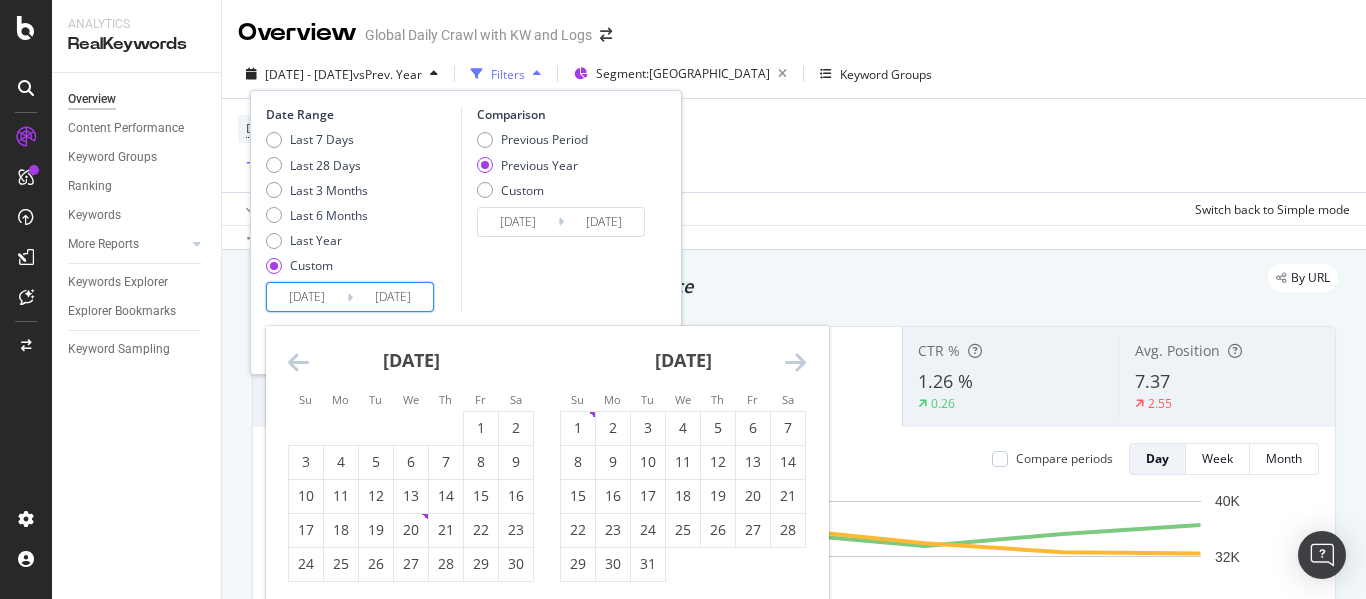 click at bounding box center [298, 362] 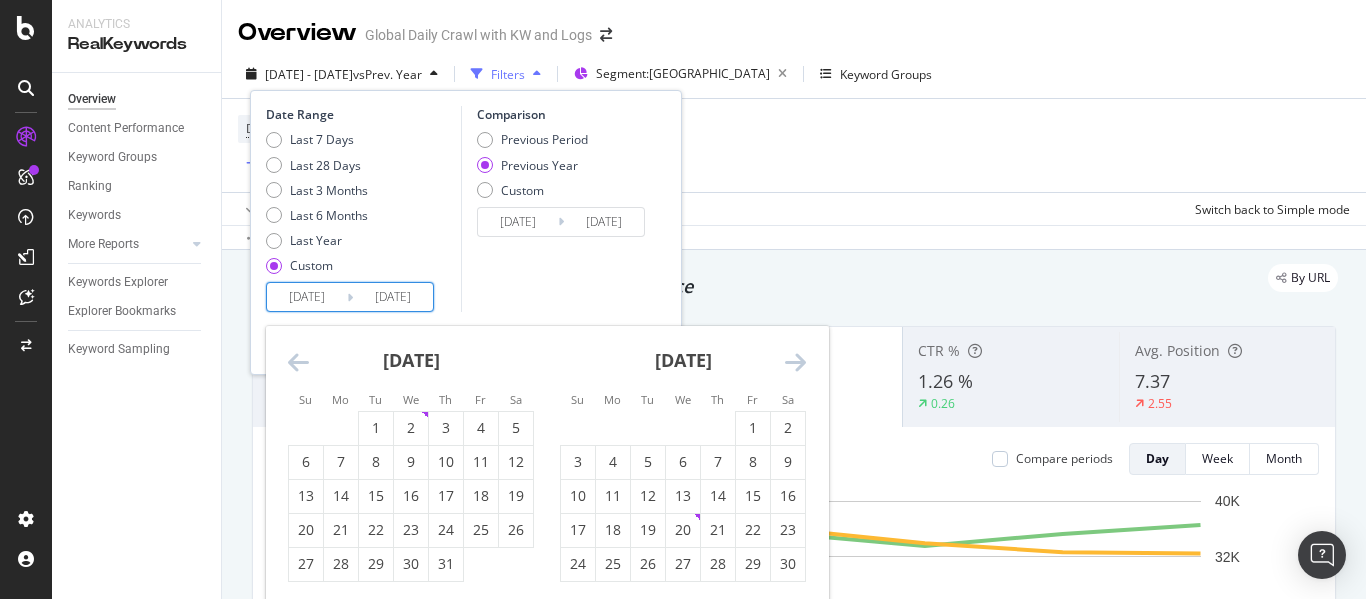 click at bounding box center [298, 362] 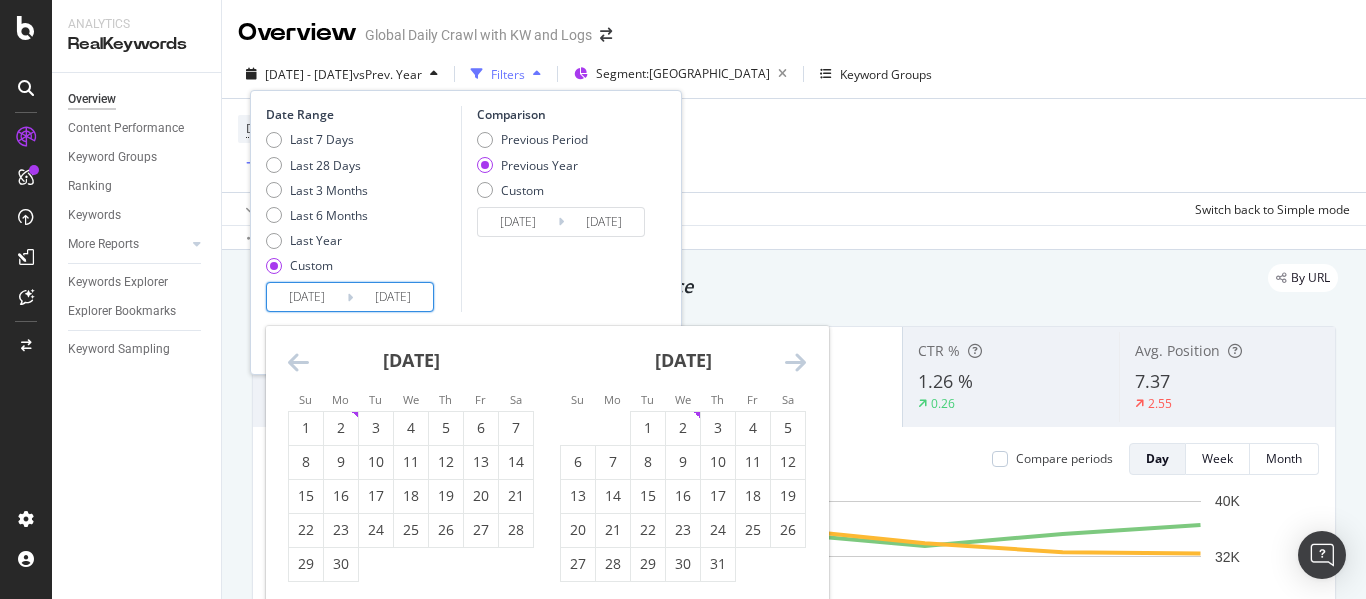 click at bounding box center [298, 362] 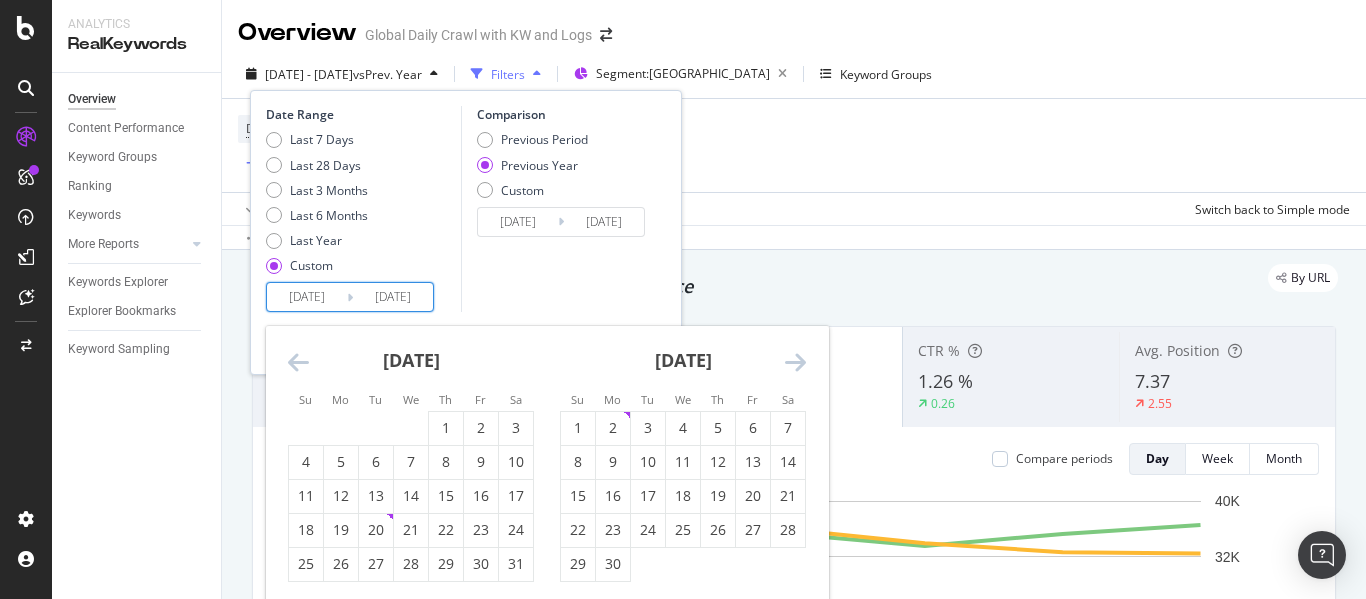 click at bounding box center [298, 362] 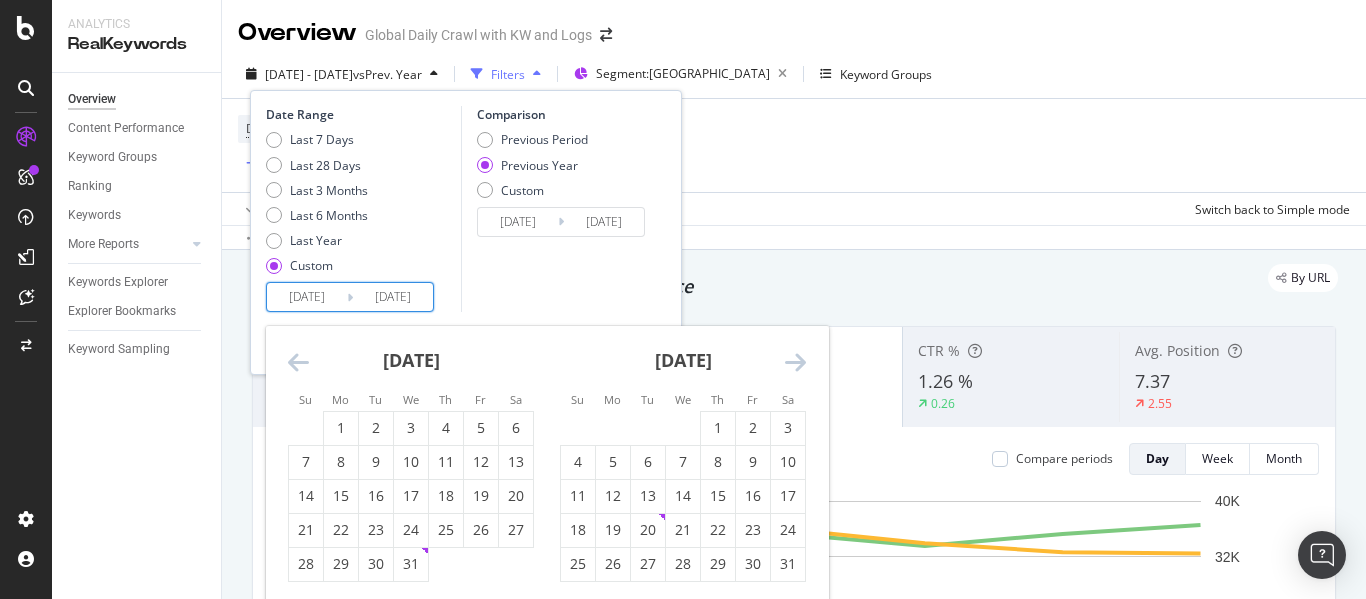 click at bounding box center (298, 362) 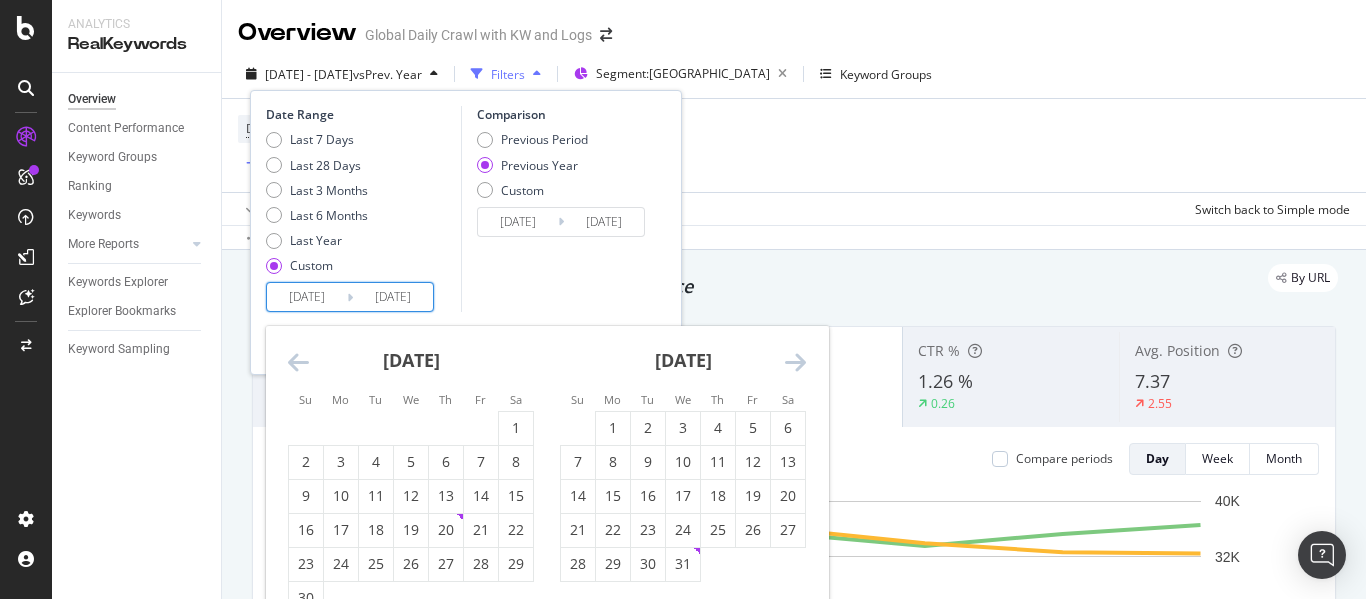 click at bounding box center (298, 362) 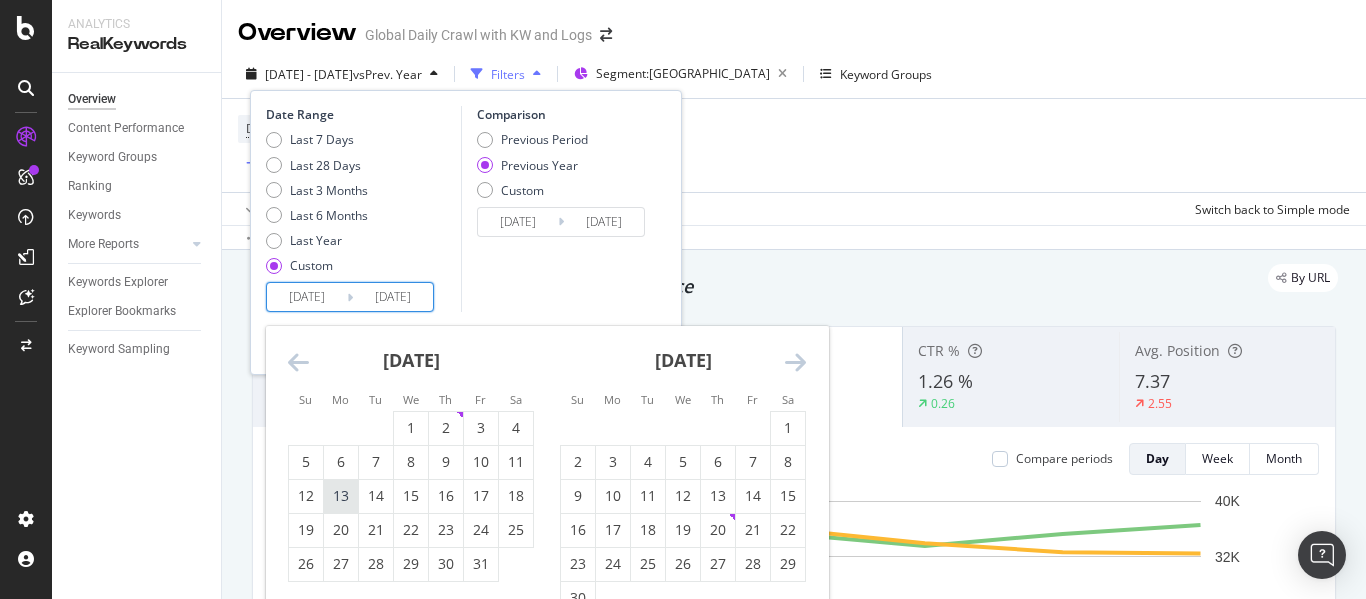 click on "13" at bounding box center [341, 496] 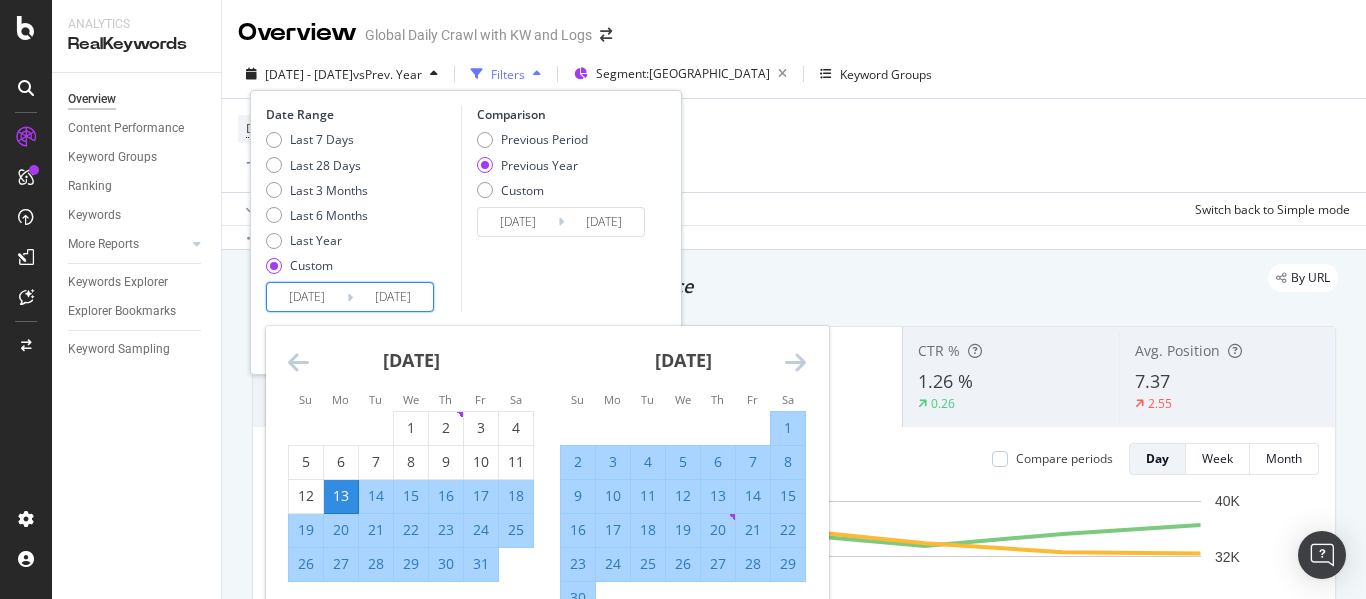 click on "19" at bounding box center (306, 530) 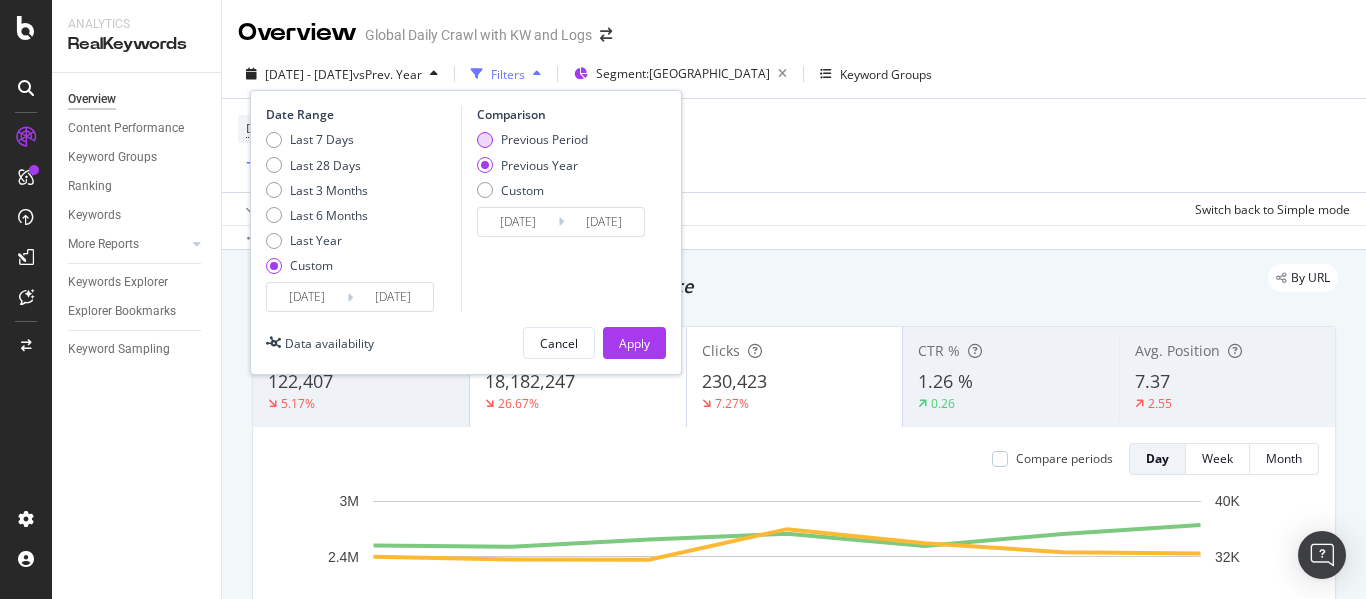 click on "Previous Period" at bounding box center [544, 139] 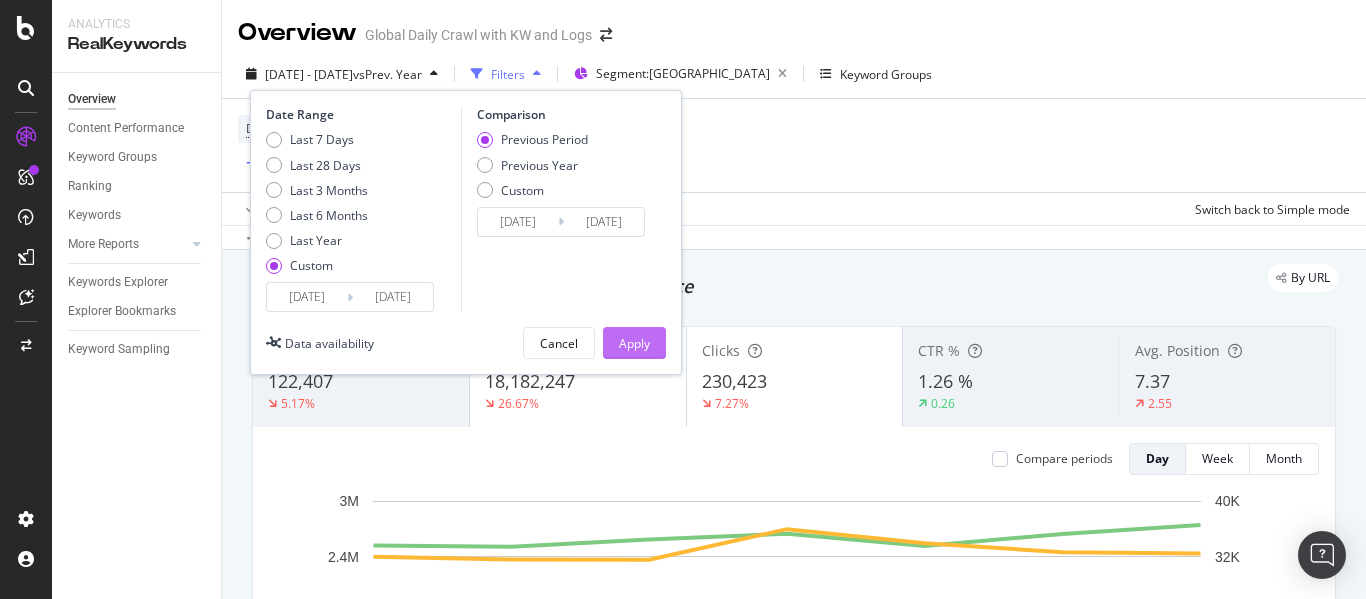 click on "Apply" at bounding box center [634, 343] 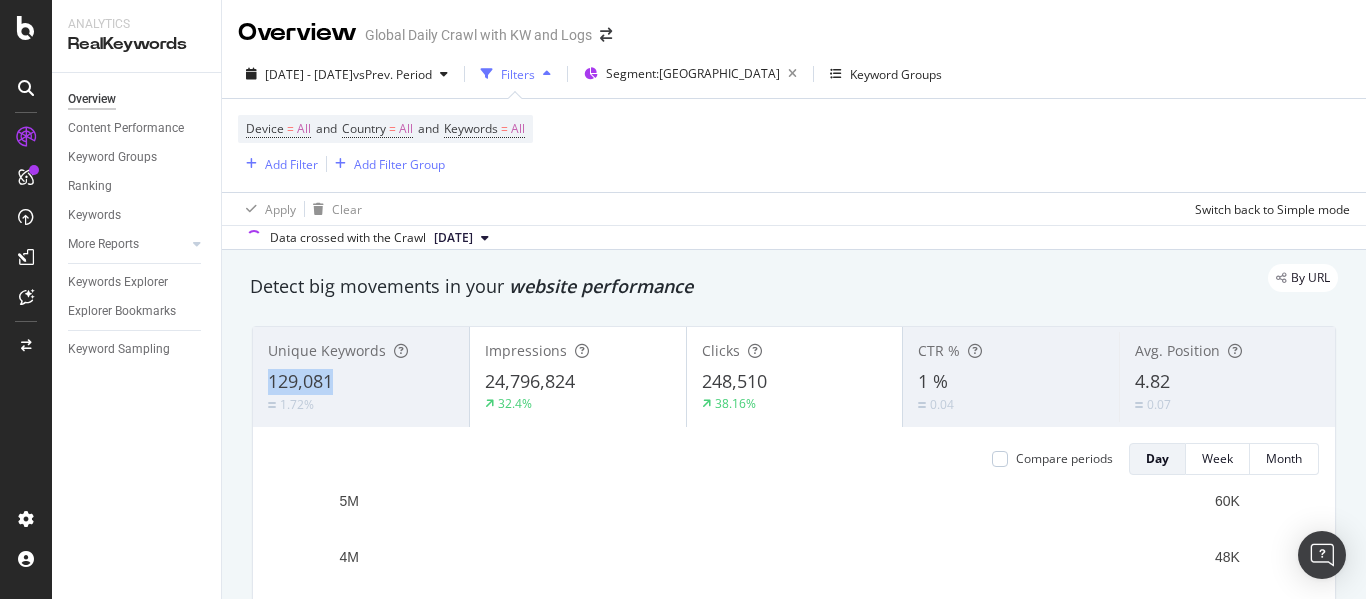 drag, startPoint x: 336, startPoint y: 379, endPoint x: 270, endPoint y: 379, distance: 66 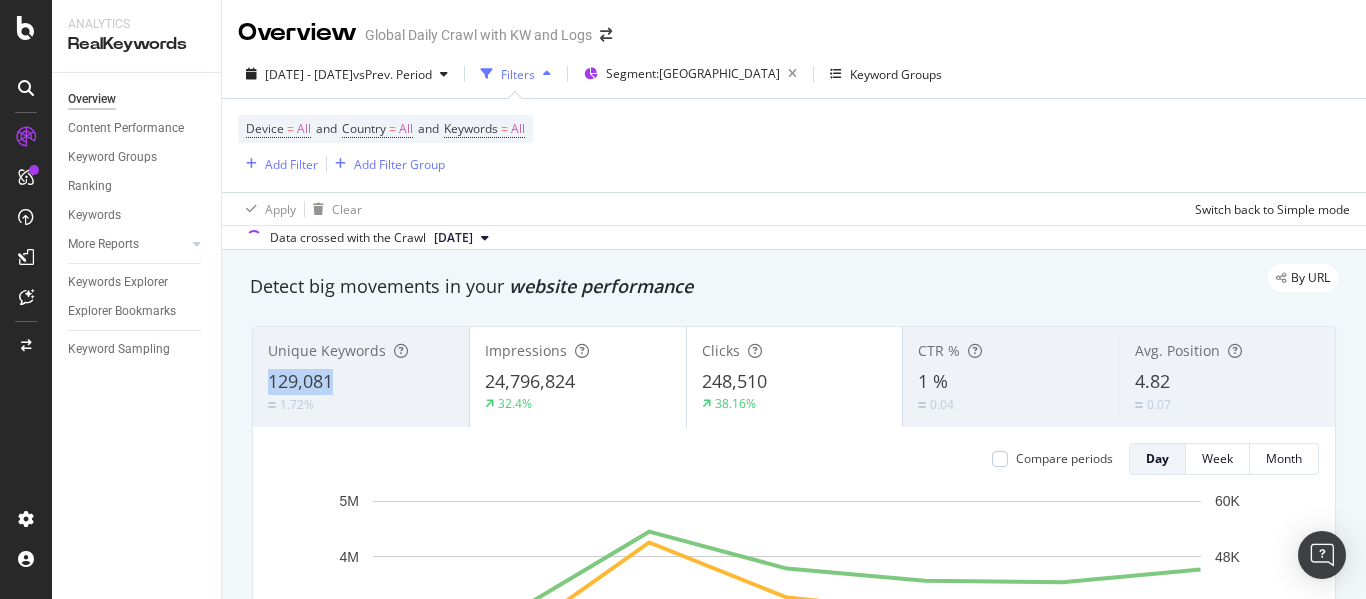 click on "129,081" at bounding box center (361, 382) 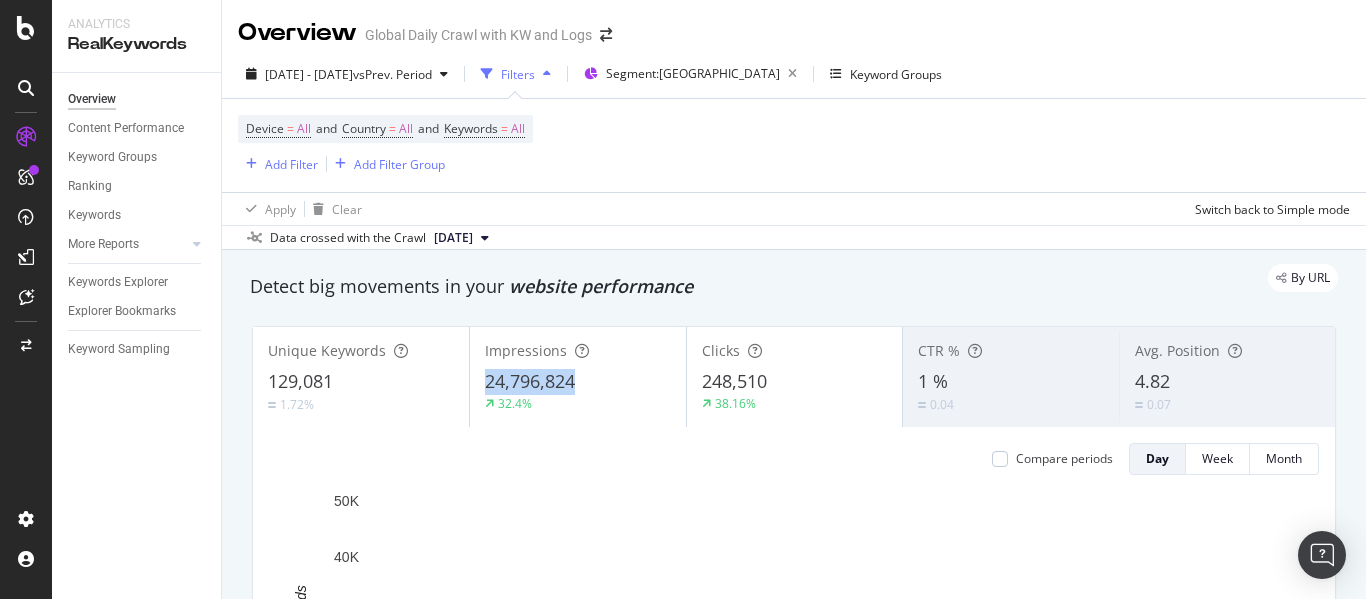 drag, startPoint x: 481, startPoint y: 380, endPoint x: 569, endPoint y: 376, distance: 88.09086 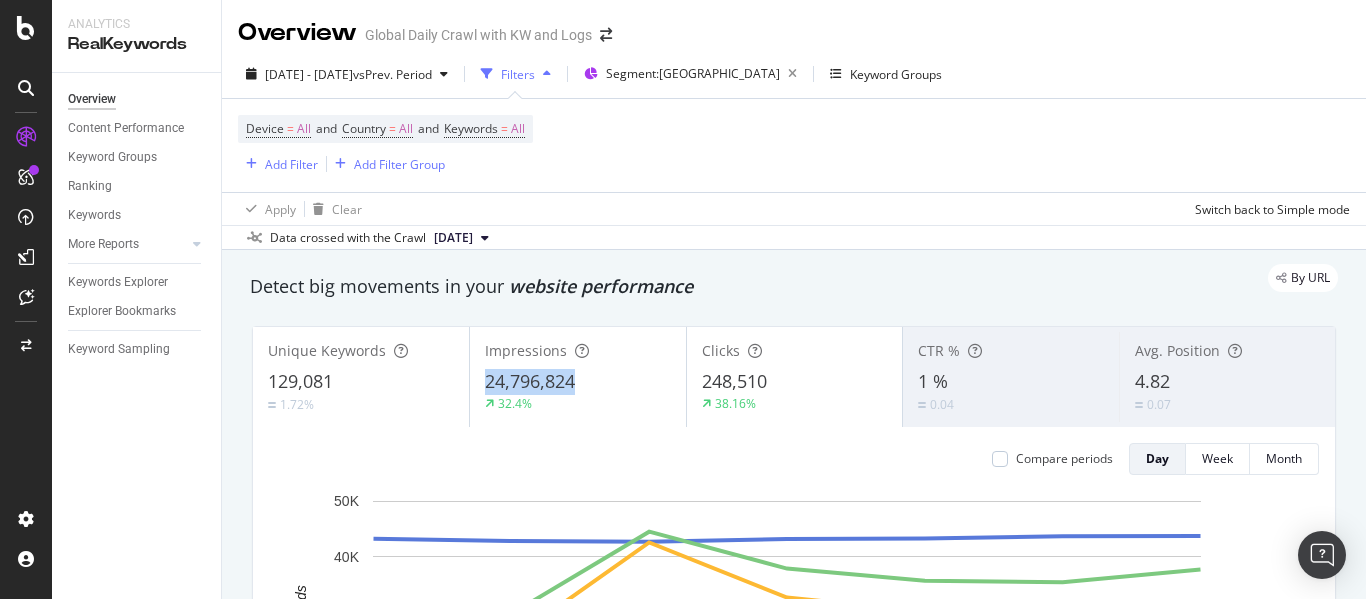 click on "24,796,824" at bounding box center [530, 381] 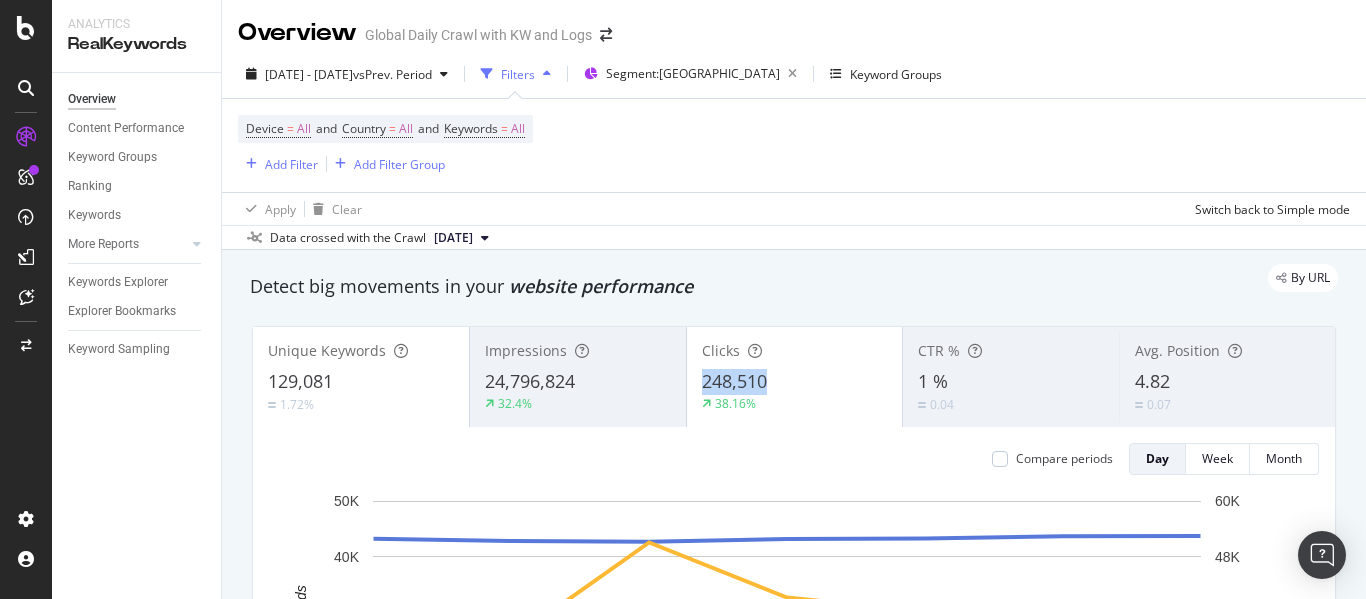 drag, startPoint x: 694, startPoint y: 380, endPoint x: 772, endPoint y: 386, distance: 78.23043 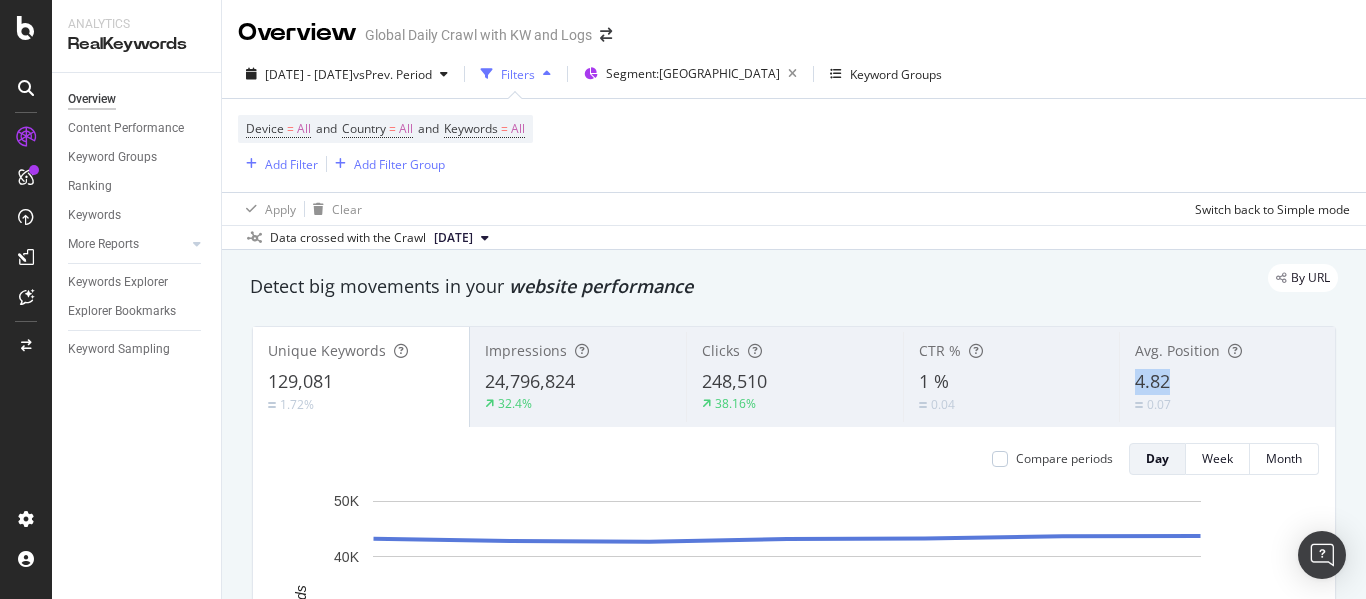 drag, startPoint x: 1123, startPoint y: 384, endPoint x: 1160, endPoint y: 375, distance: 38.078865 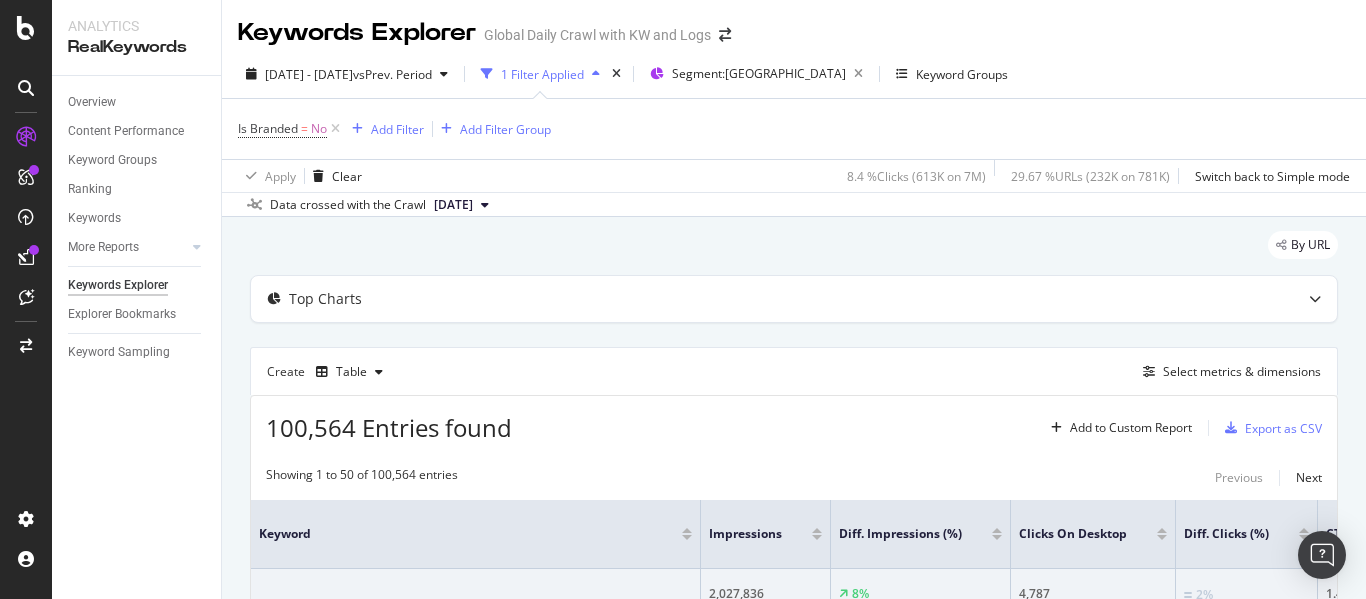 scroll, scrollTop: 0, scrollLeft: 0, axis: both 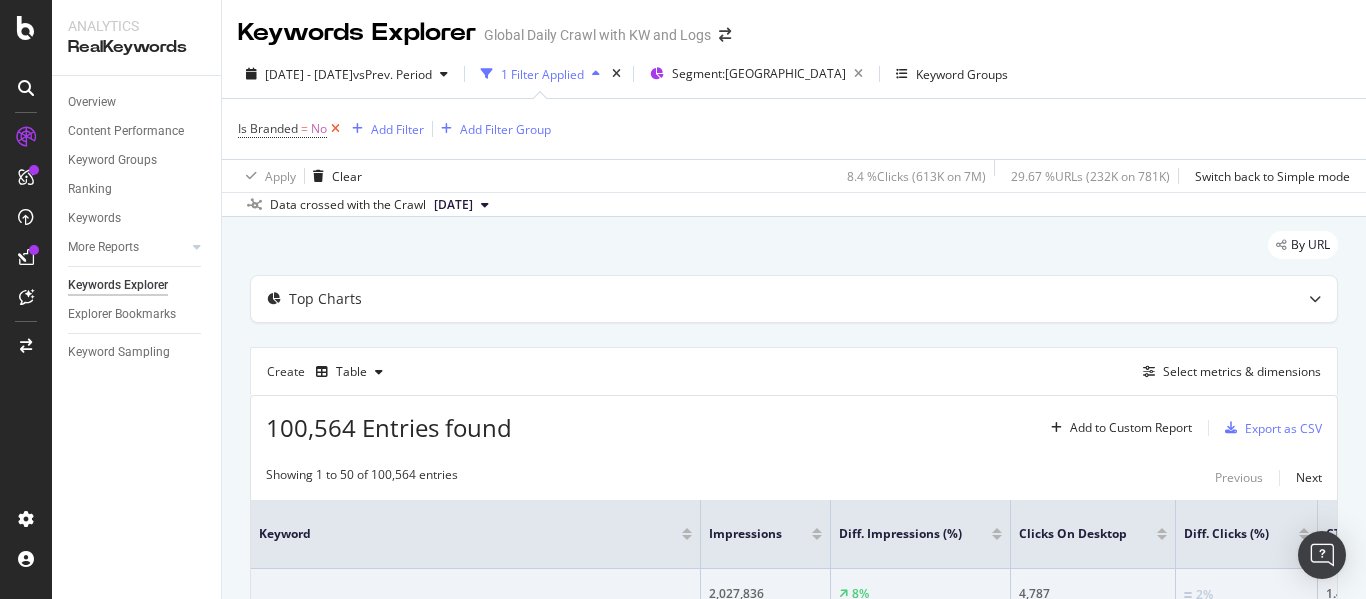 click at bounding box center [335, 129] 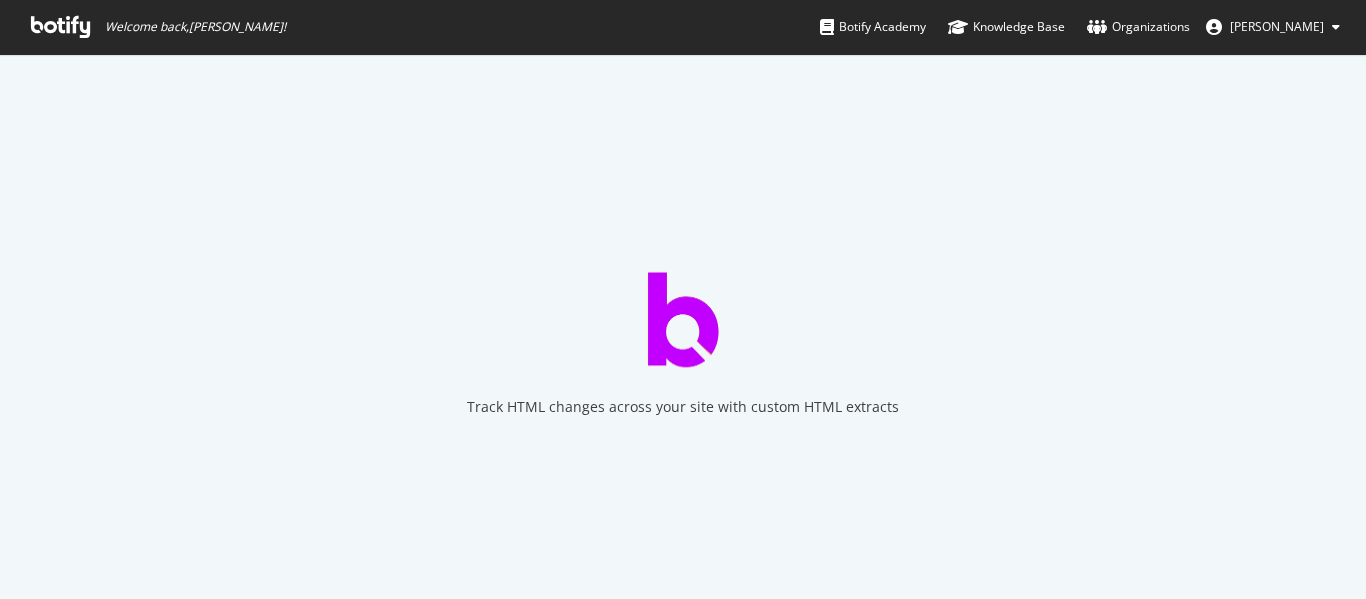 scroll, scrollTop: 0, scrollLeft: 0, axis: both 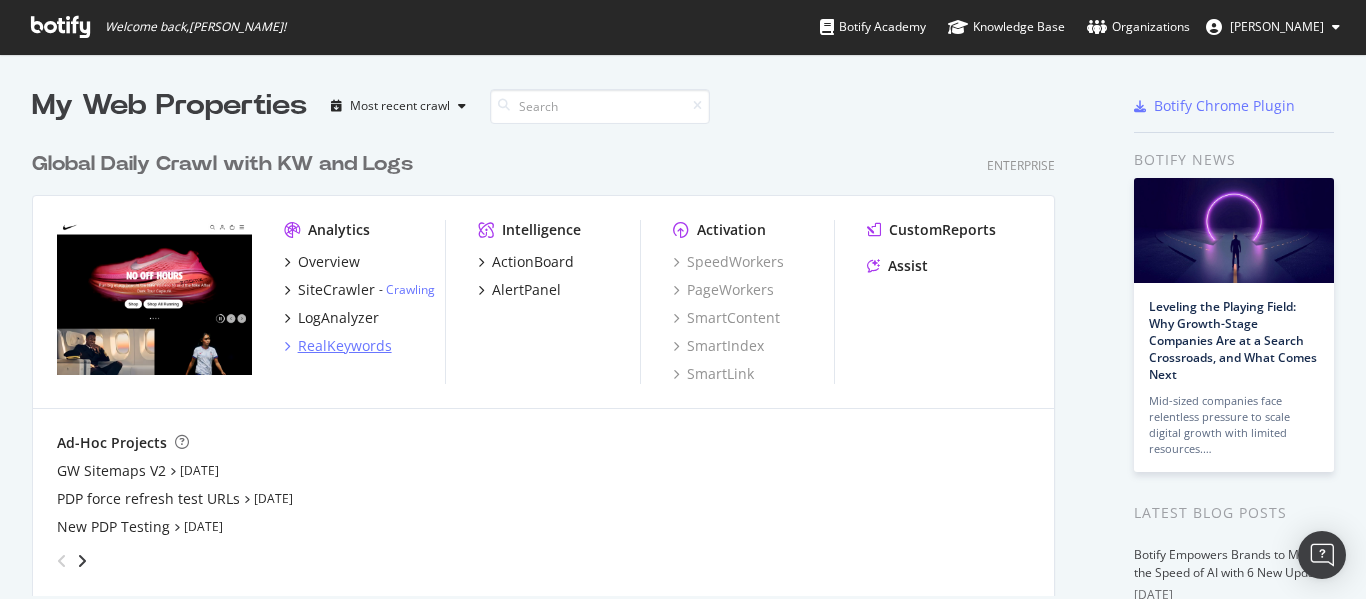 click on "RealKeywords" at bounding box center (345, 346) 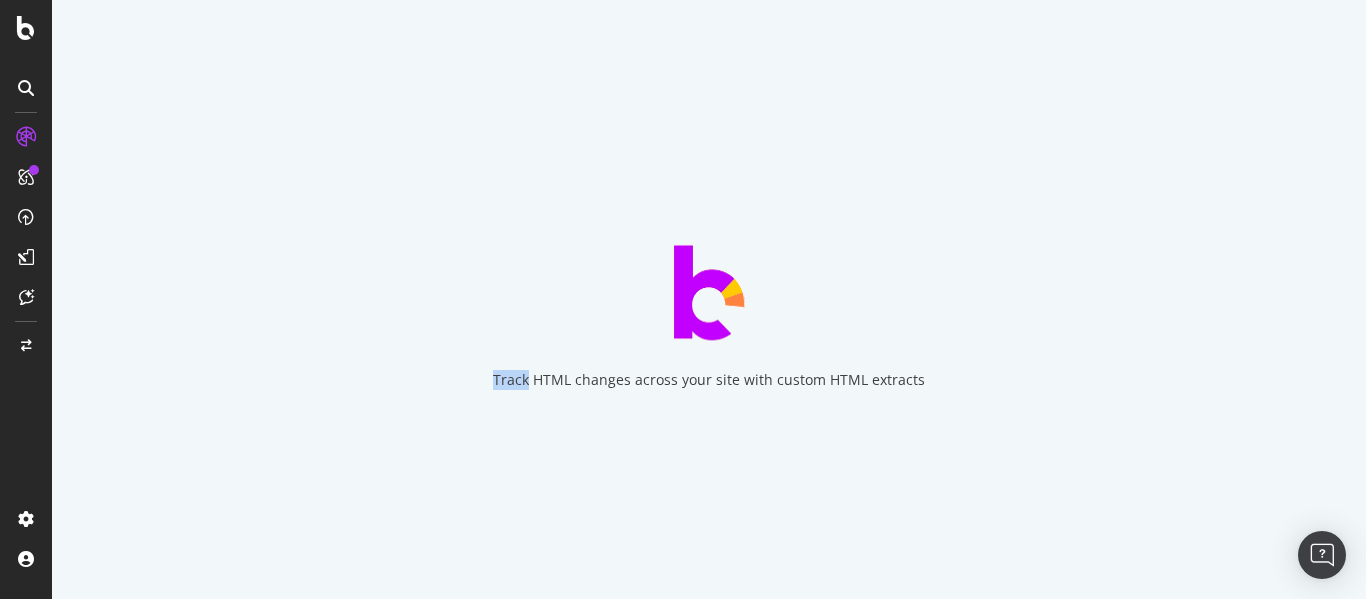 drag, startPoint x: 373, startPoint y: 338, endPoint x: 532, endPoint y: 391, distance: 167.60072 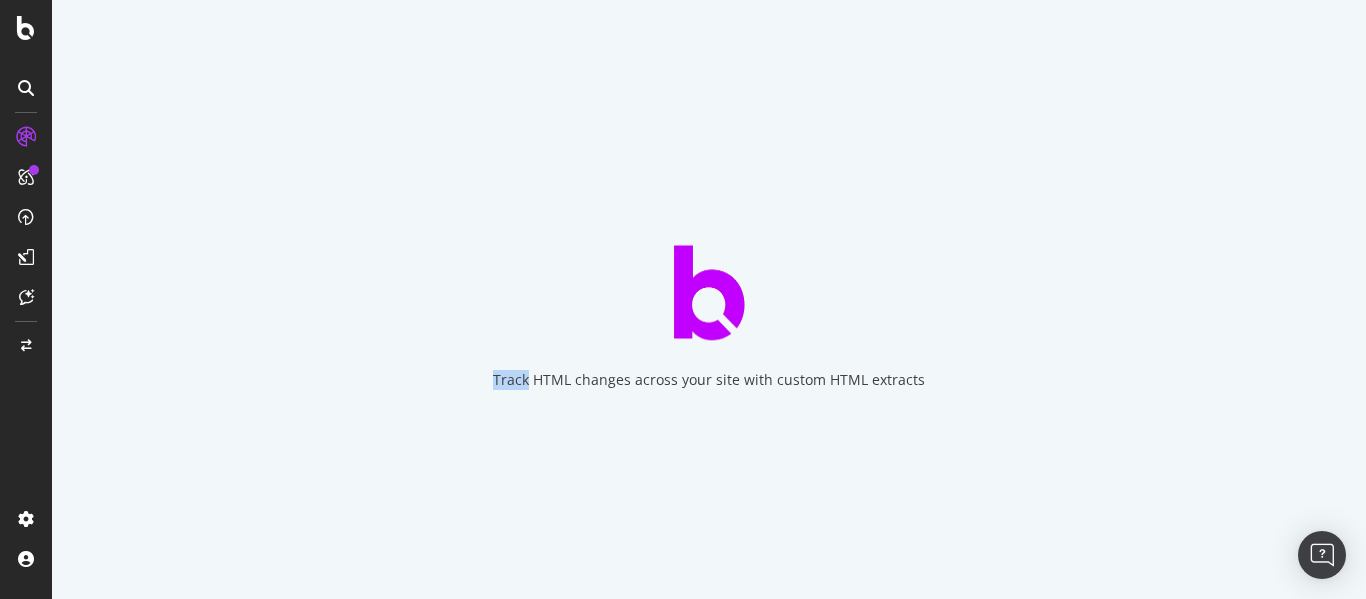click on "Track HTML changes across your site with custom HTML extracts" at bounding box center [709, 299] 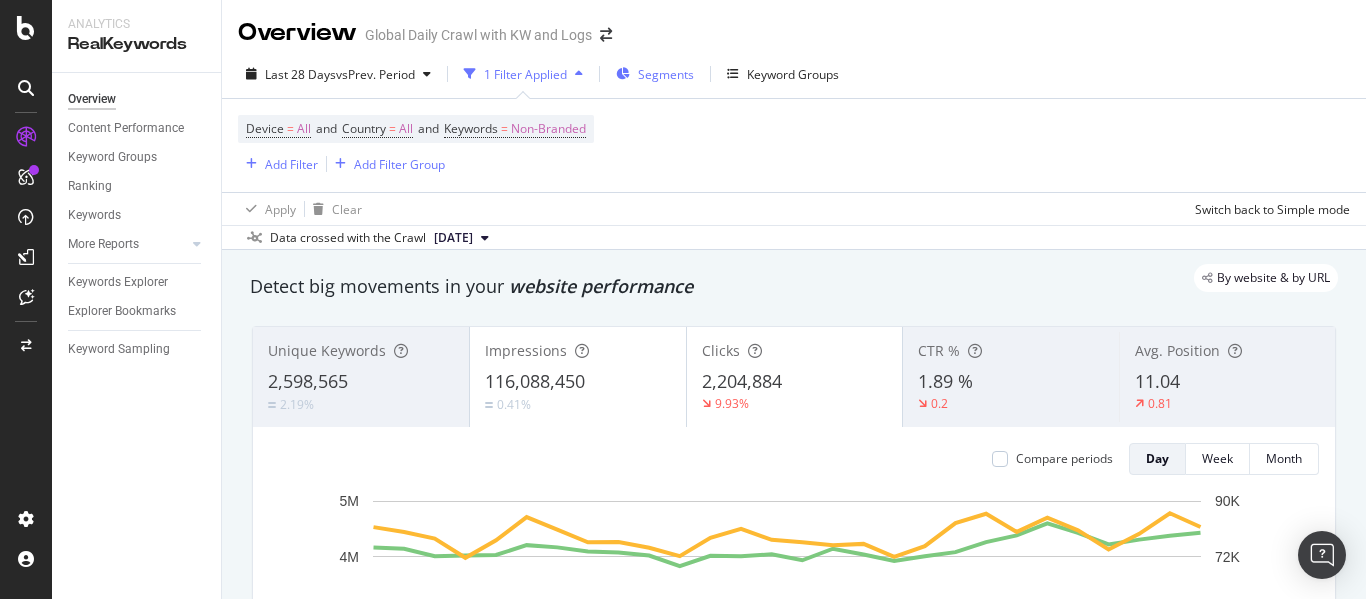 click on "Segments" at bounding box center [666, 74] 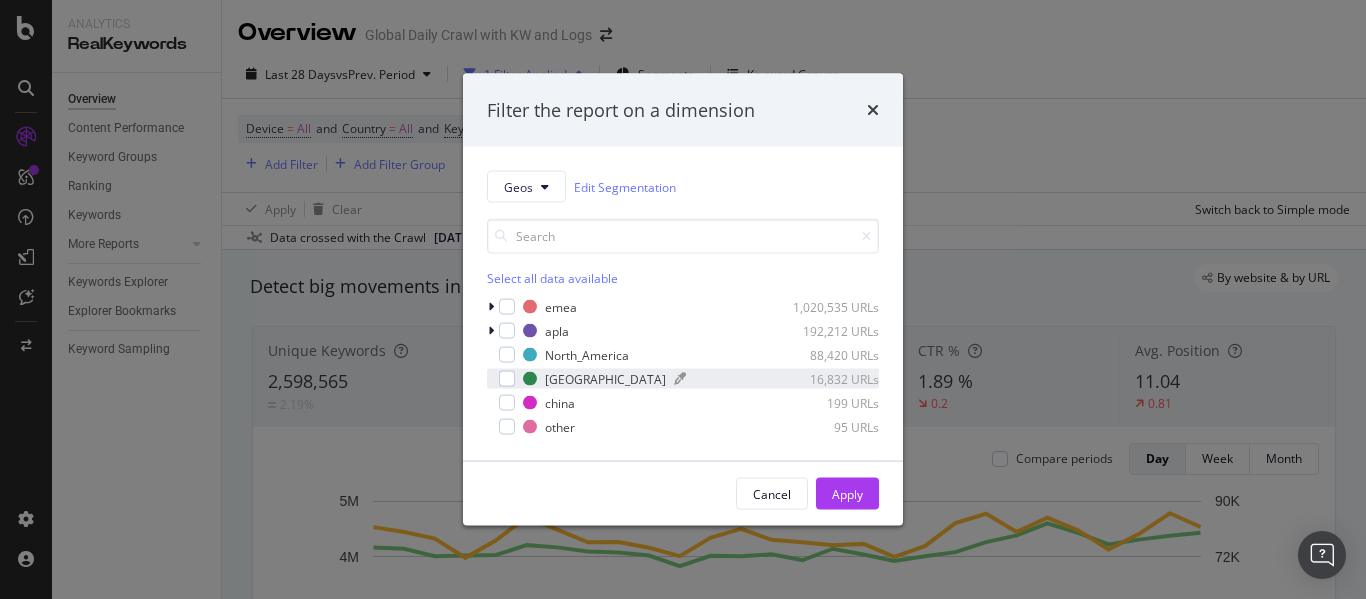 click on "[GEOGRAPHIC_DATA]" at bounding box center (605, 378) 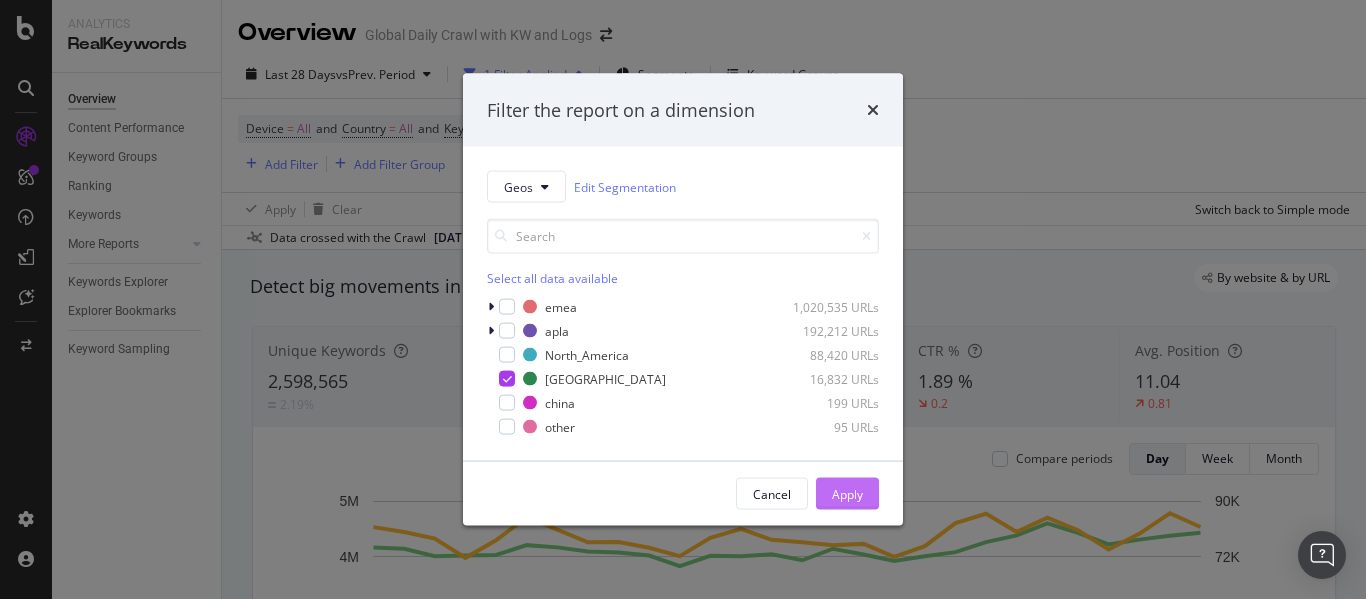 click on "Apply" at bounding box center (847, 493) 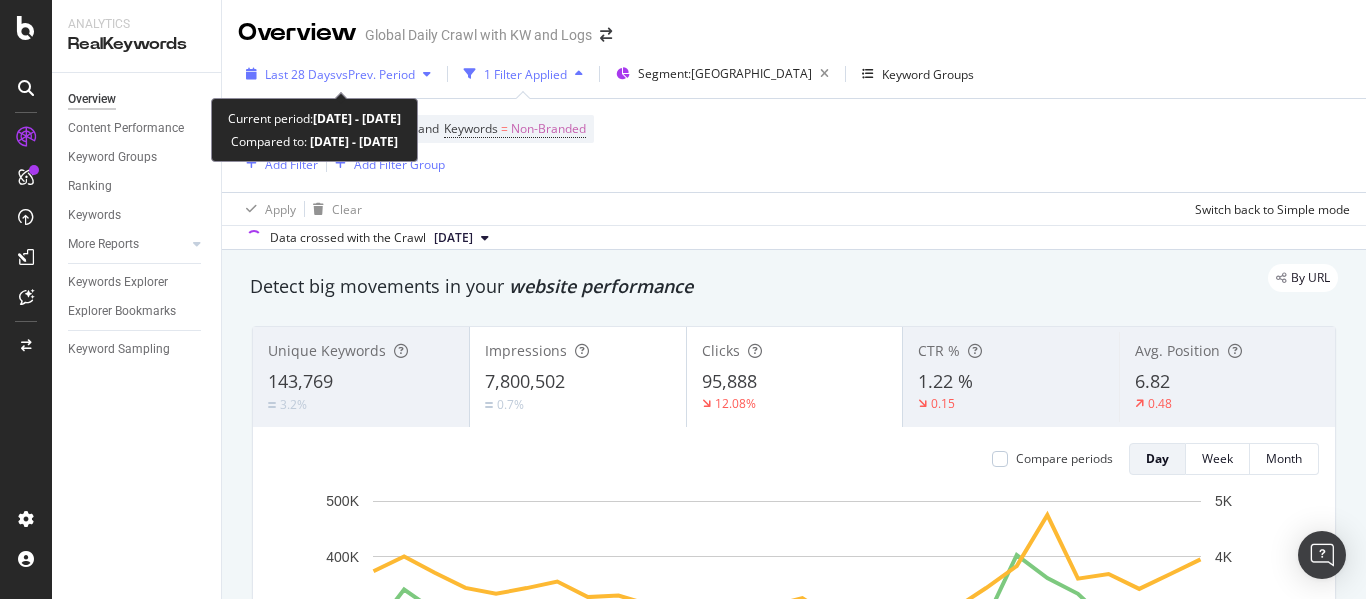 click on "Last 28 Days  vs  Prev. Period" at bounding box center (338, 74) 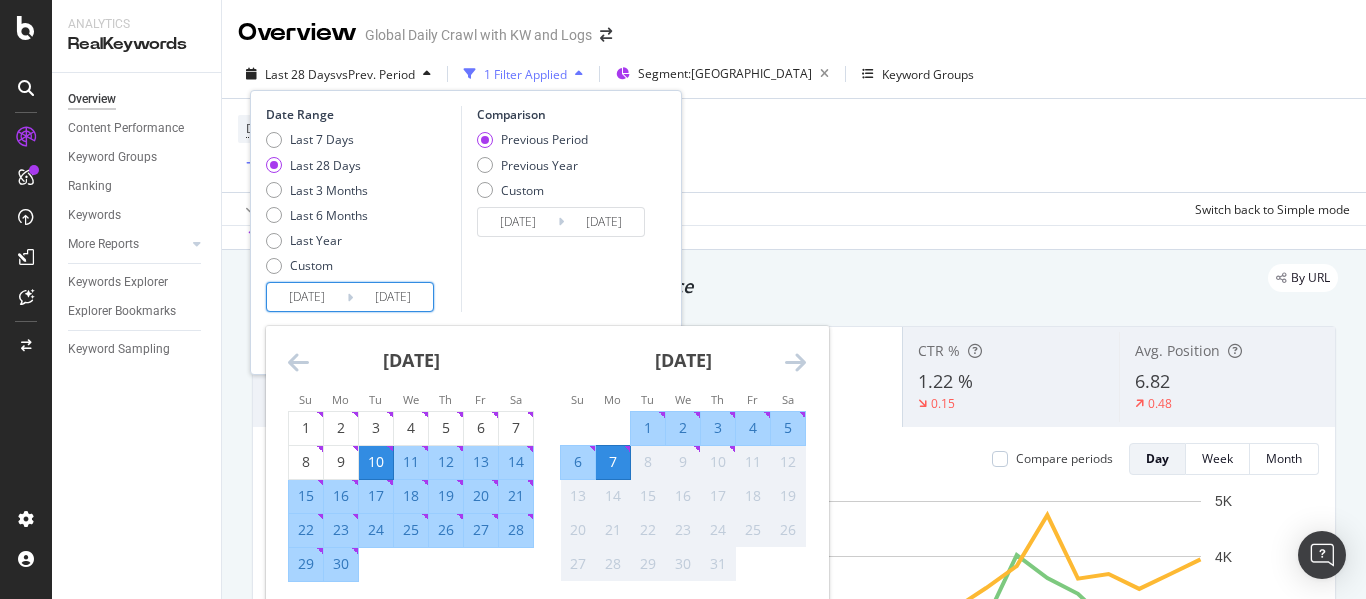 click on "2025/06/10" at bounding box center [307, 297] 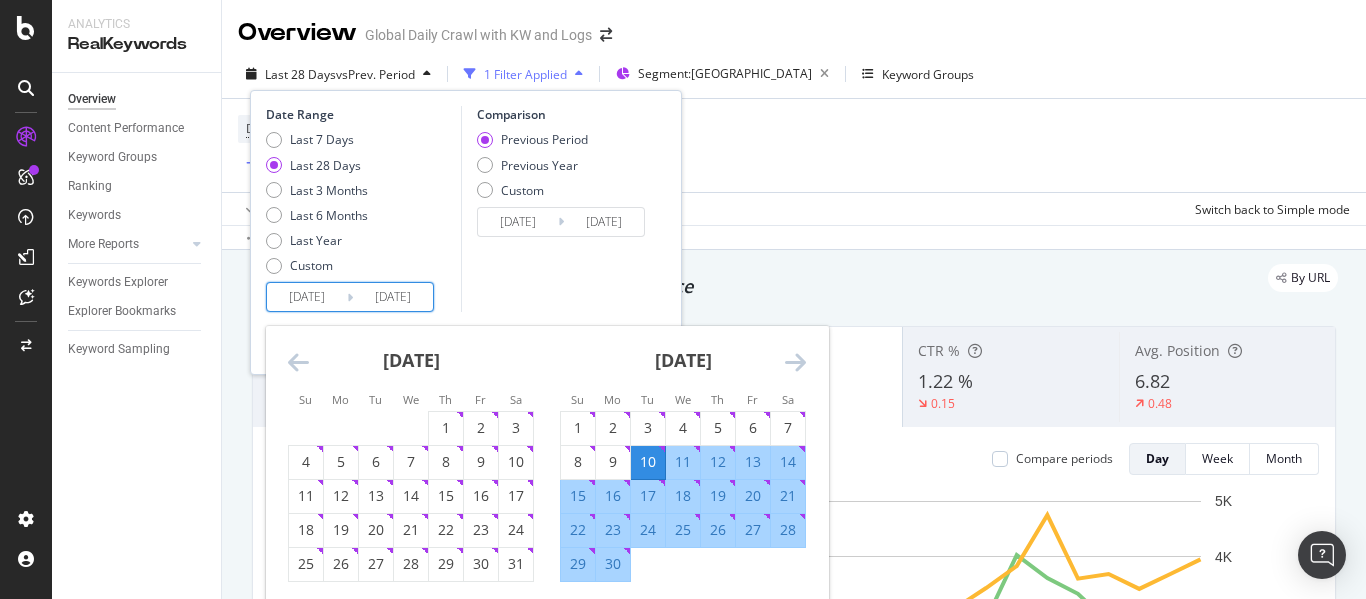 click at bounding box center [298, 362] 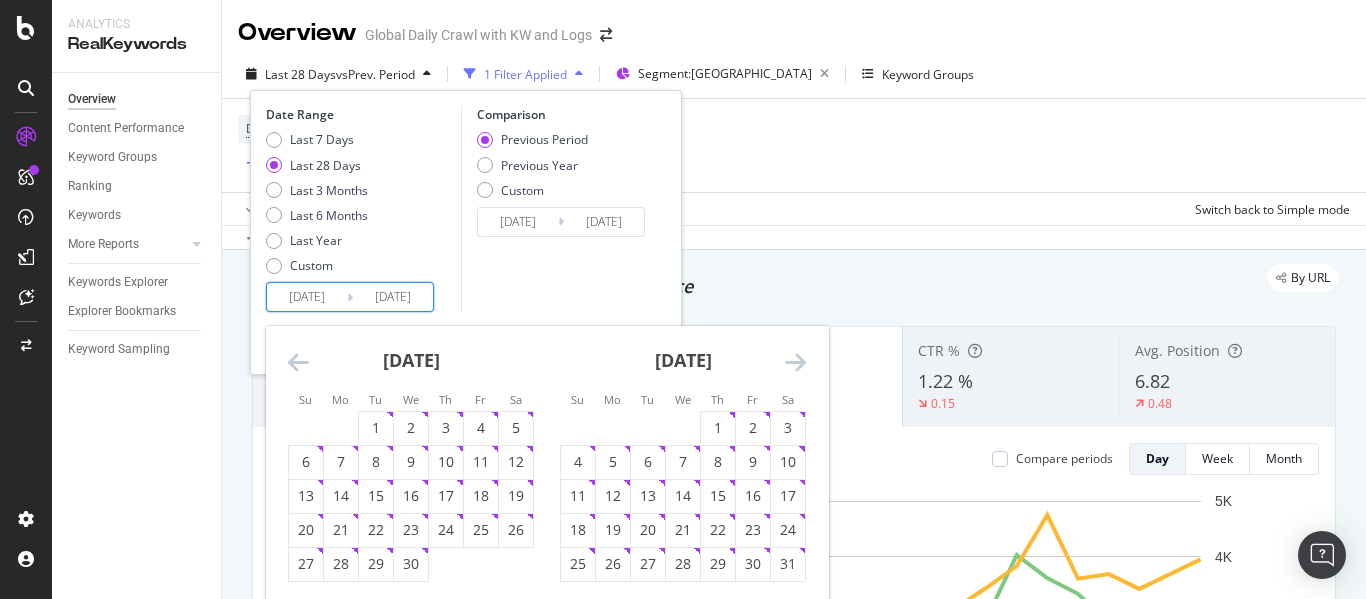 click at bounding box center [298, 362] 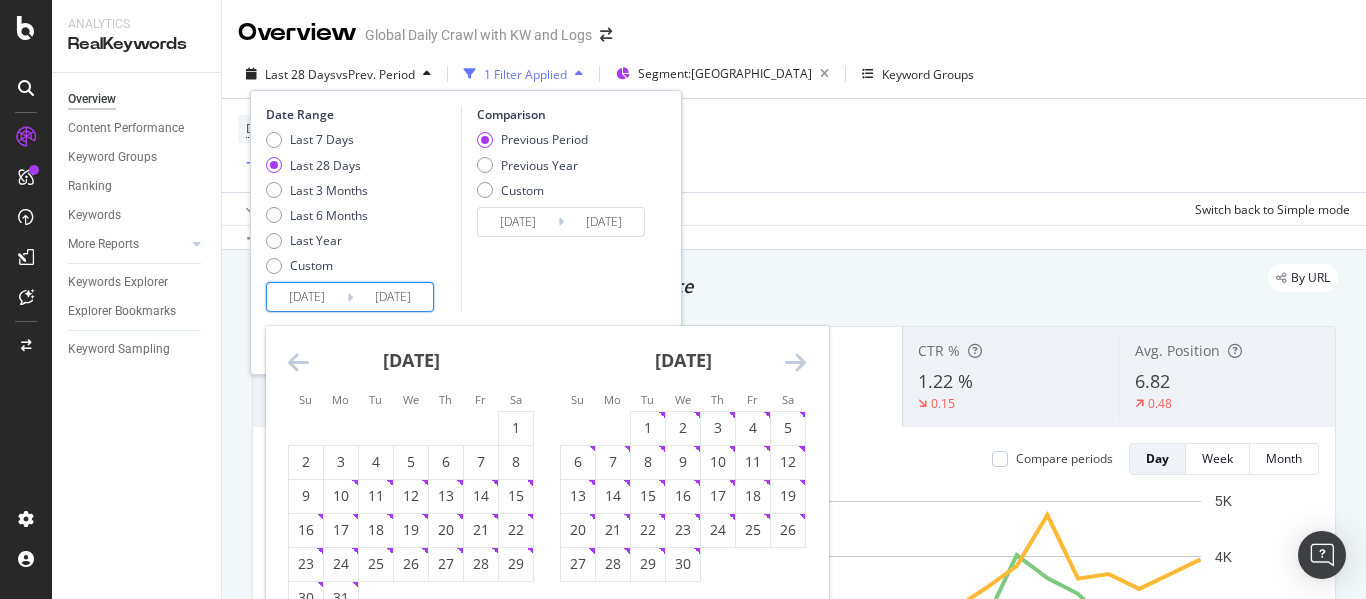 click at bounding box center (795, 362) 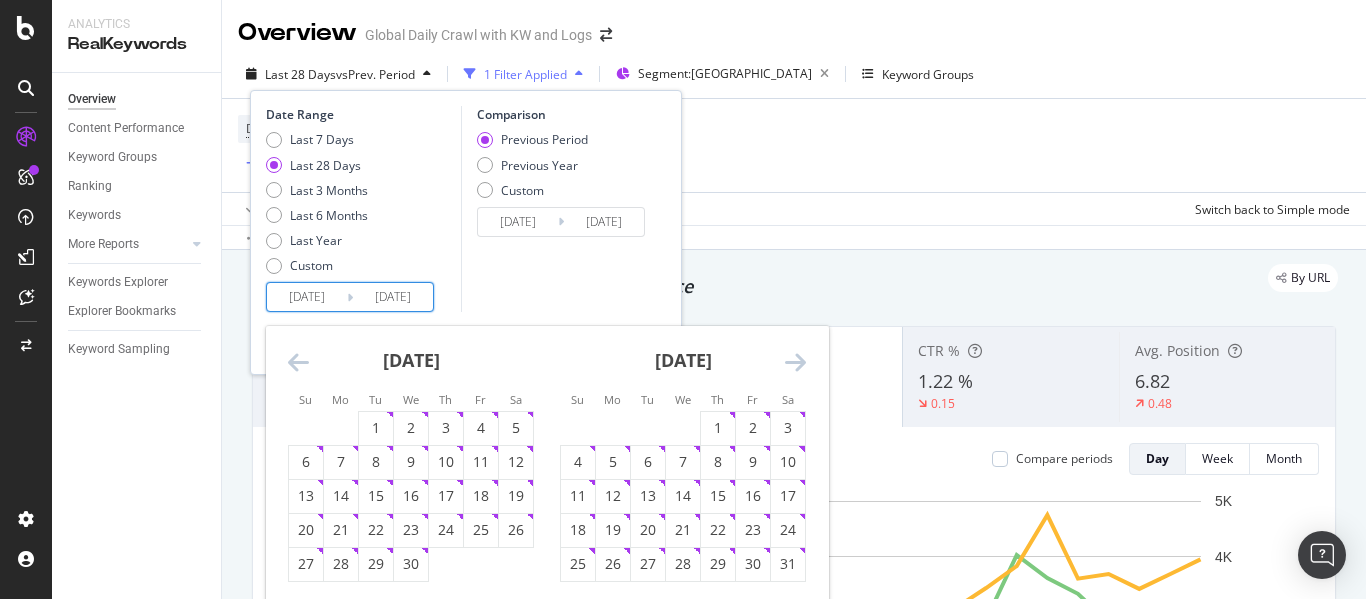 click at bounding box center [795, 362] 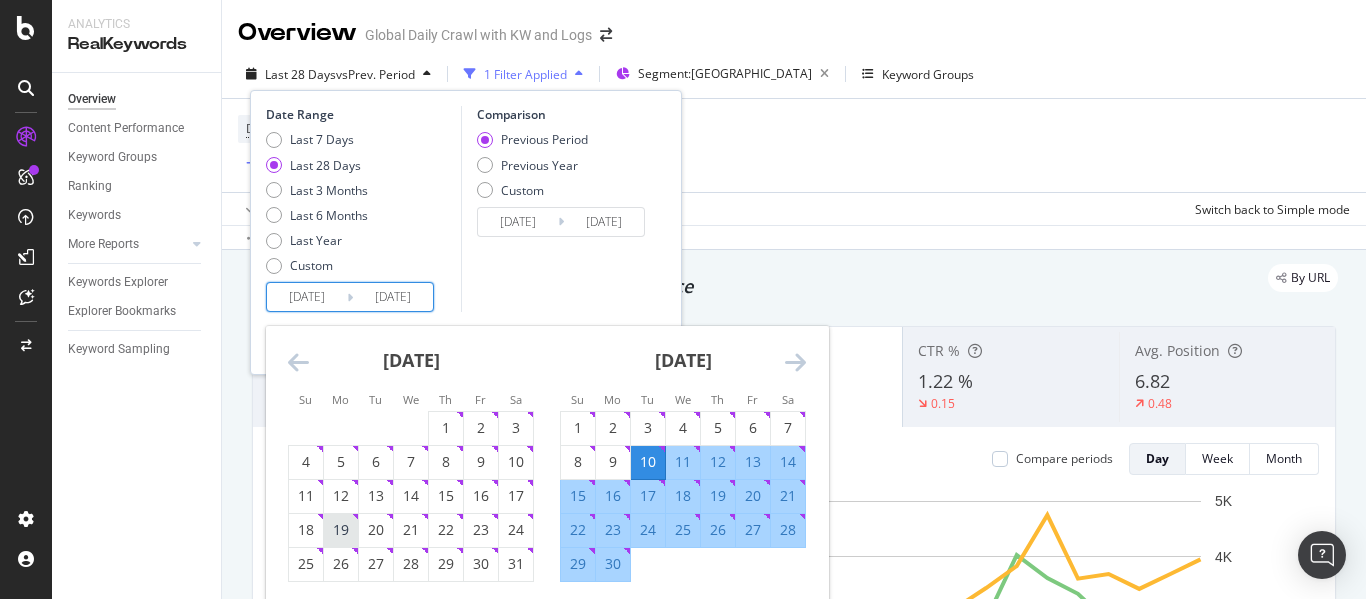 click on "19" at bounding box center (341, 530) 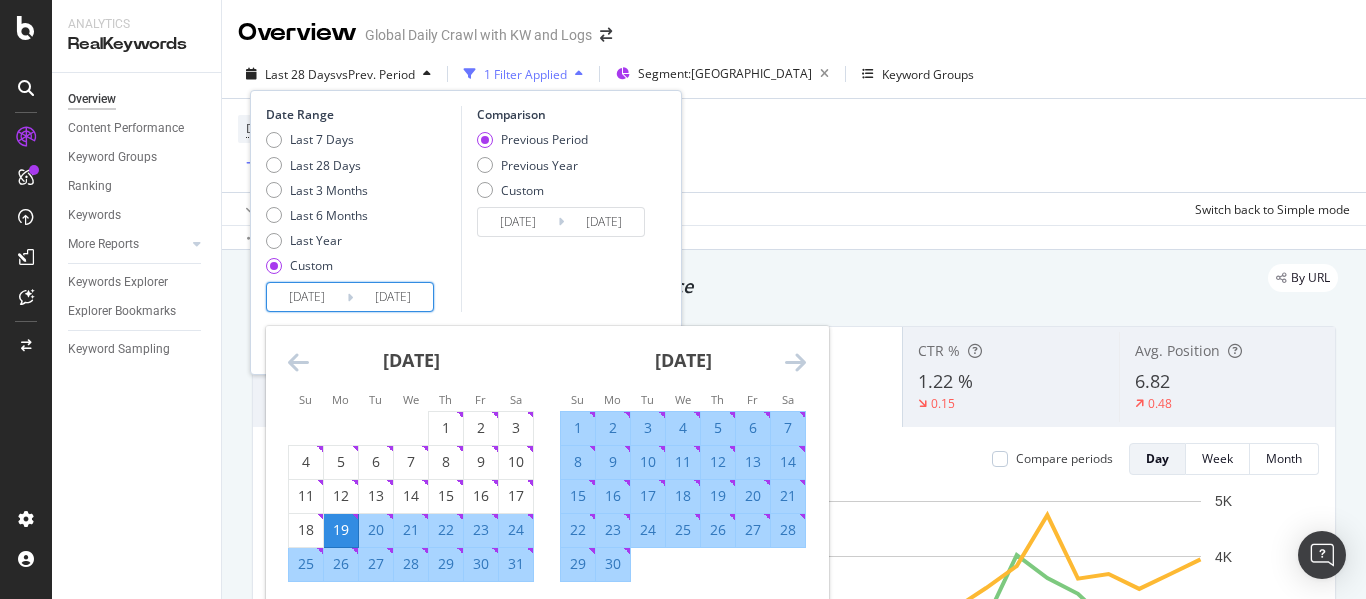 click on "25" at bounding box center [306, 564] 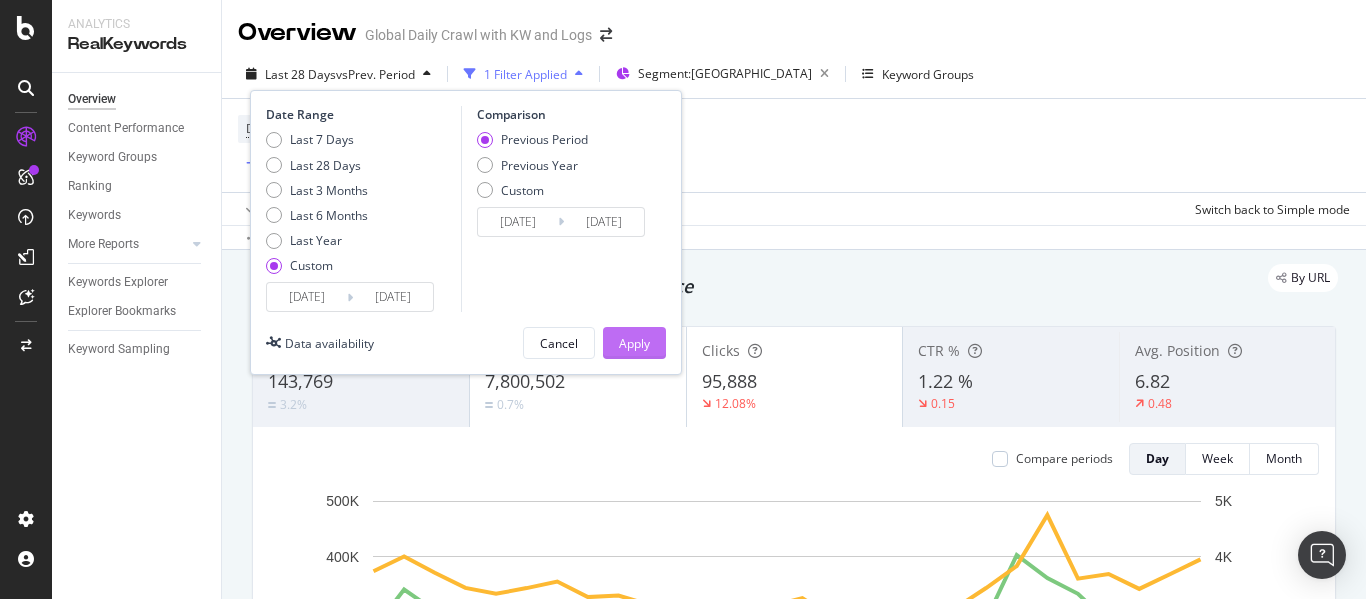 click on "Apply" at bounding box center (634, 343) 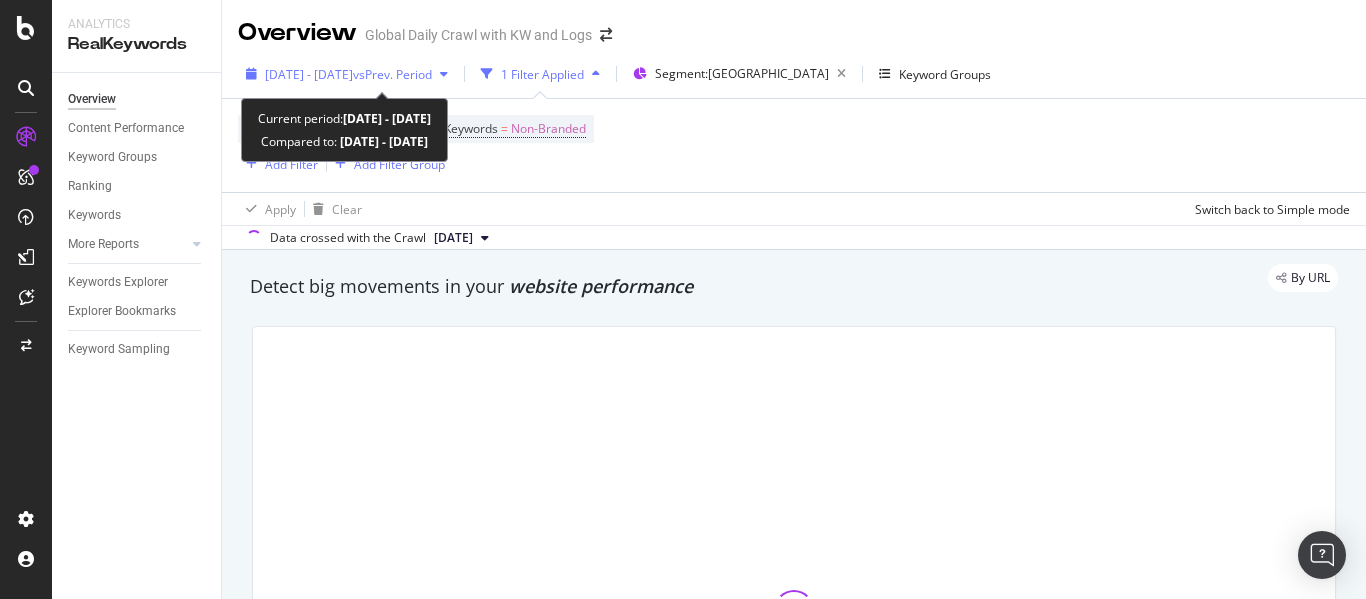click on "vs  Prev. Period" at bounding box center [392, 74] 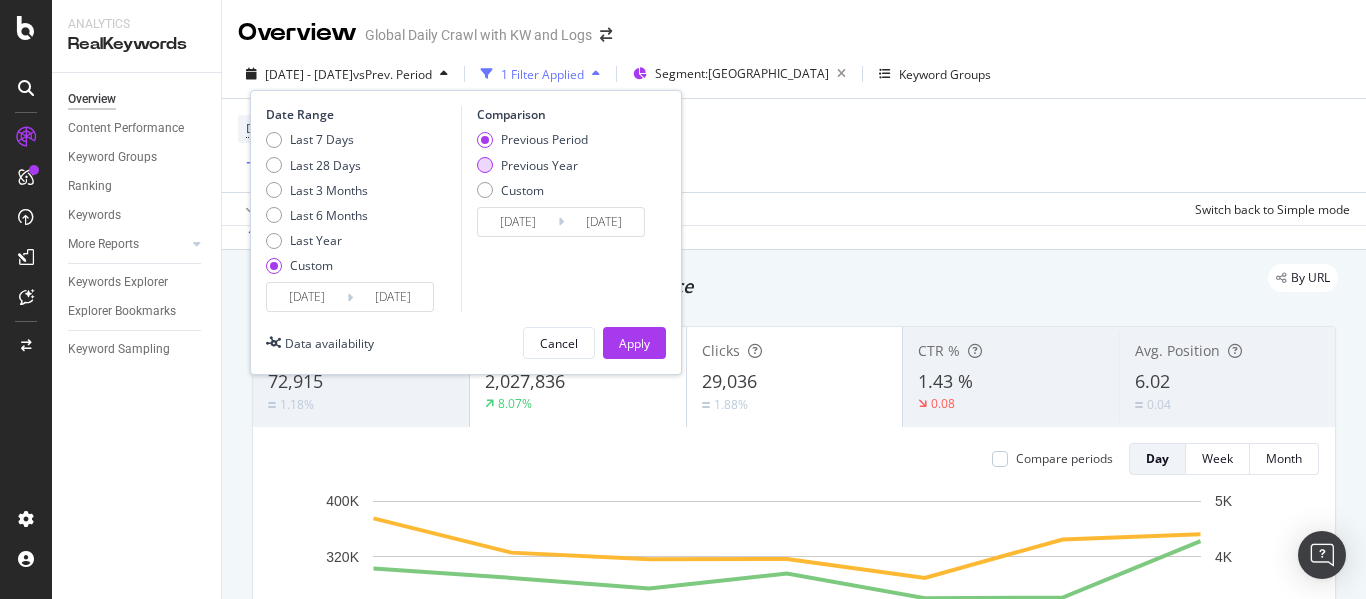click at bounding box center [485, 165] 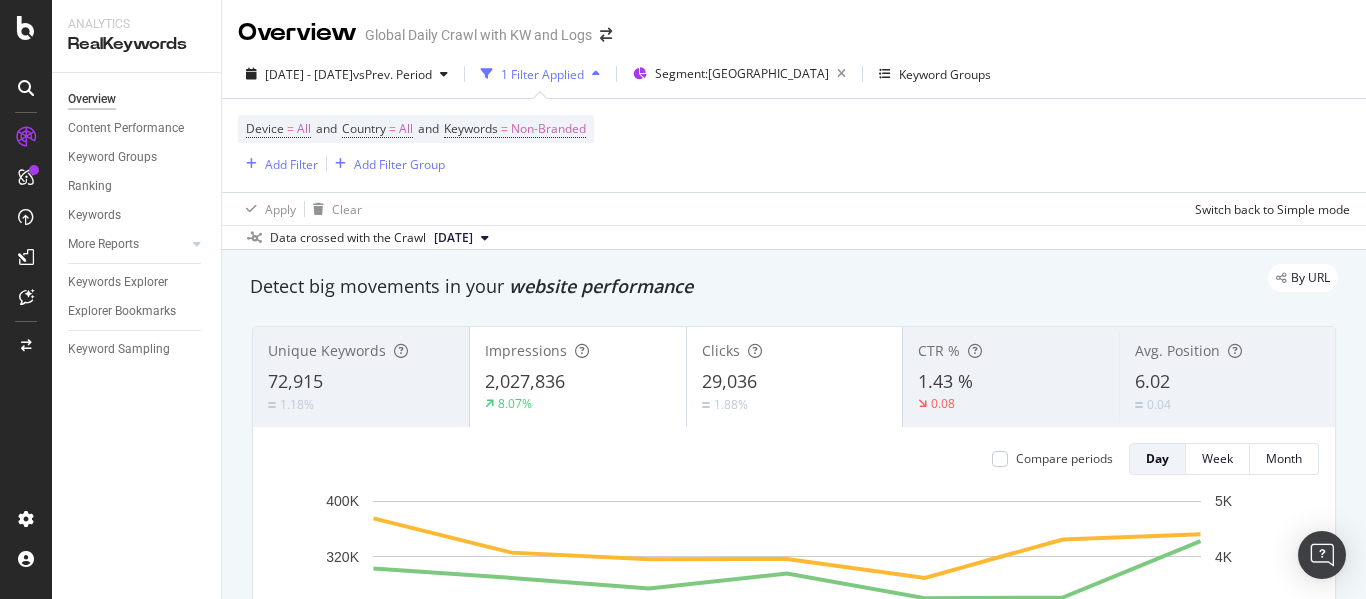 click on "Device   =     All  and  Country   =     All  and  Keywords   =     Non-Branded Add Filter Add Filter Group" at bounding box center (794, 145) 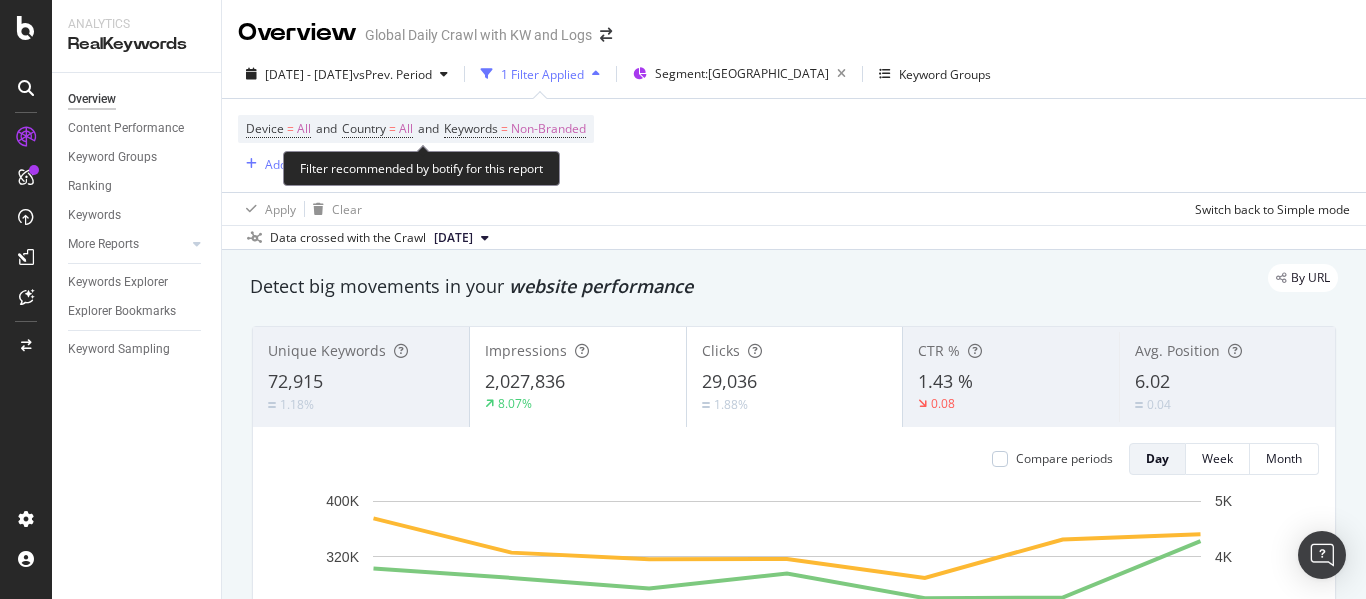 click on "Device   =     All  and  Country   =     All  and  Keywords   =     Non-Branded" at bounding box center (416, 129) 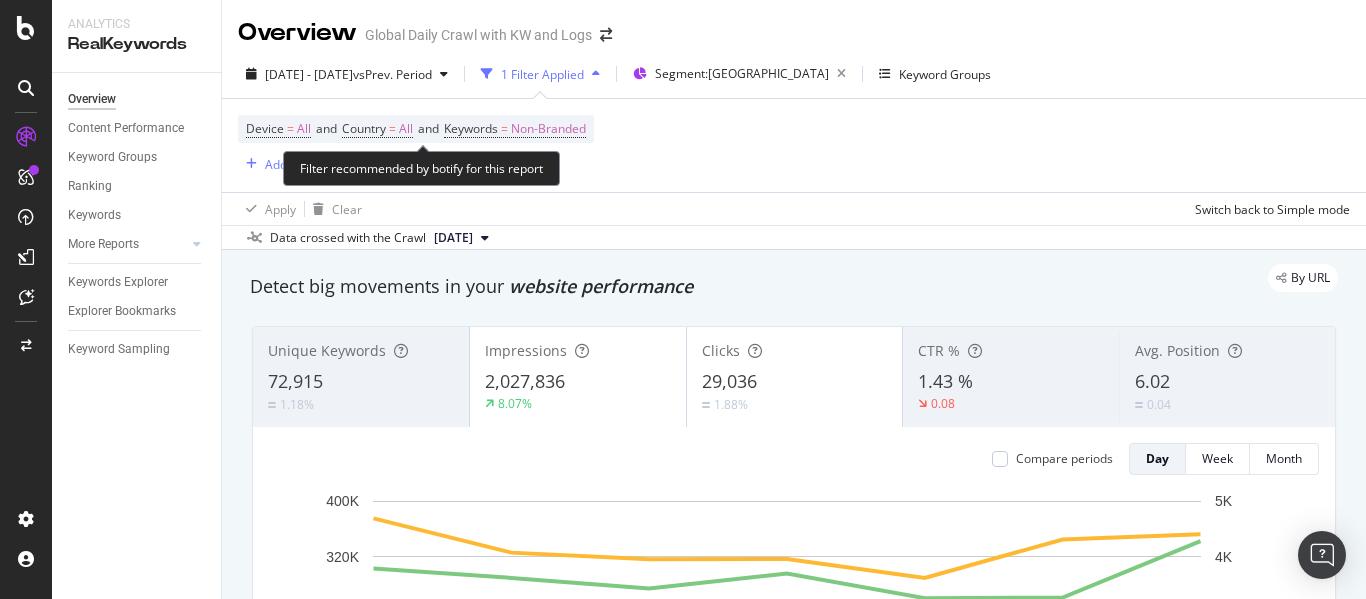 click on "Device   =     All  and  Country   =     All  and  Keywords   =     Non-Branded" at bounding box center (416, 129) 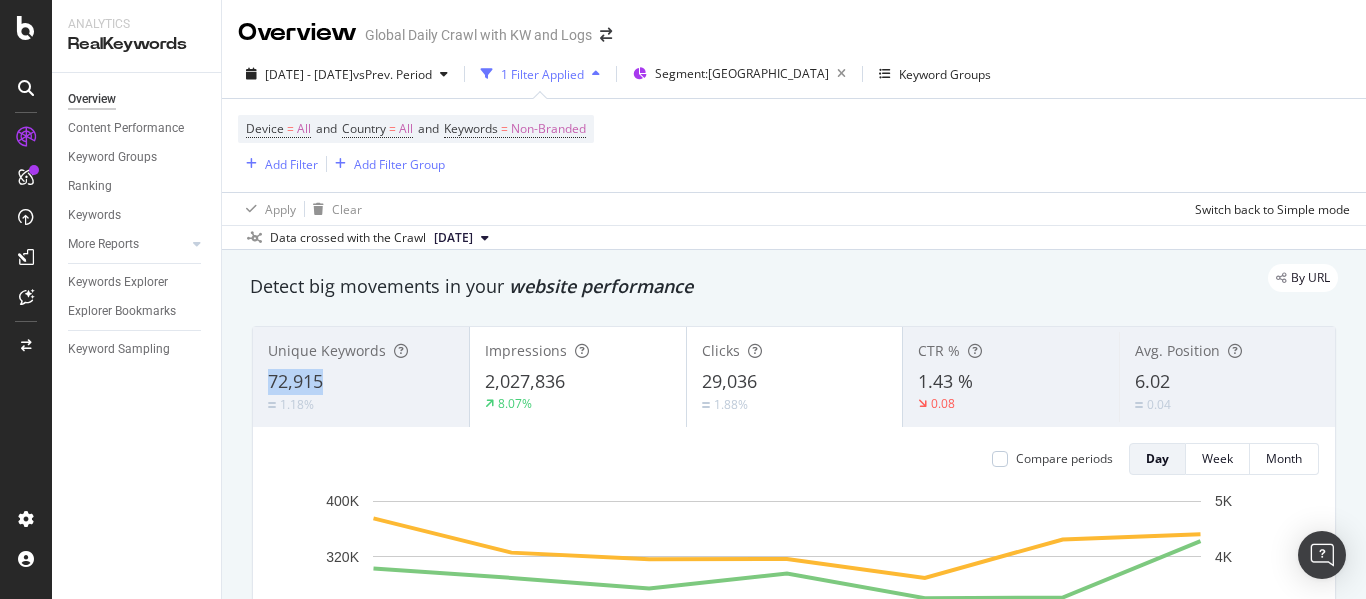 drag, startPoint x: 333, startPoint y: 380, endPoint x: 266, endPoint y: 373, distance: 67.36468 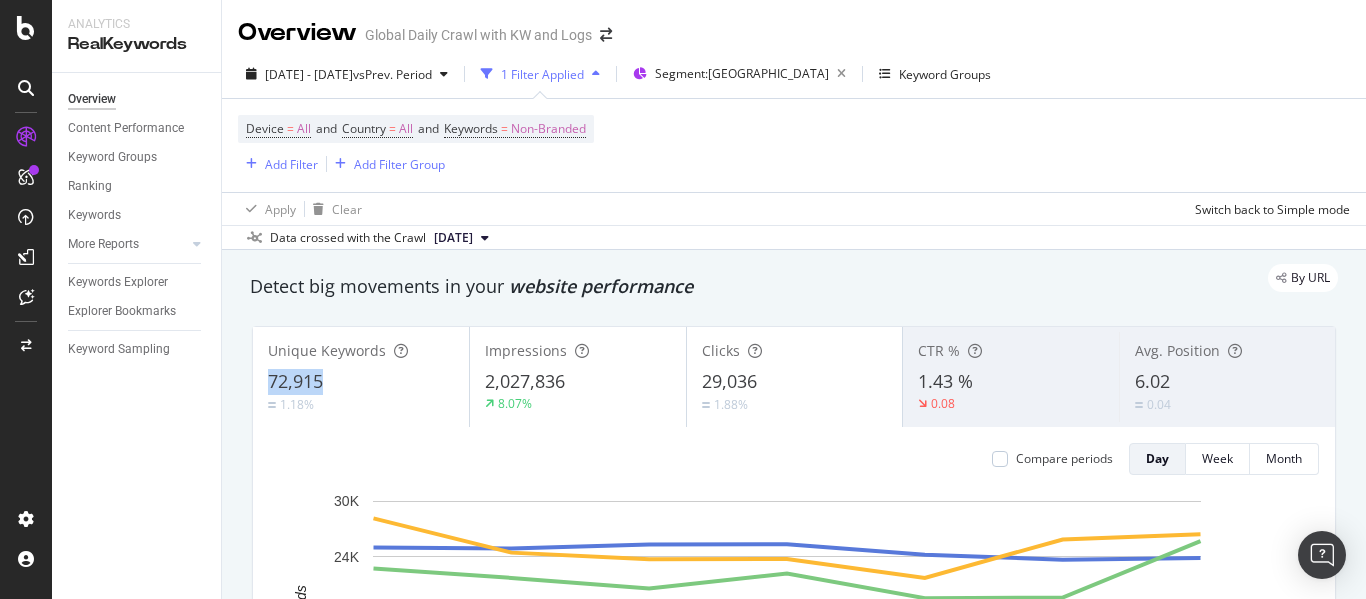 copy on "72,915" 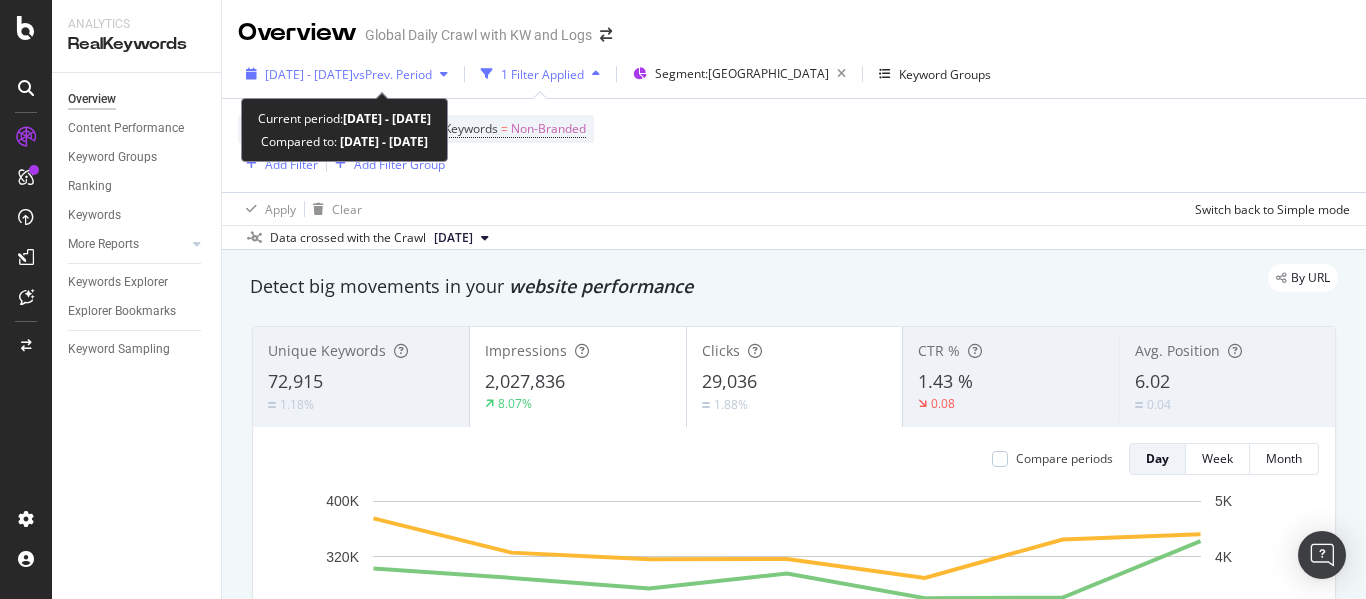 click on "vs  Prev. Period" at bounding box center [392, 74] 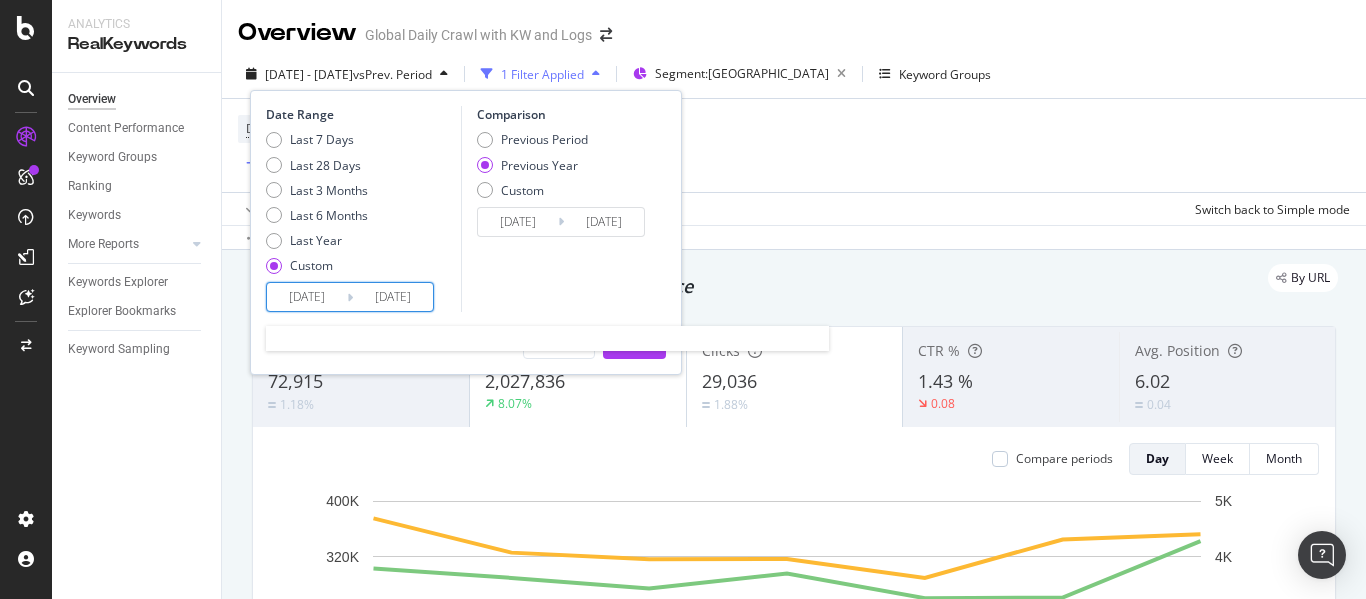 click on "[DATE]" at bounding box center [307, 297] 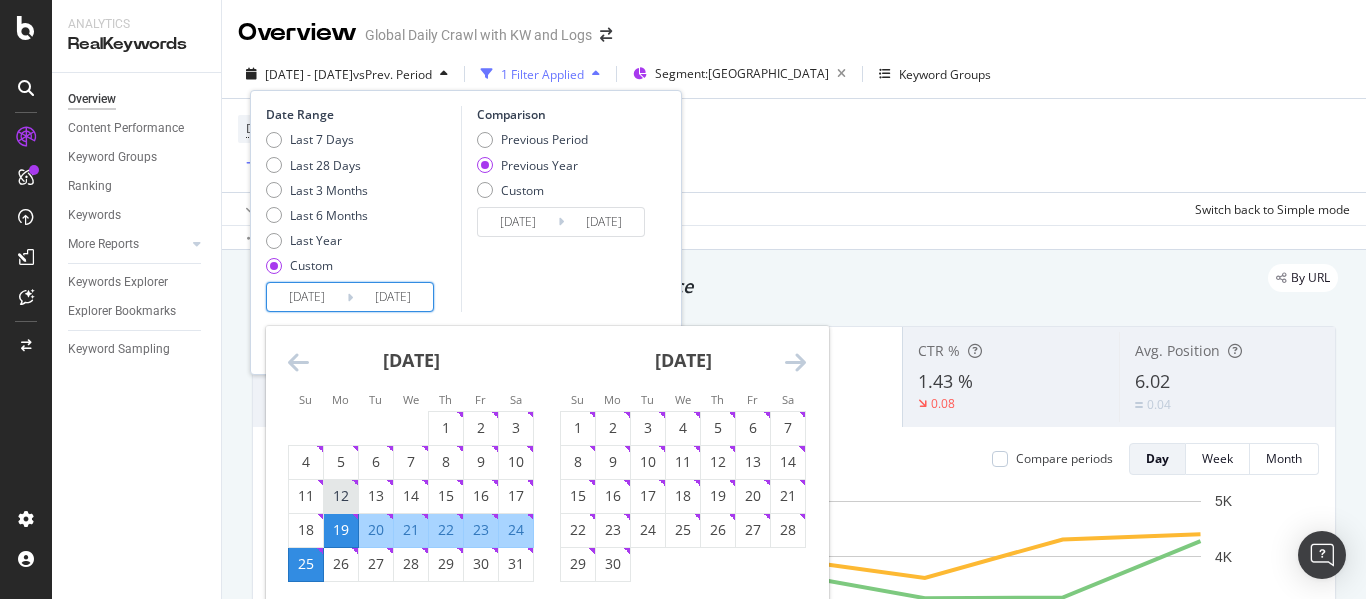 click on "12" at bounding box center (341, 496) 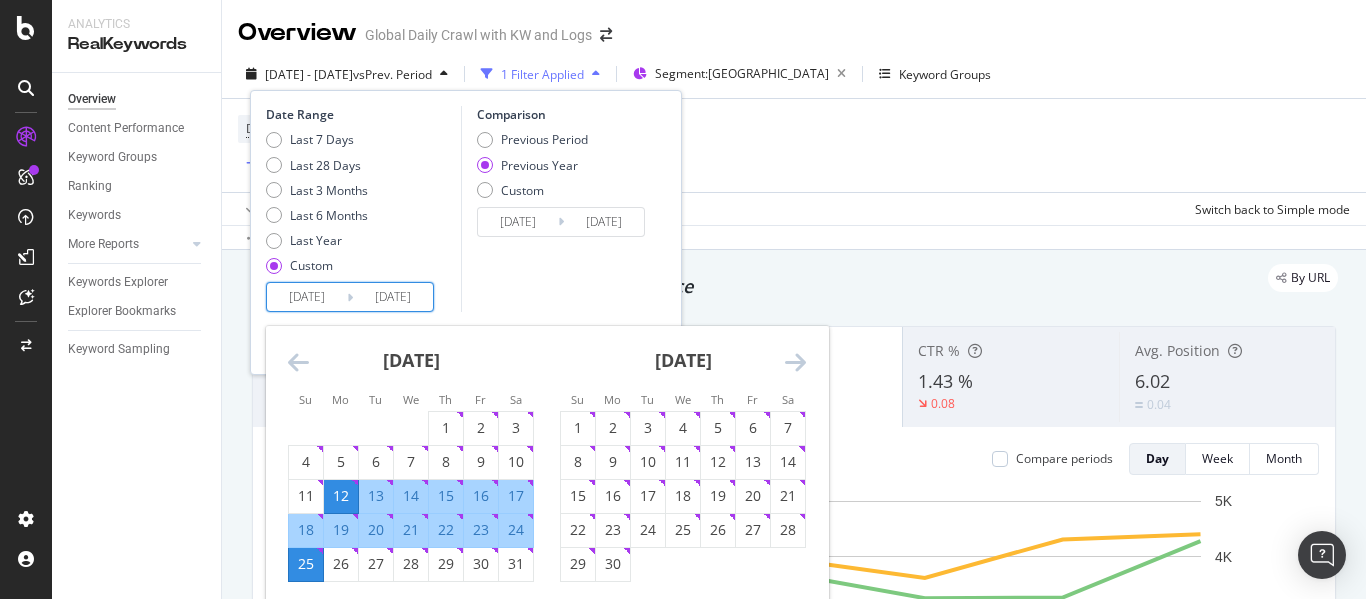 click on "18" at bounding box center (306, 530) 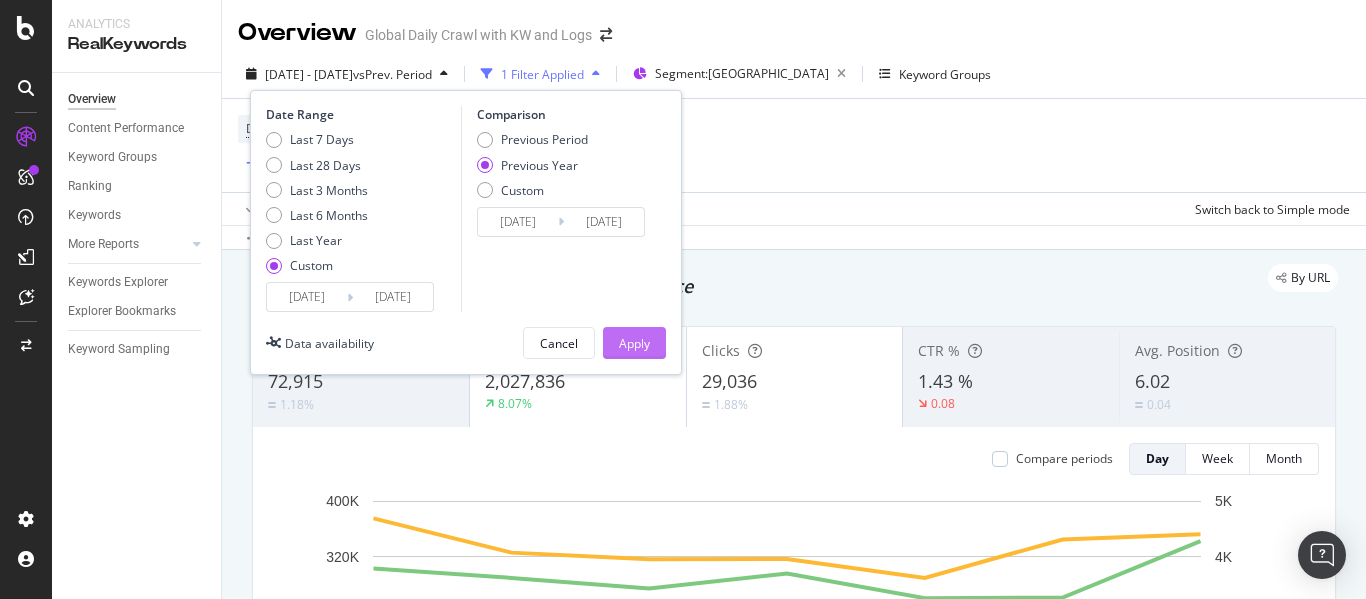click on "Apply" at bounding box center (634, 343) 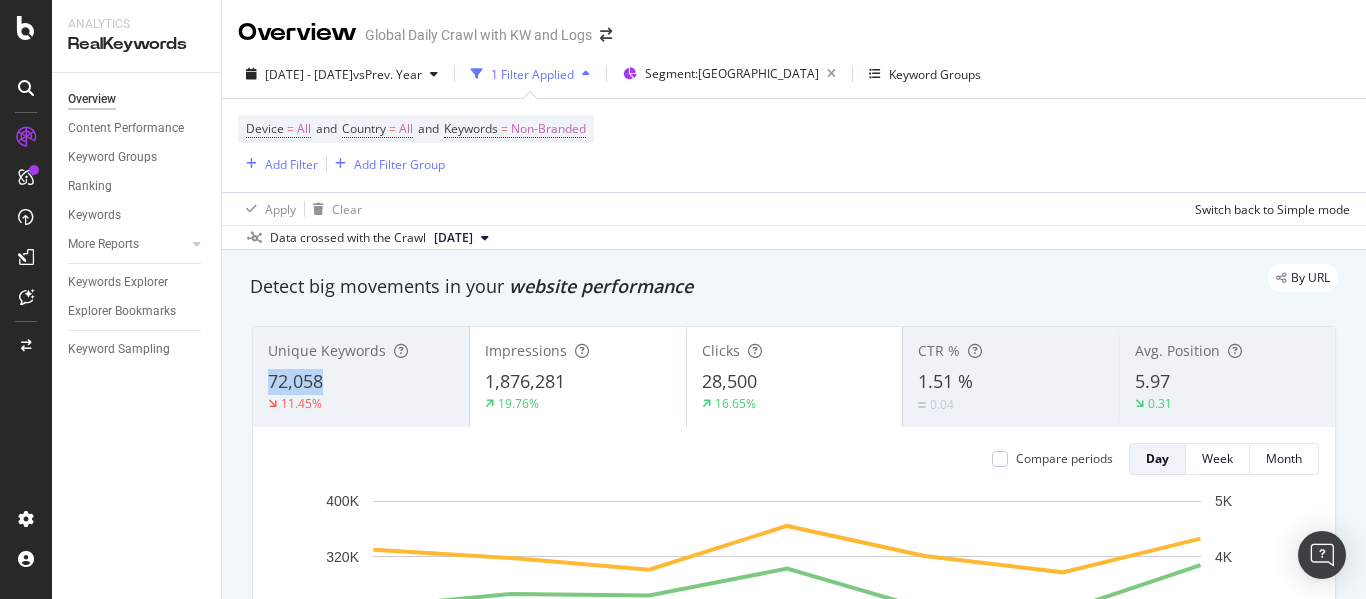 copy on "72,058" 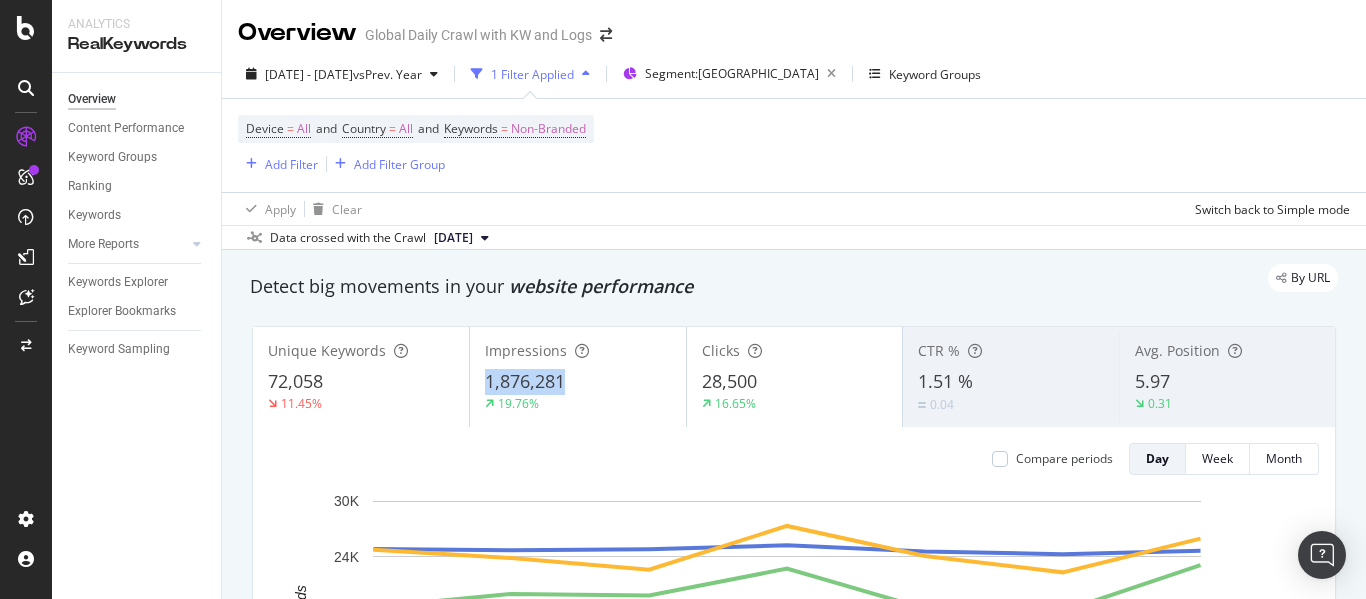 copy on "1,876,281" 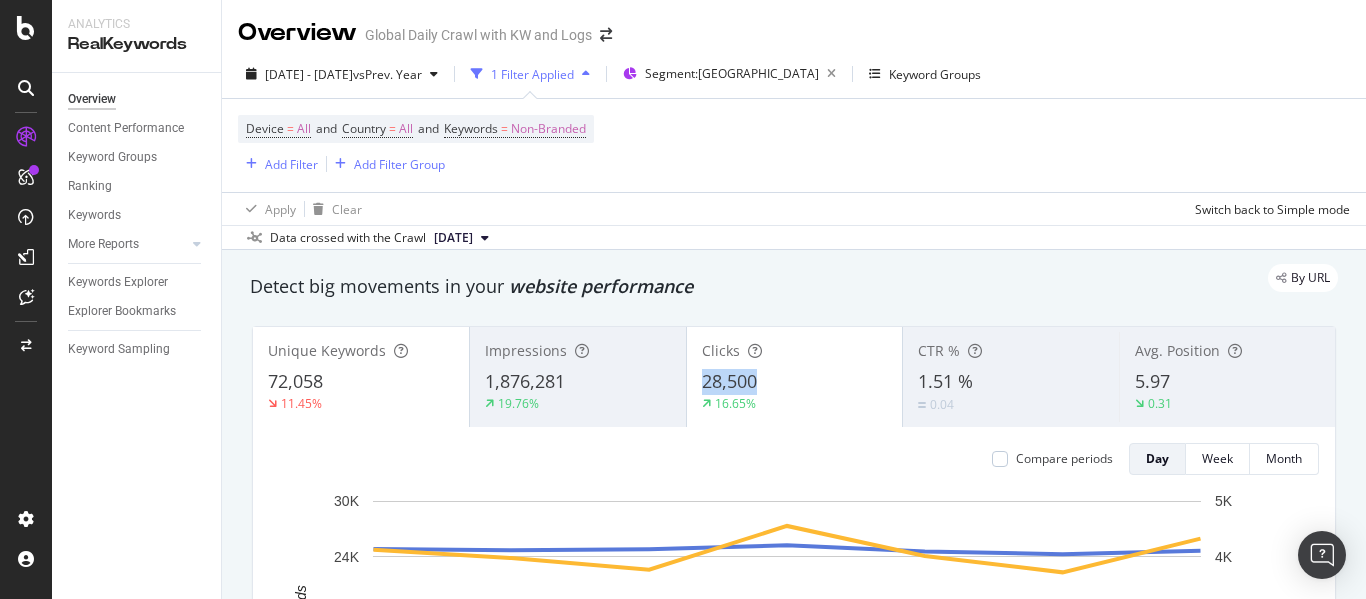 copy on "28,500" 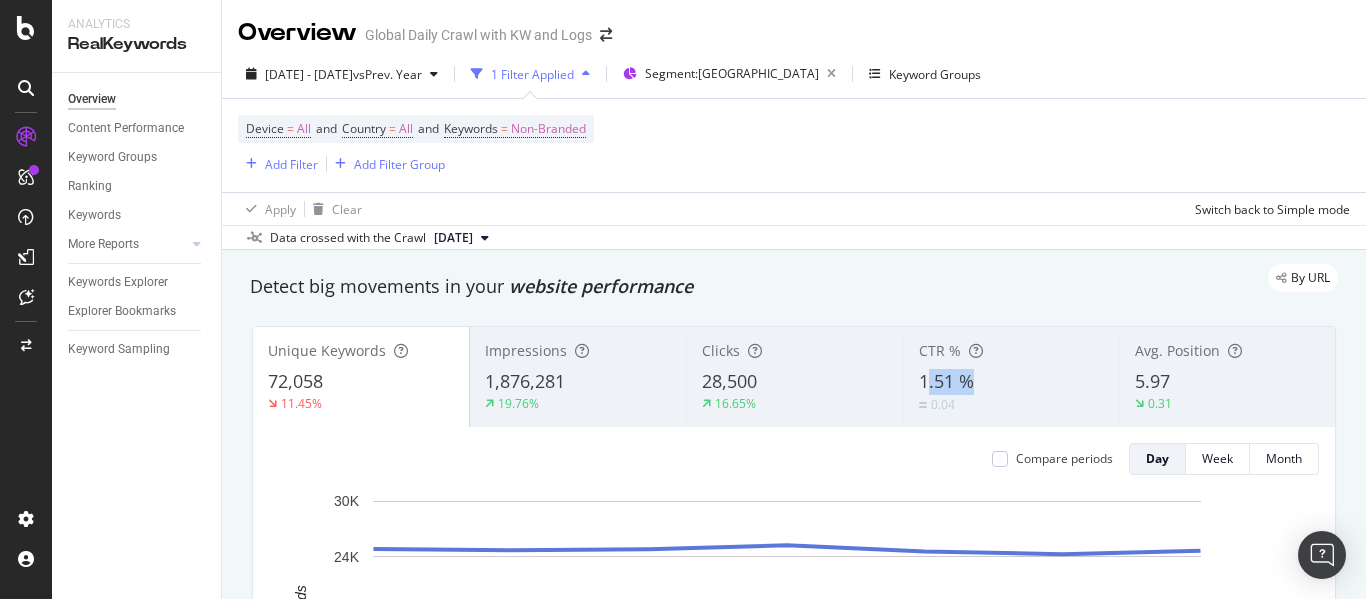 copy on ".51 %" 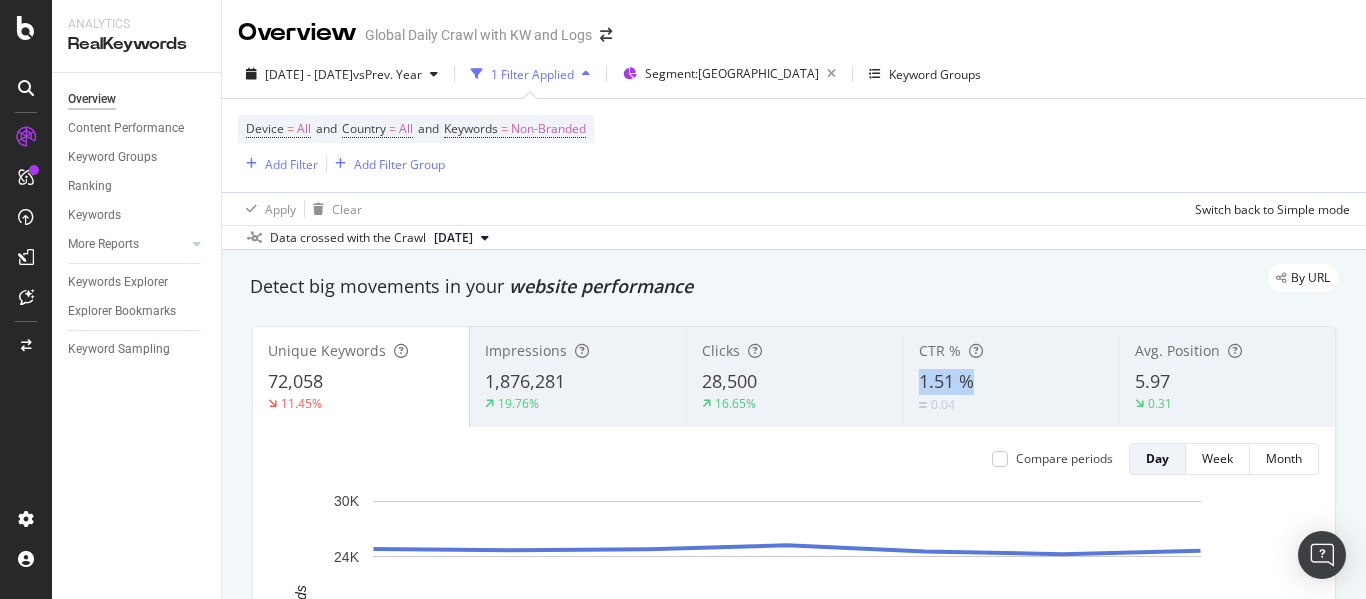 copy on "1.51 %" 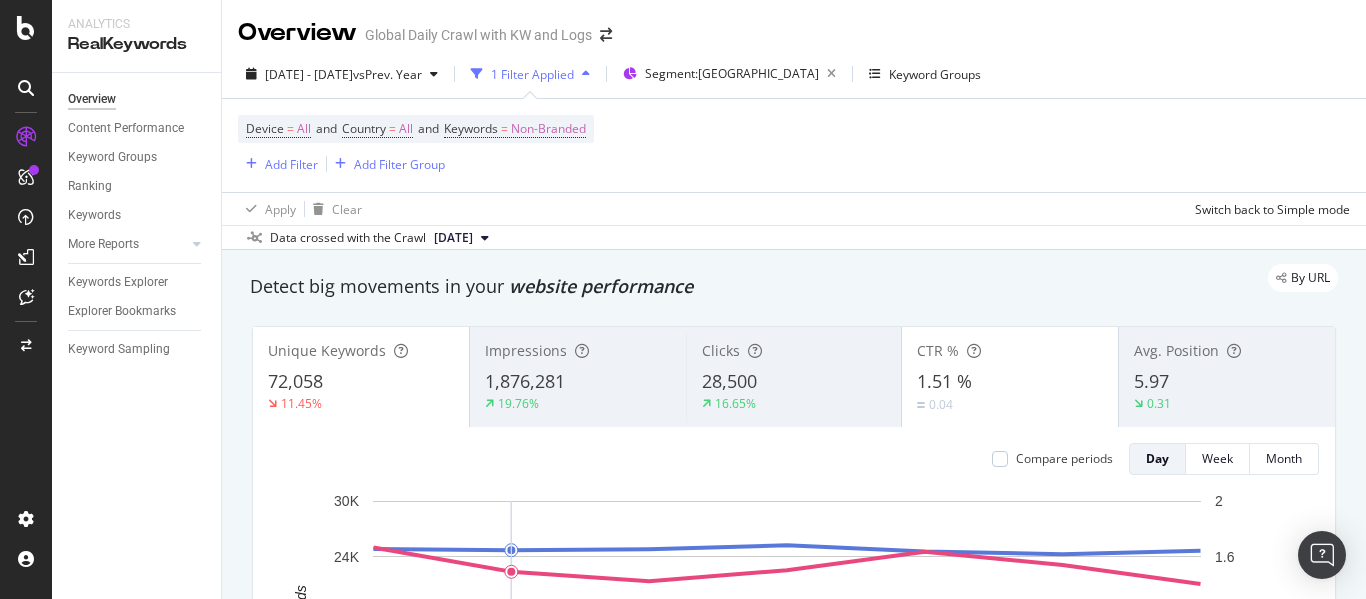 drag, startPoint x: 460, startPoint y: 566, endPoint x: 613, endPoint y: 566, distance: 153 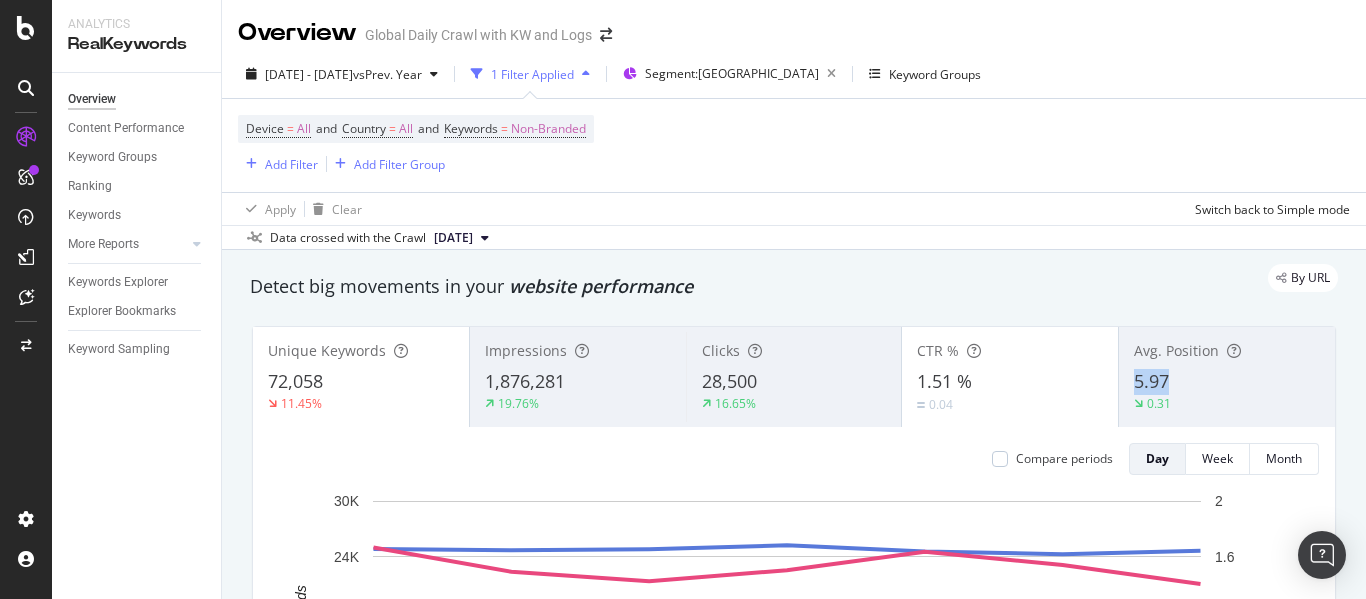 copy on "5.97" 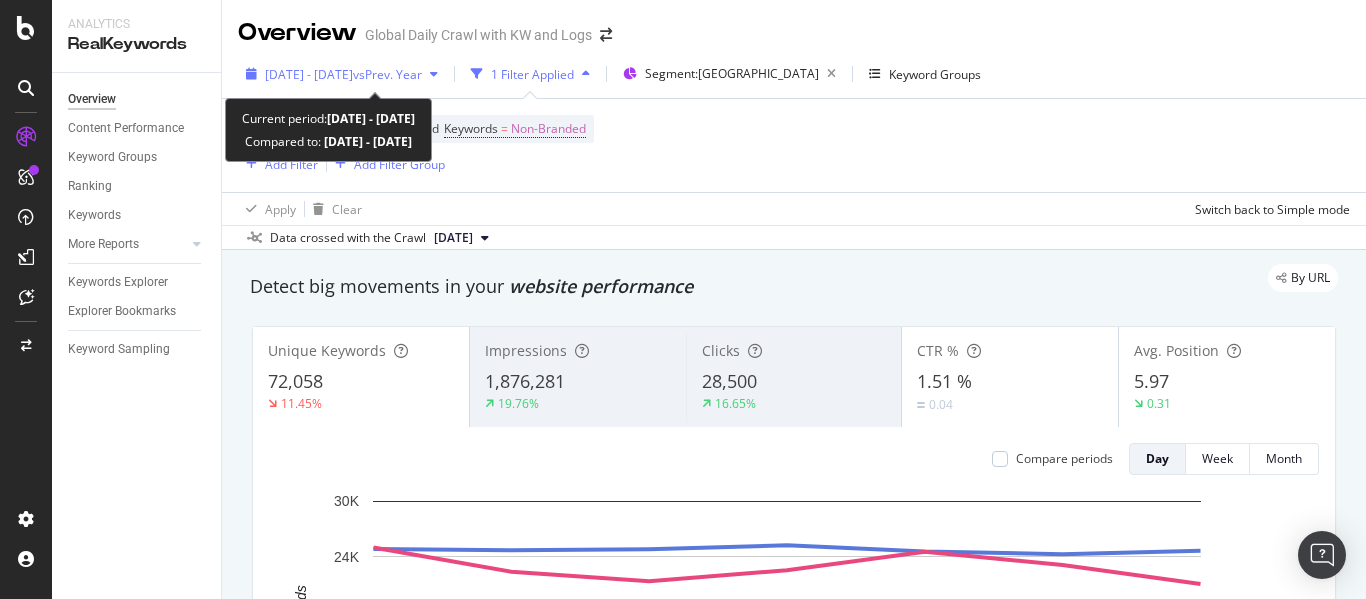 click on "[DATE] - [DATE]" at bounding box center [309, 74] 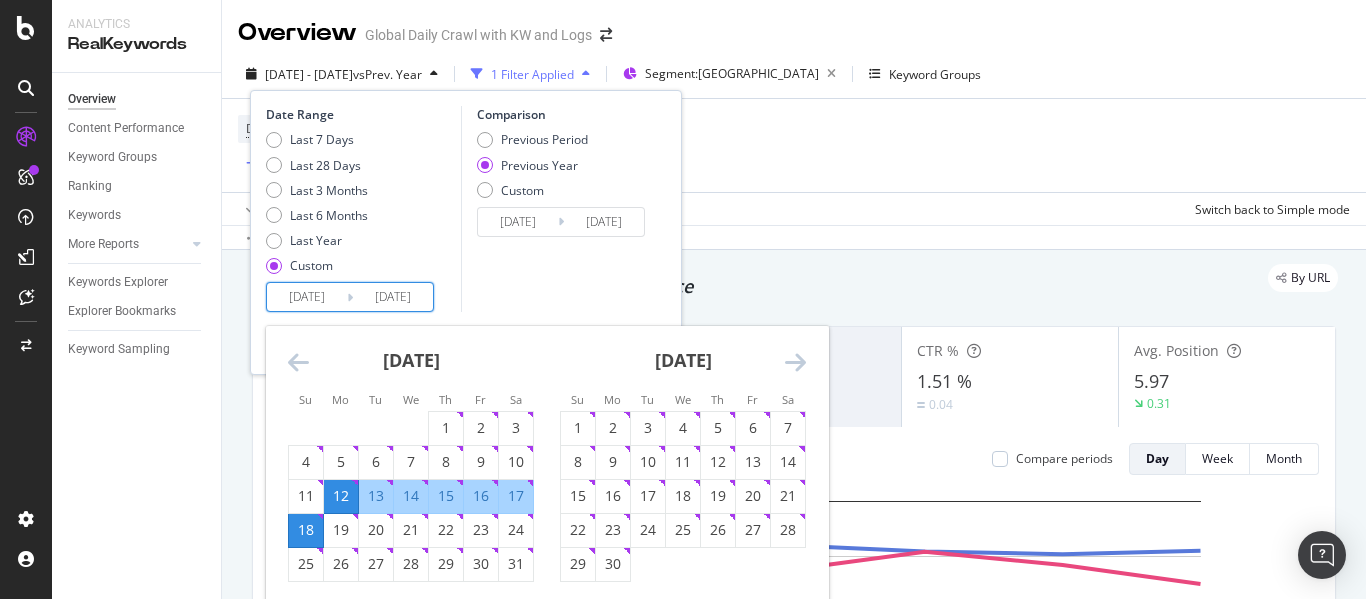 click on "[DATE]" at bounding box center (307, 297) 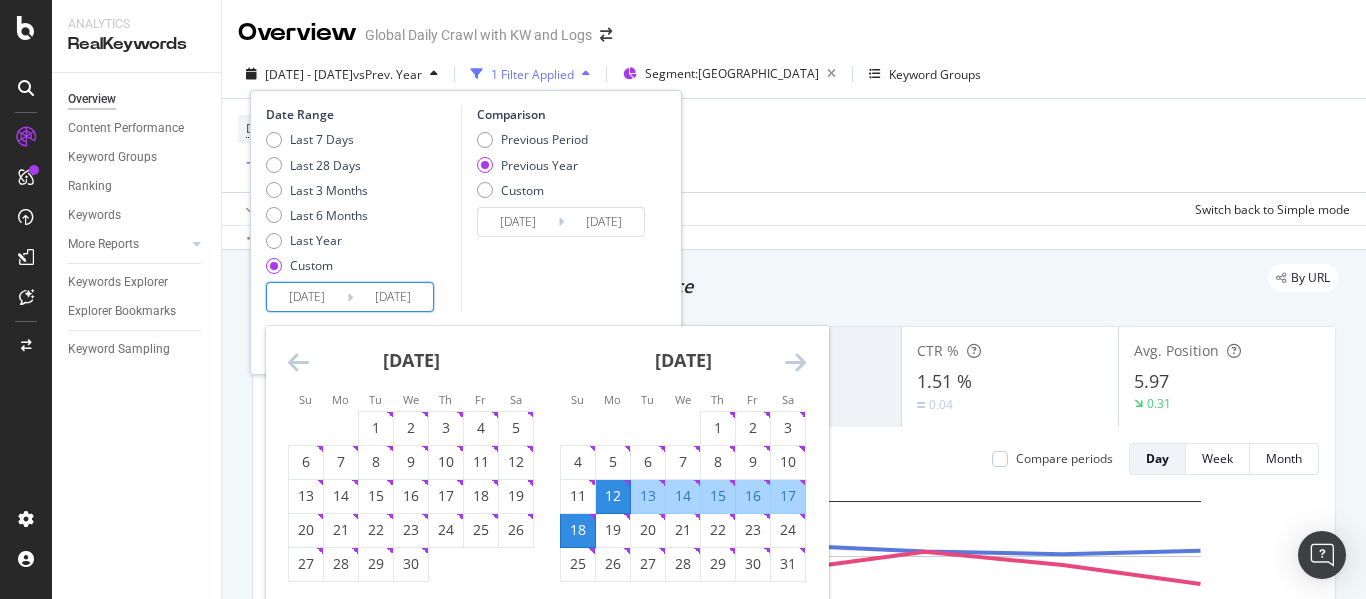 click at bounding box center (298, 362) 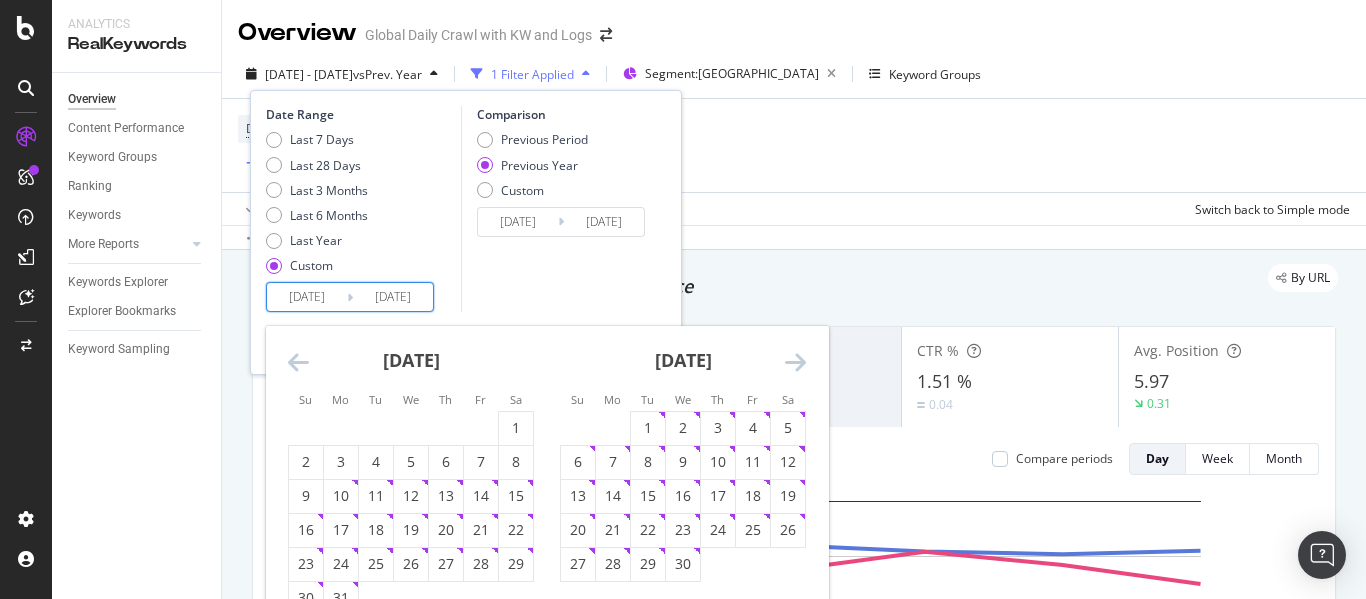 click at bounding box center [298, 362] 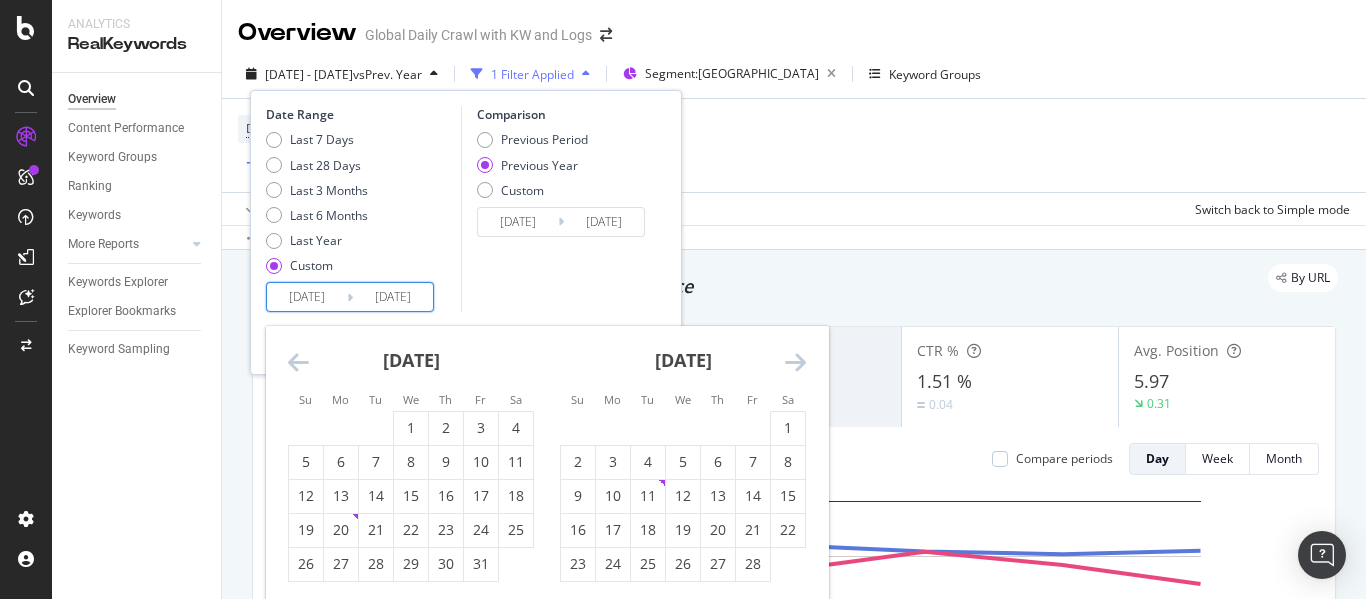 click at bounding box center [298, 362] 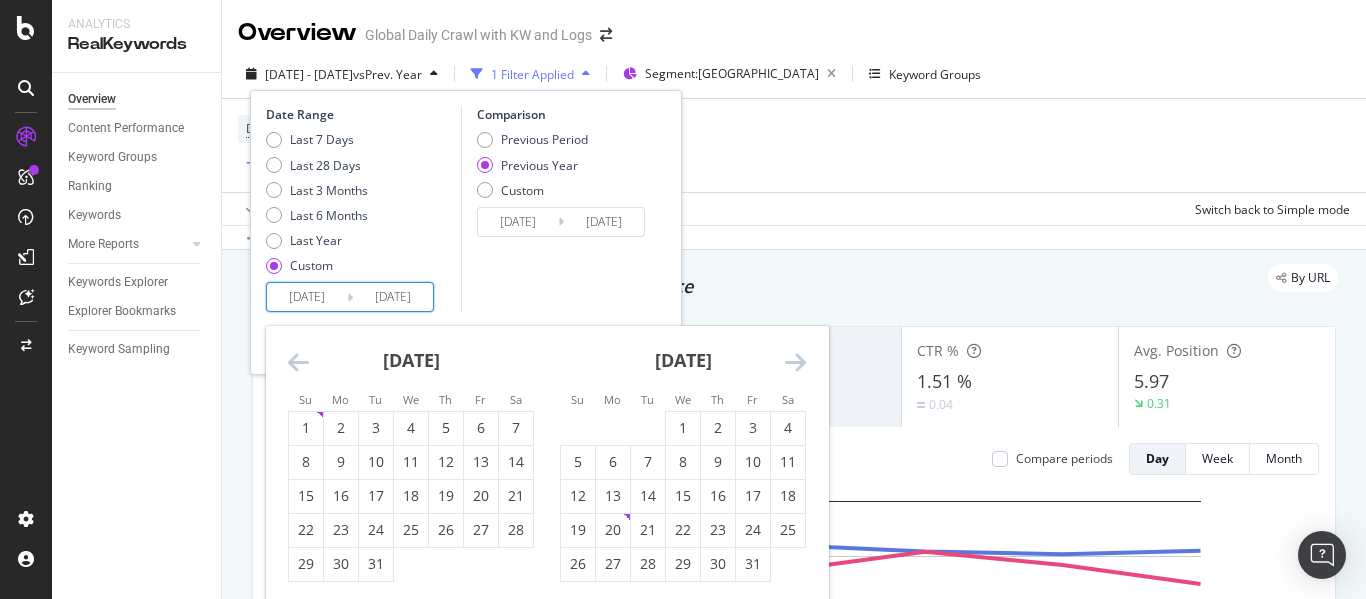 click at bounding box center [298, 362] 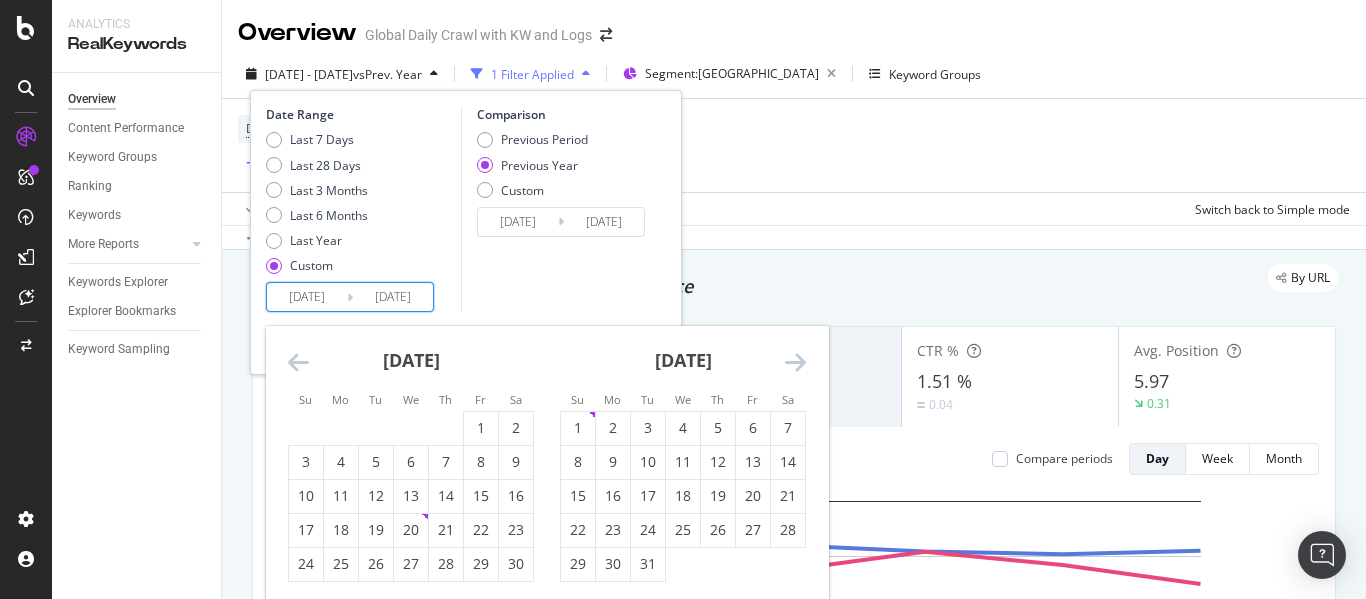 click at bounding box center (298, 362) 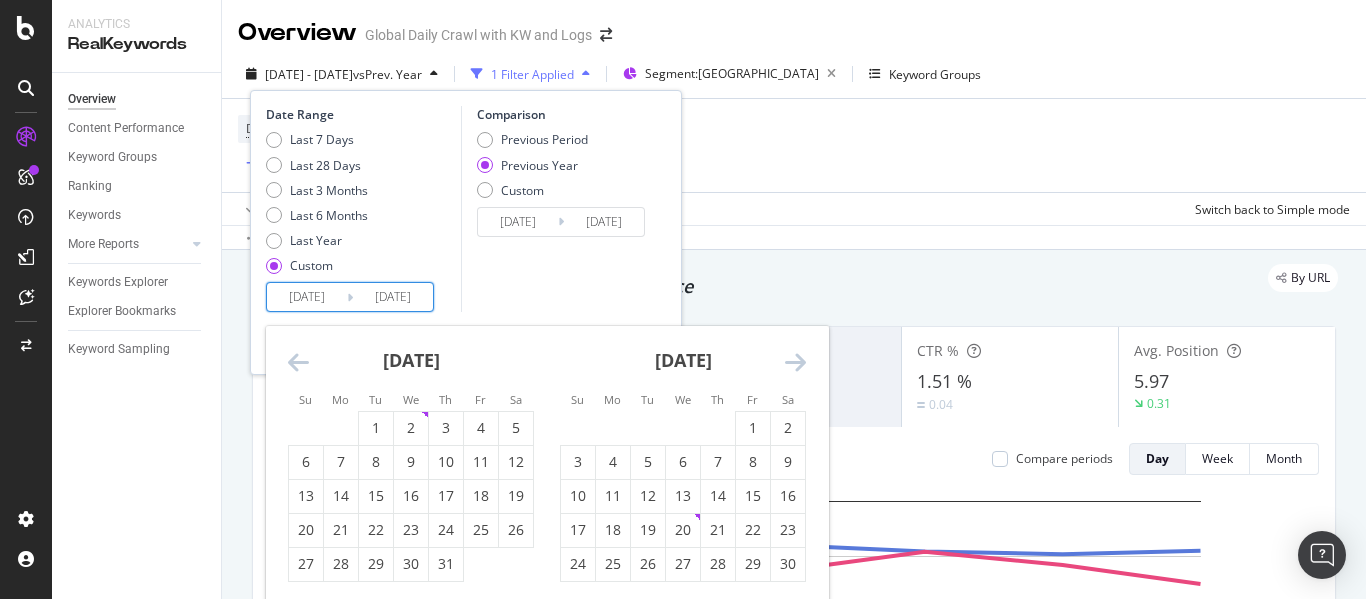 click at bounding box center (298, 362) 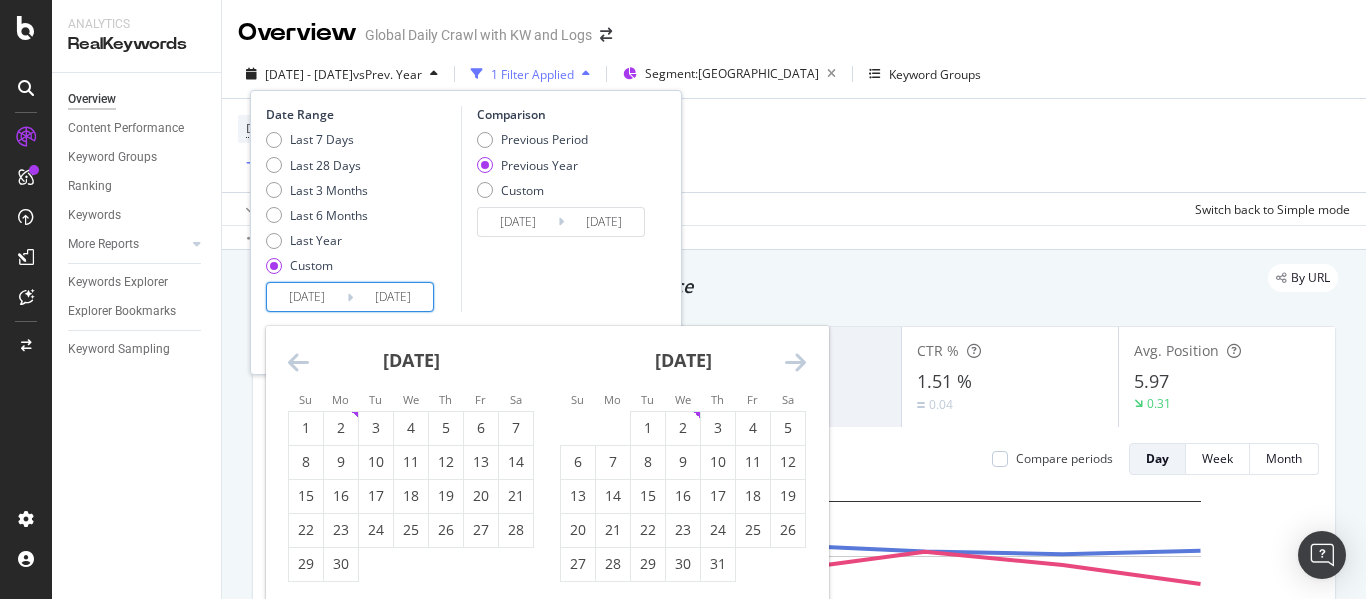 click at bounding box center [298, 362] 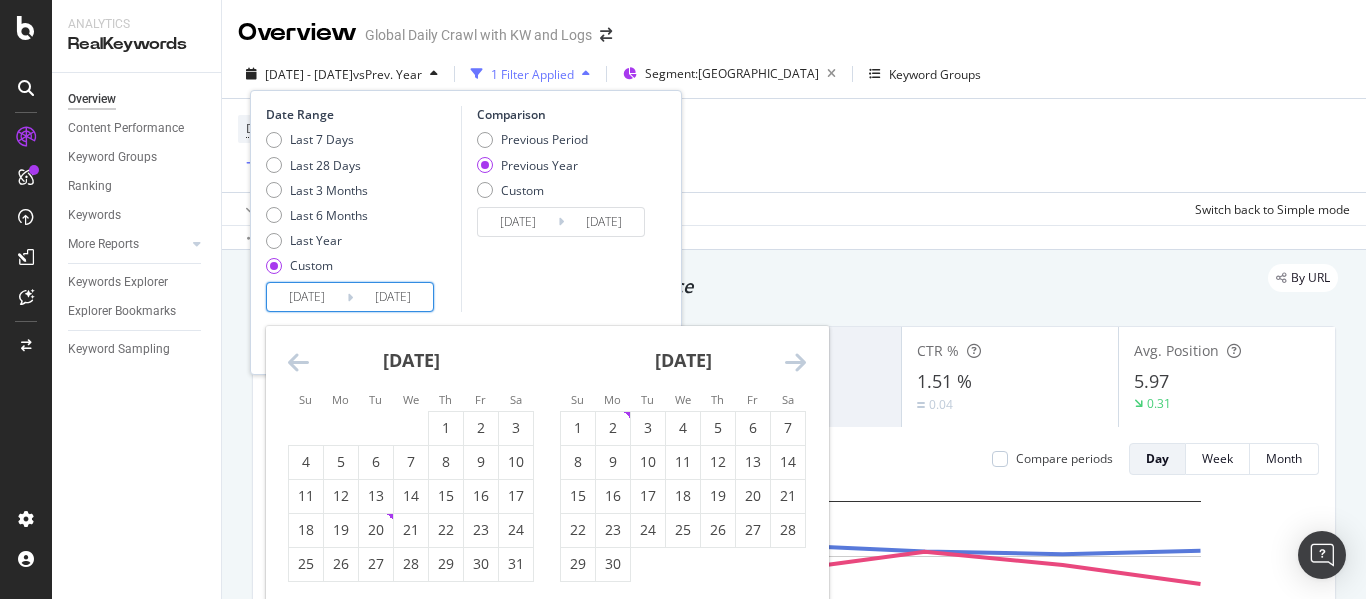click at bounding box center [298, 362] 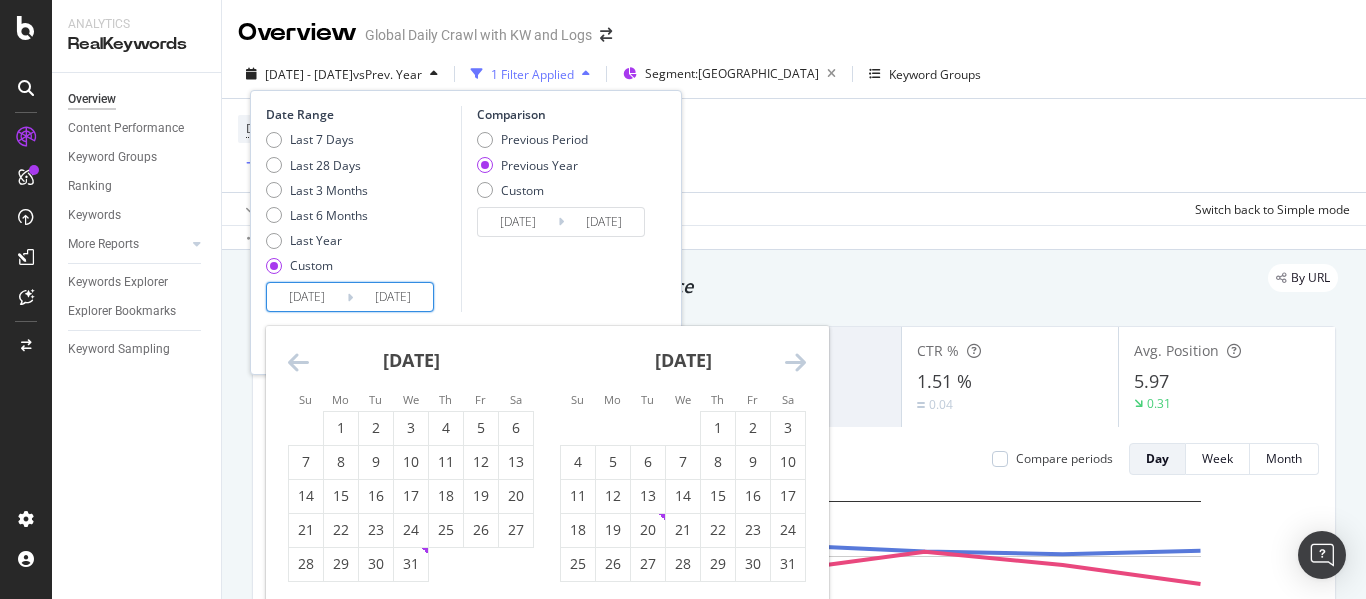 click at bounding box center (298, 362) 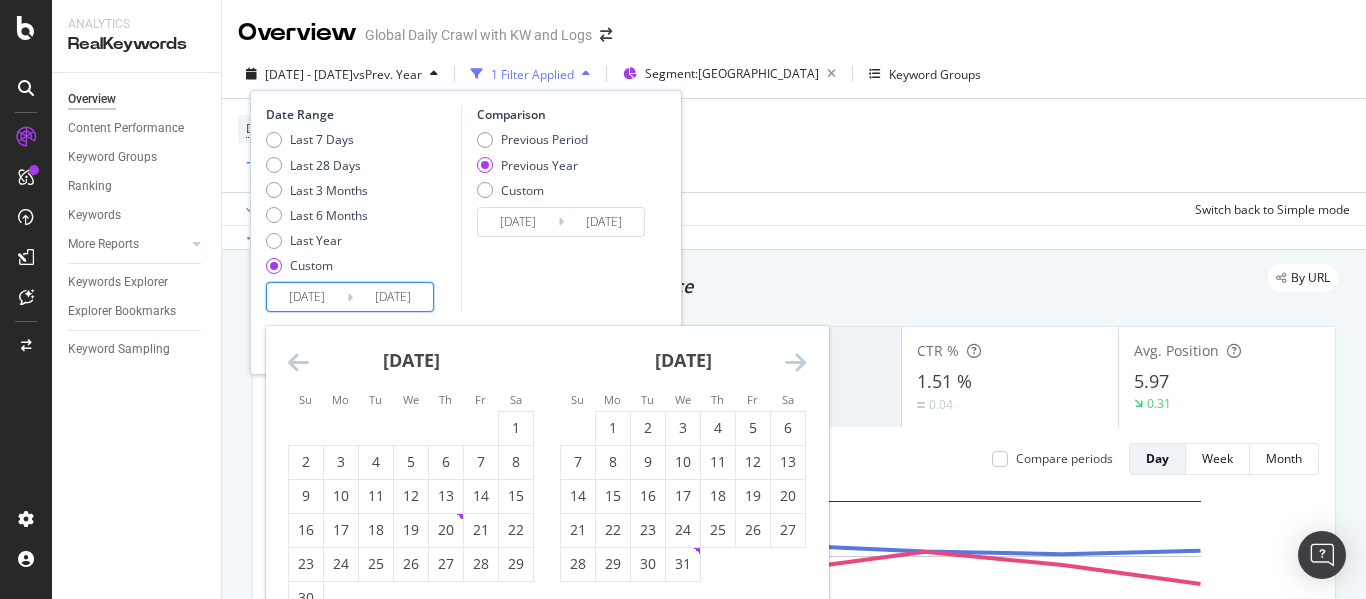 click at bounding box center (298, 362) 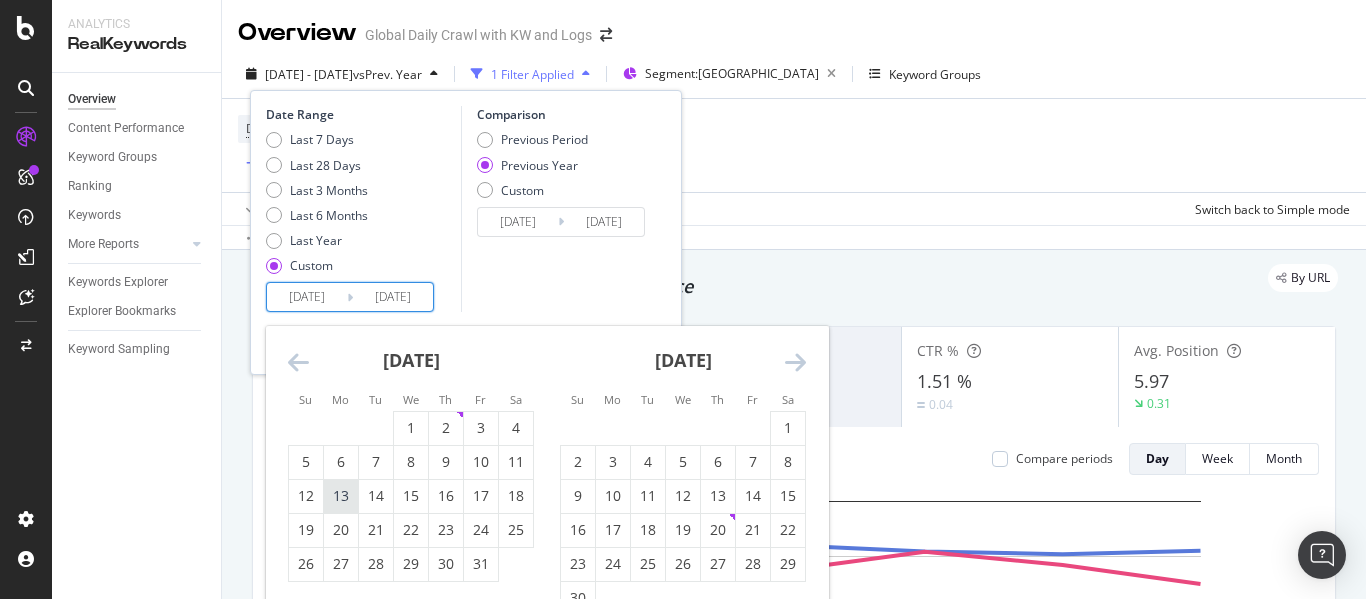 click on "13" at bounding box center [341, 496] 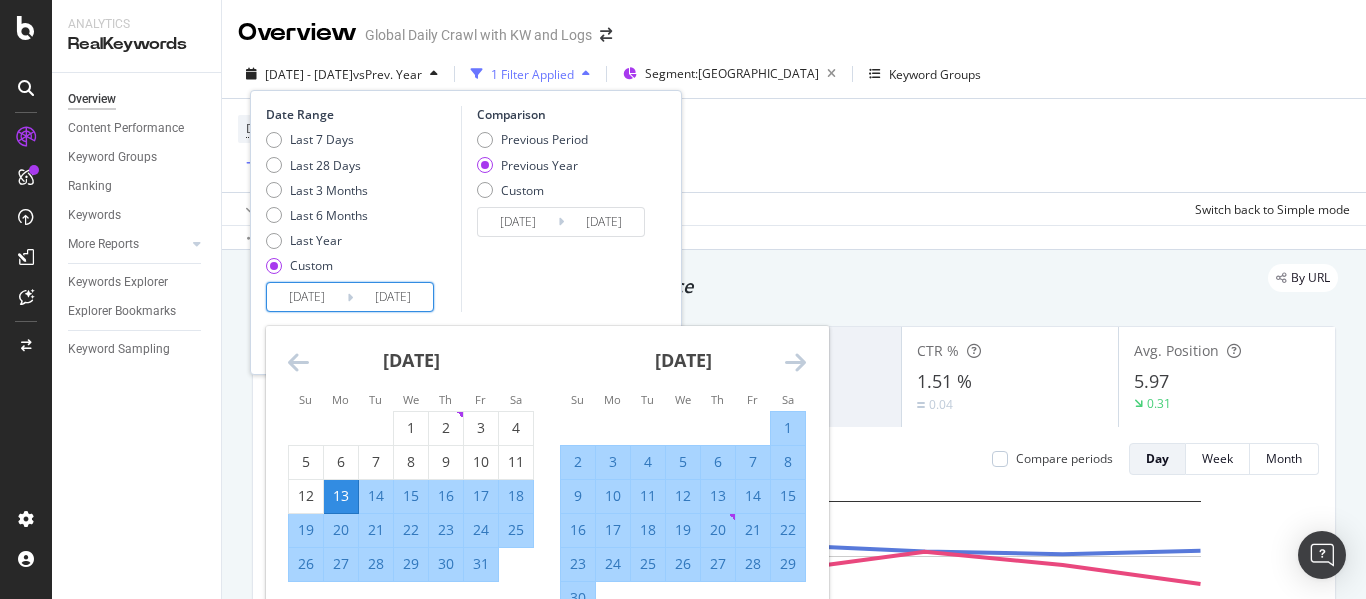 click on "19" at bounding box center (306, 530) 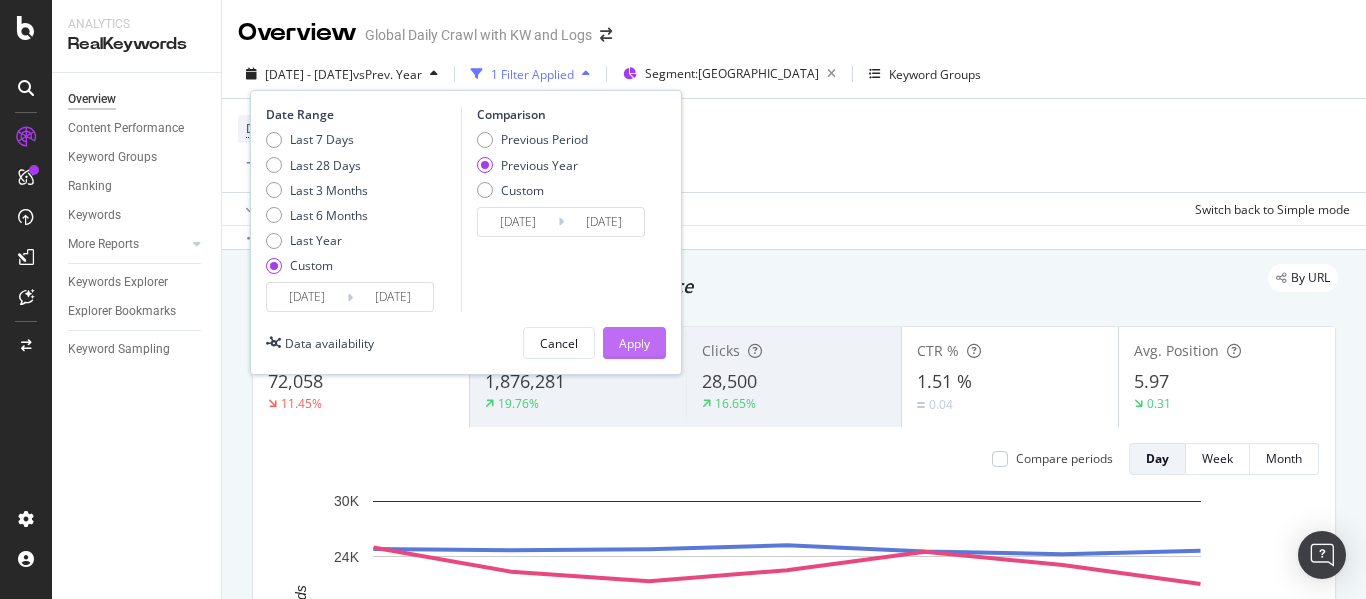 click on "Apply" at bounding box center [634, 343] 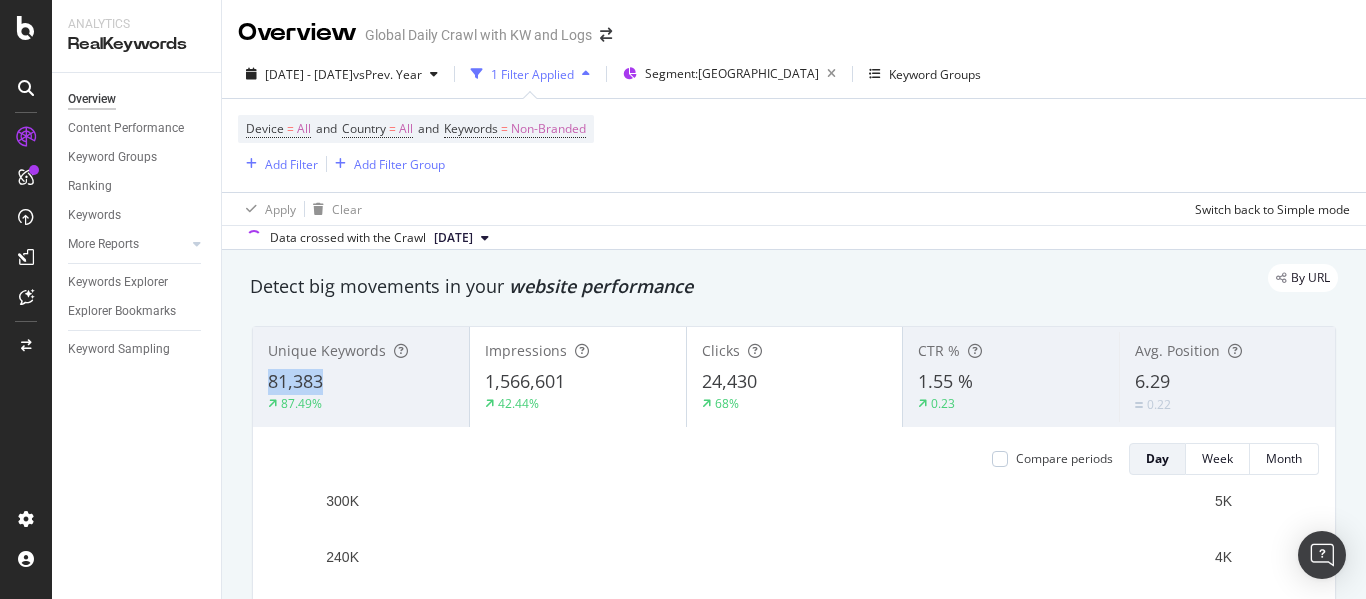 copy on "81,383" 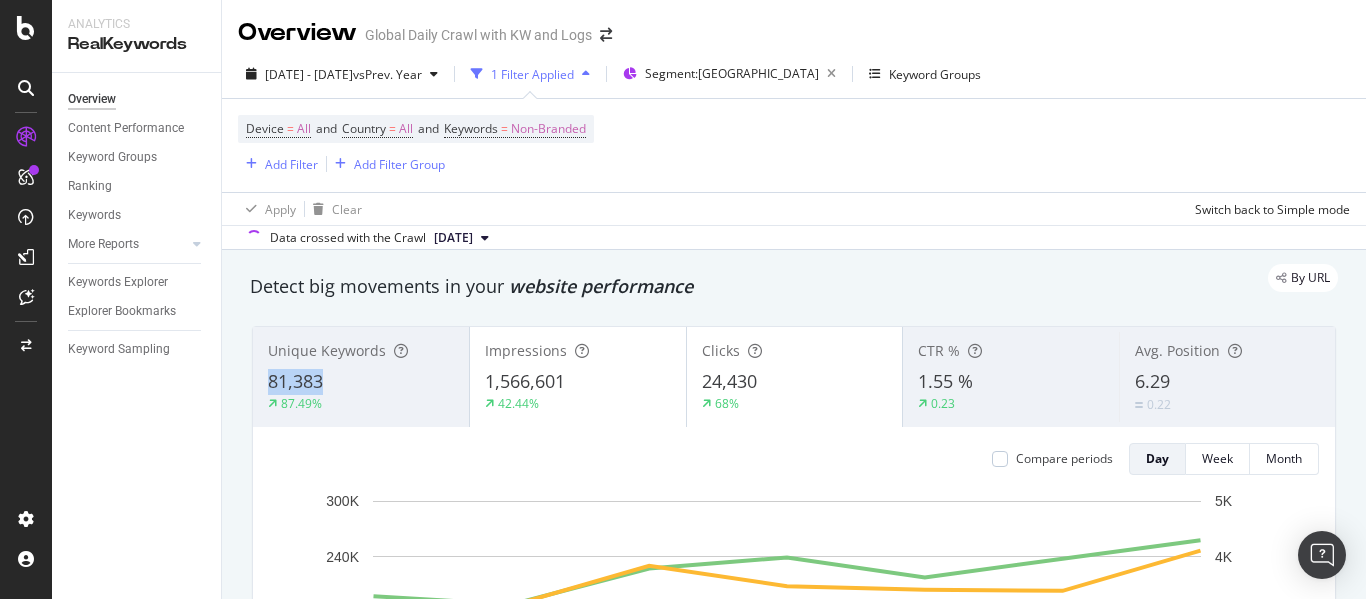 drag, startPoint x: 347, startPoint y: 393, endPoint x: 270, endPoint y: 382, distance: 77.781746 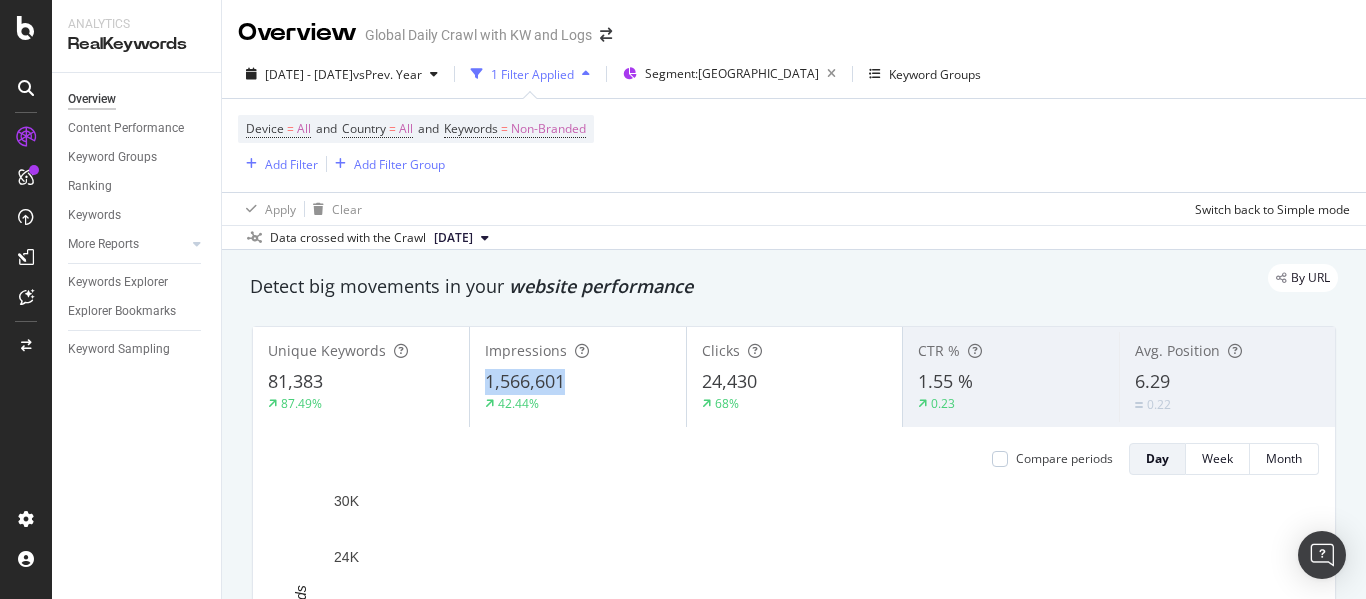 copy on "1,566,601" 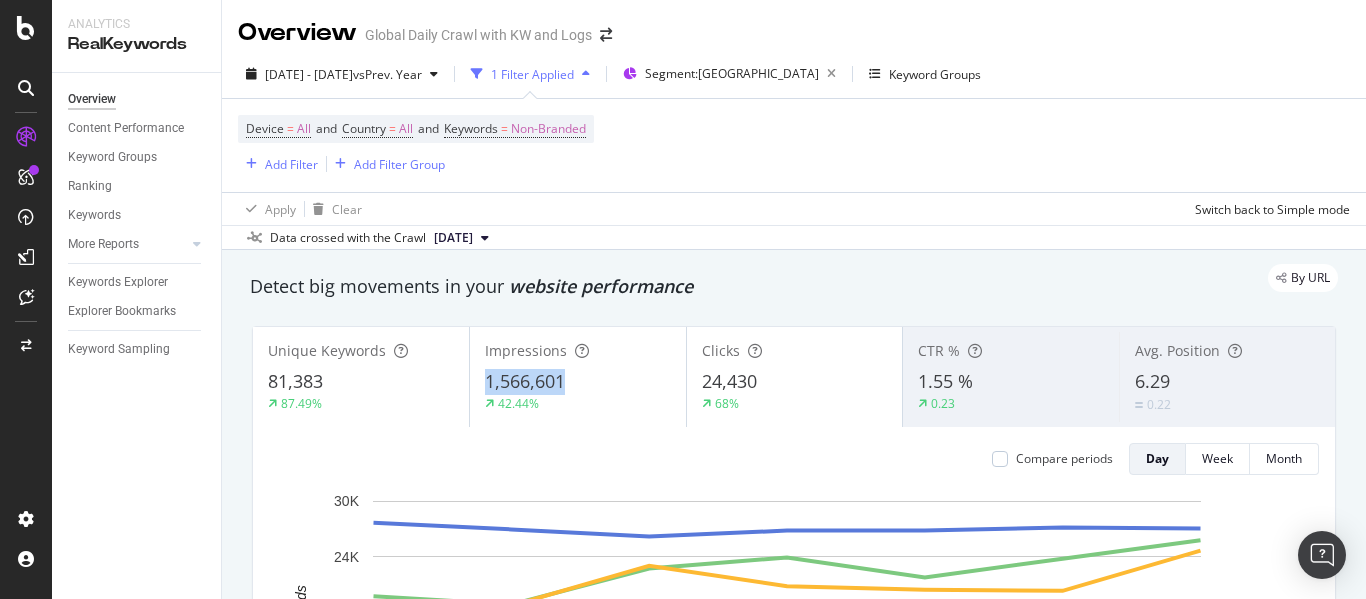 drag, startPoint x: 570, startPoint y: 386, endPoint x: 482, endPoint y: 380, distance: 88.20431 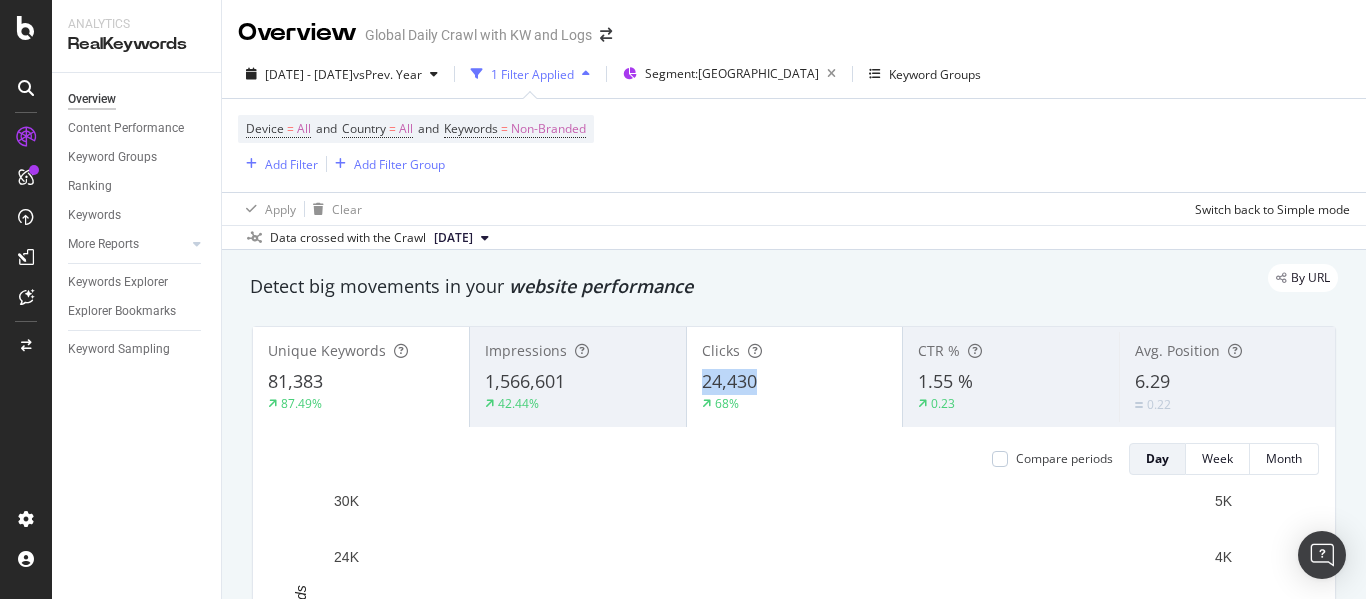 copy on "24,430" 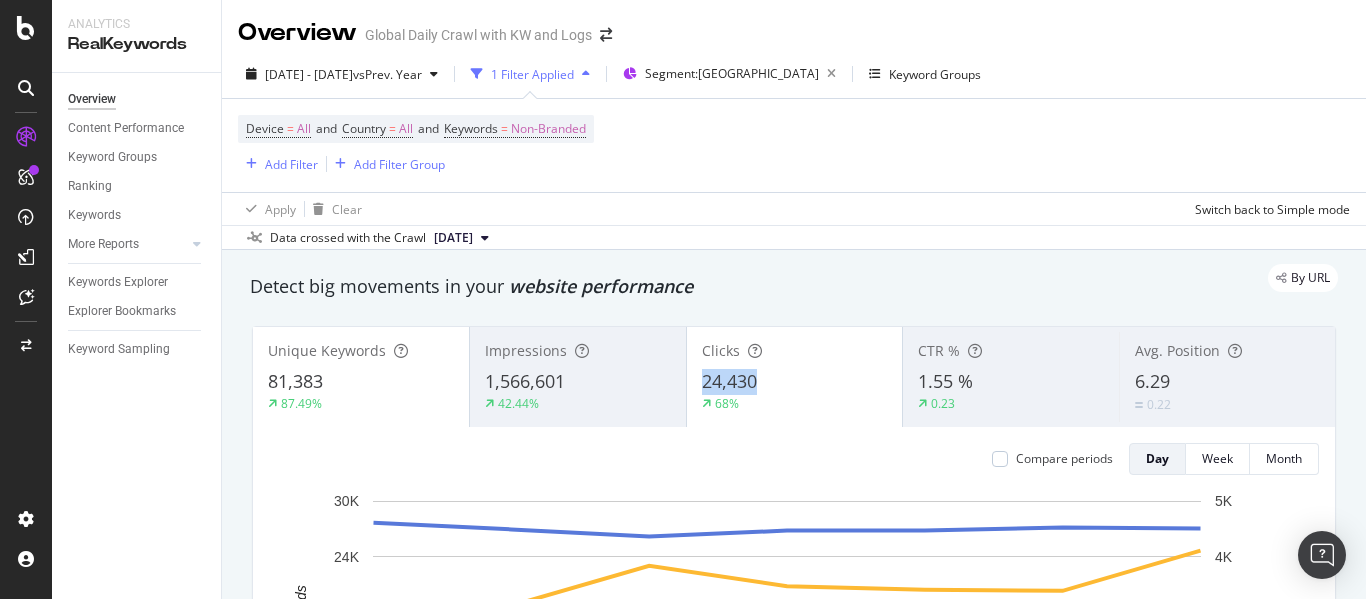 drag, startPoint x: 766, startPoint y: 379, endPoint x: 700, endPoint y: 386, distance: 66.37017 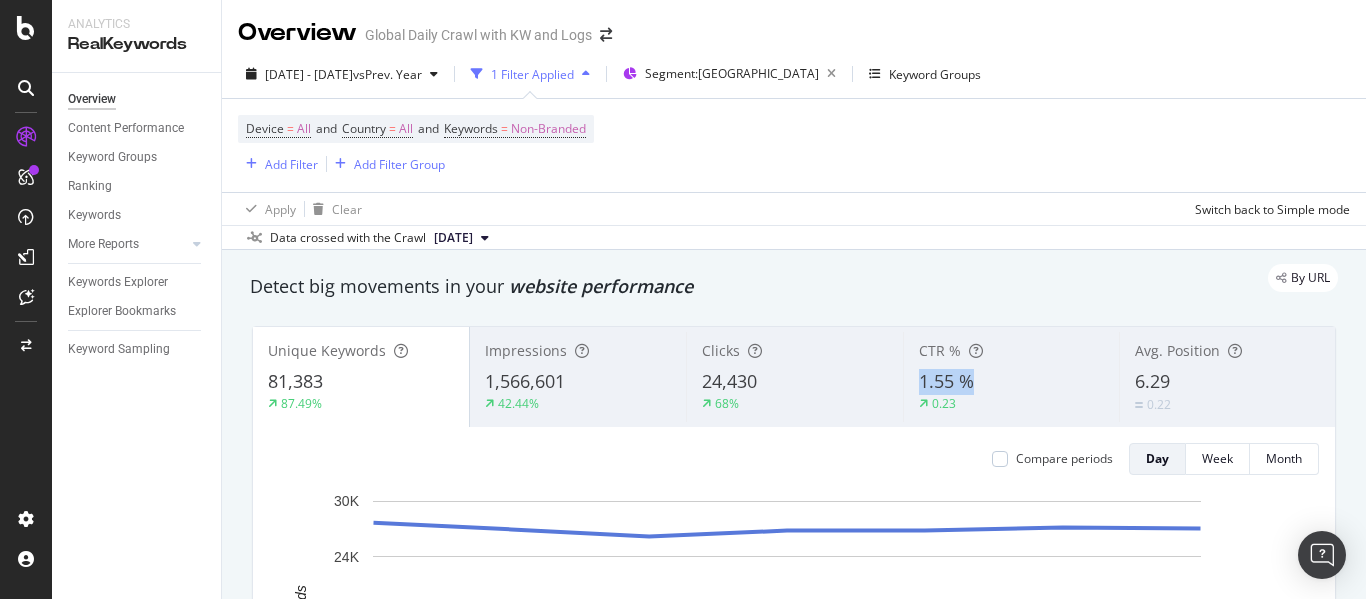 drag, startPoint x: 905, startPoint y: 382, endPoint x: 968, endPoint y: 378, distance: 63.126858 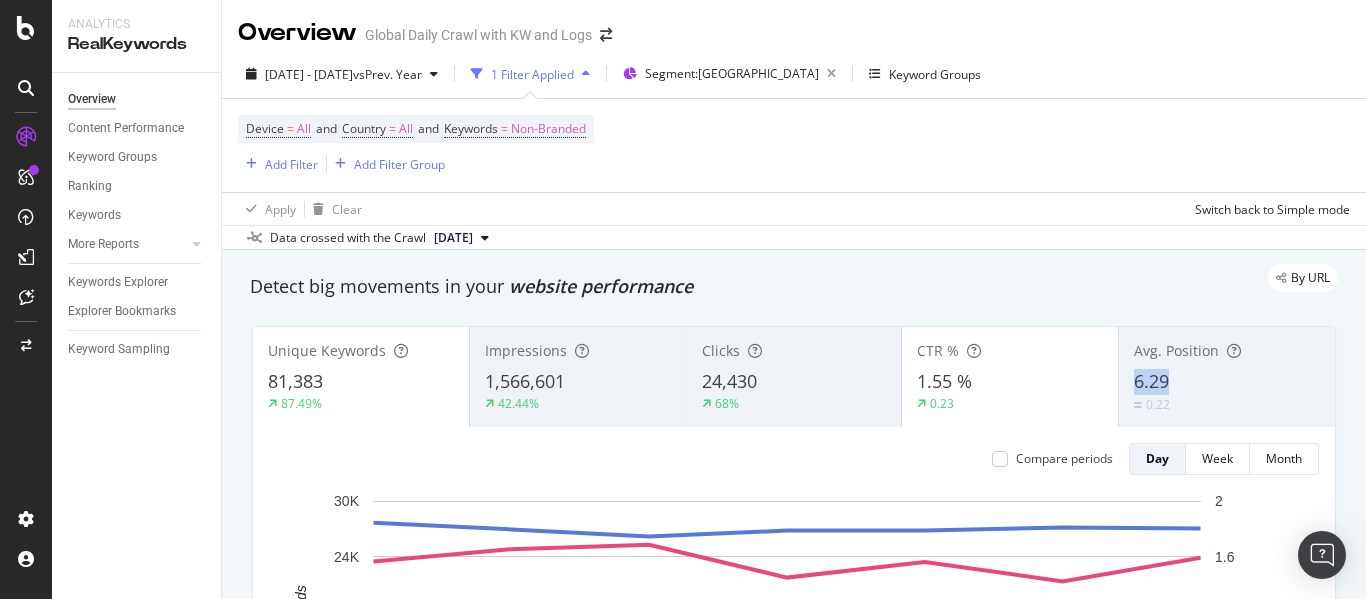 drag, startPoint x: 1182, startPoint y: 383, endPoint x: 1123, endPoint y: 386, distance: 59.07622 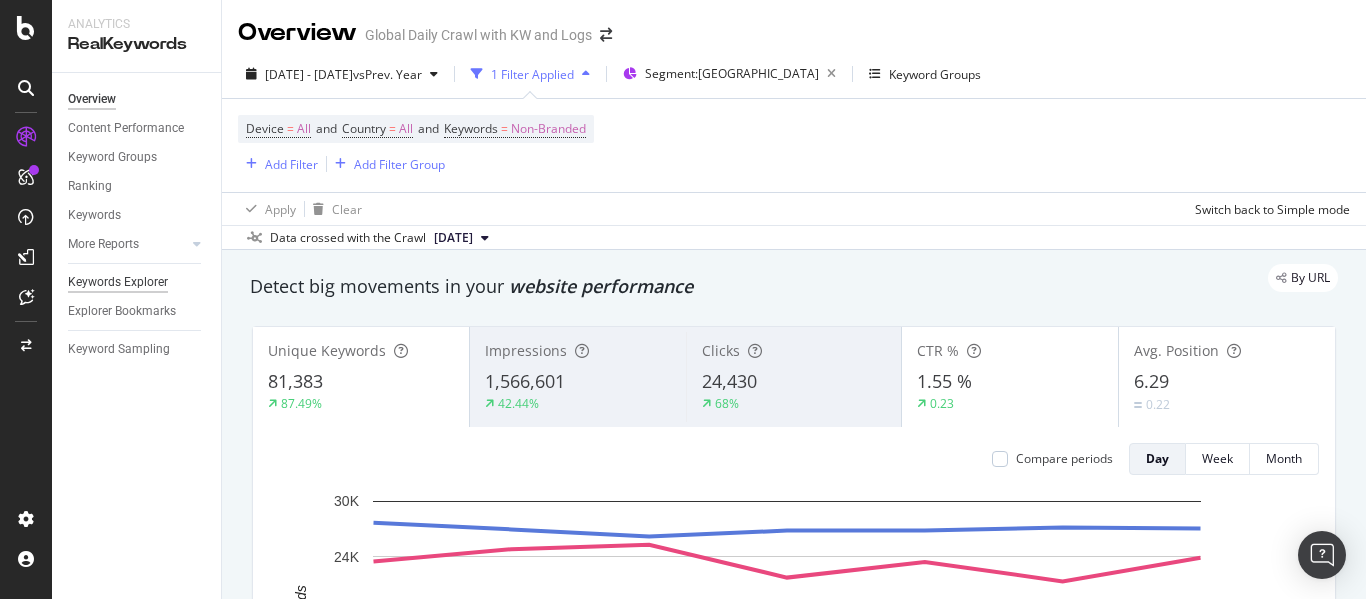 click on "Keywords Explorer" at bounding box center (118, 282) 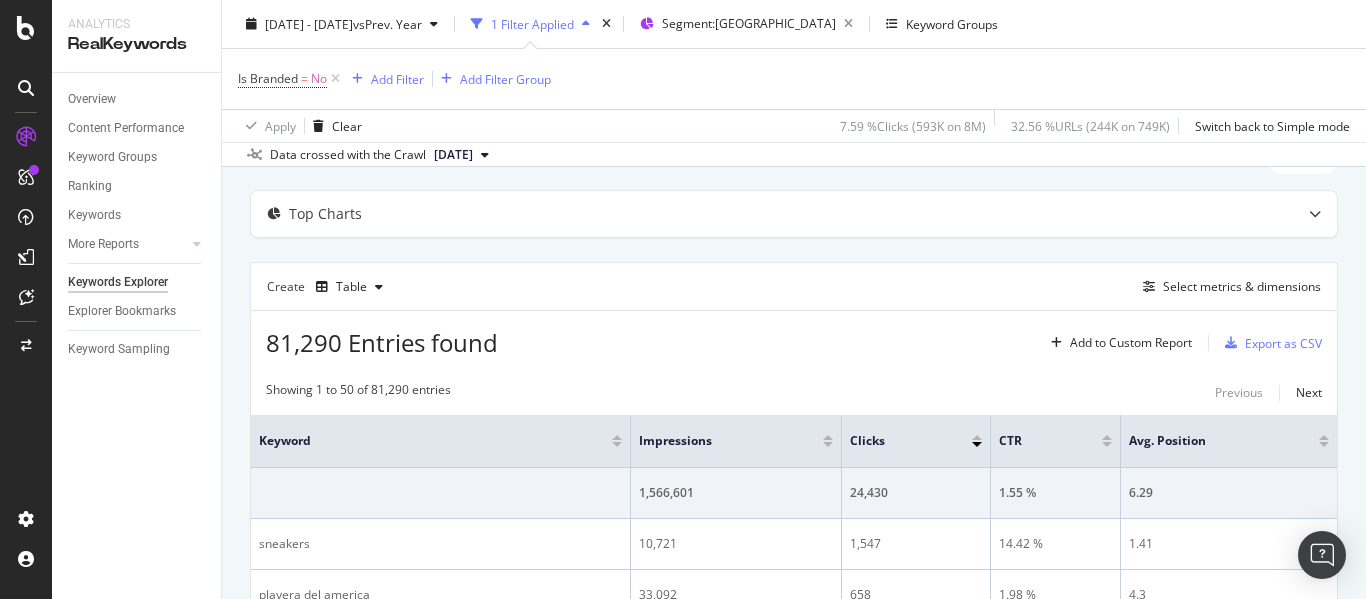 scroll, scrollTop: 97, scrollLeft: 0, axis: vertical 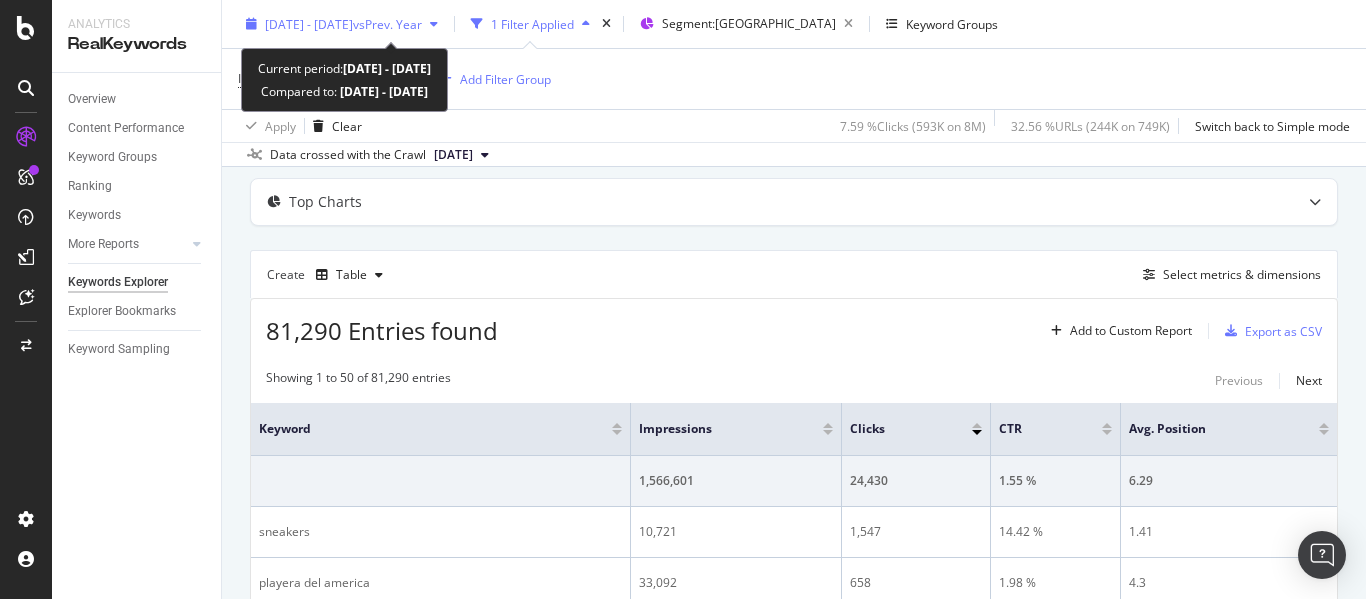 click on "vs  Prev. Year" at bounding box center (387, 23) 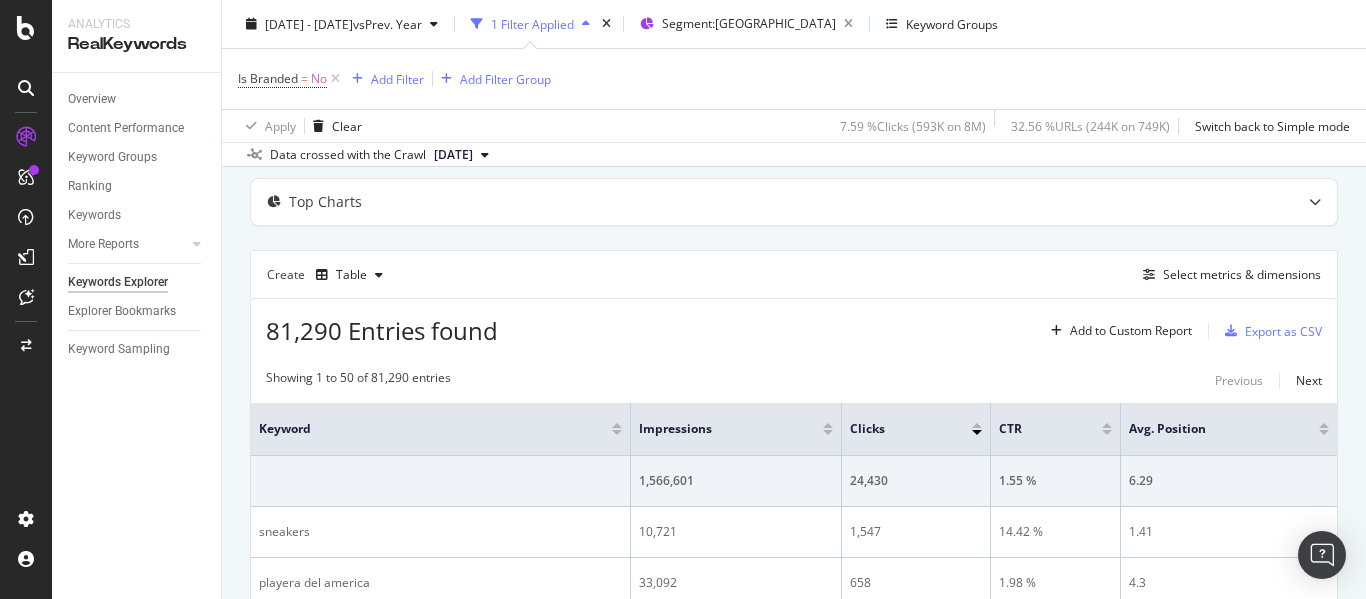 click on "By URL" at bounding box center [794, 156] 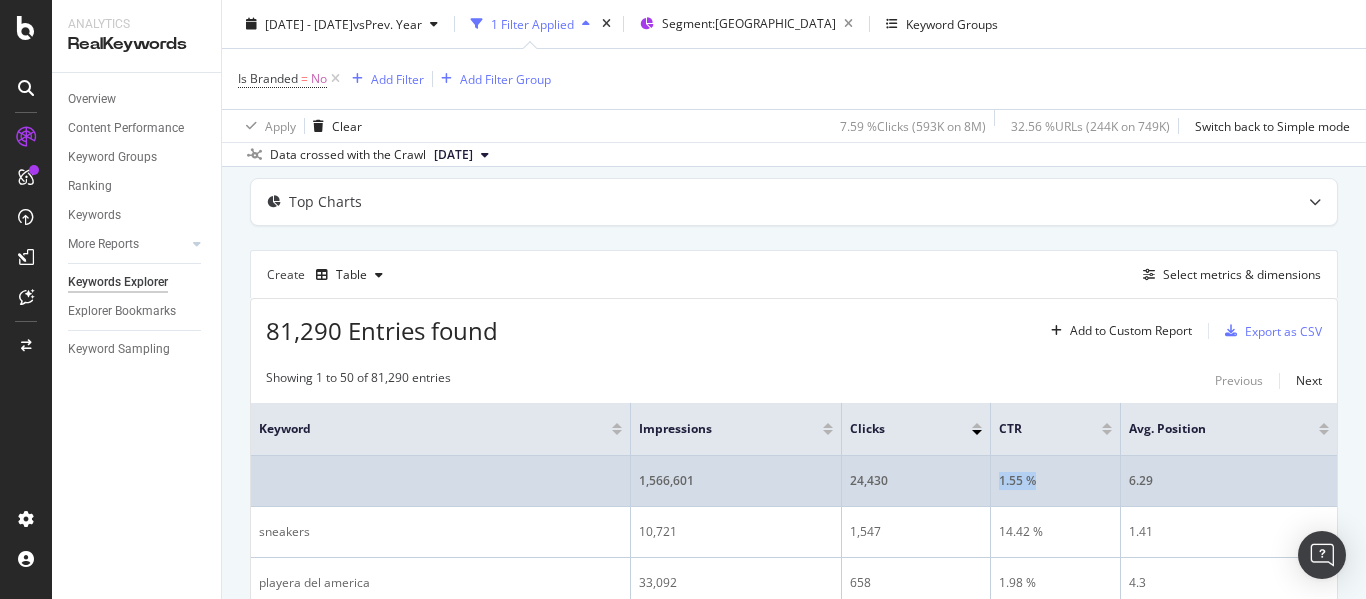 drag, startPoint x: 991, startPoint y: 484, endPoint x: 1029, endPoint y: 487, distance: 38.118237 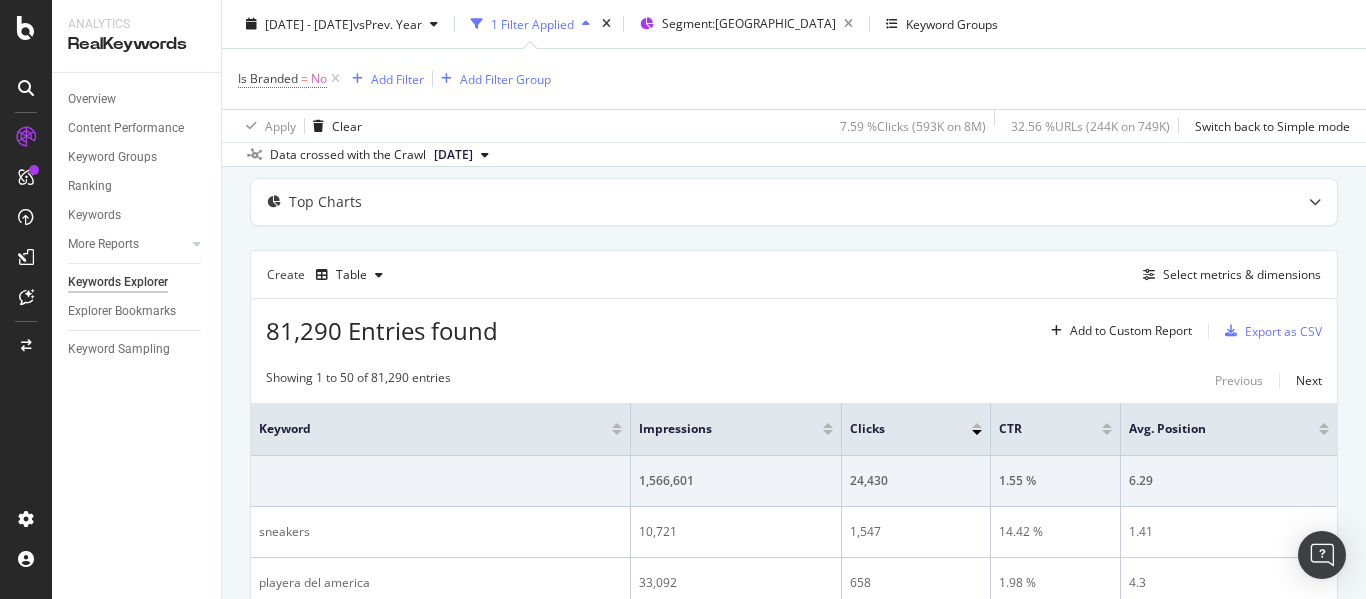 click on "No" at bounding box center (319, 79) 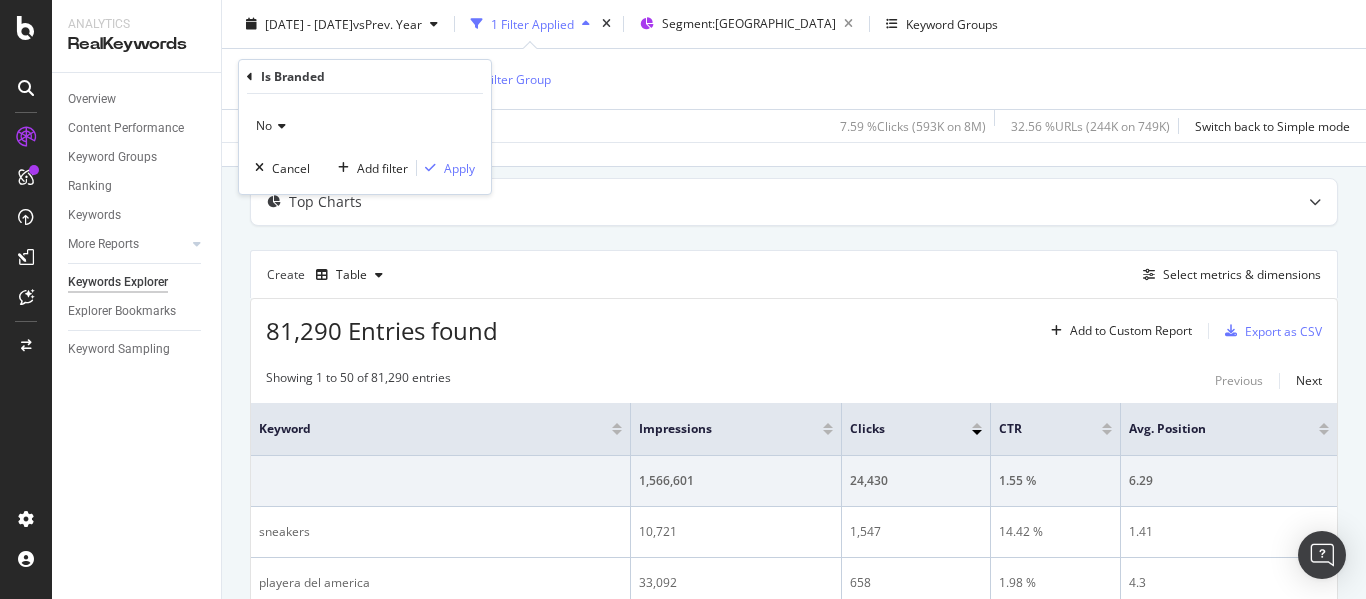 click at bounding box center [279, 126] 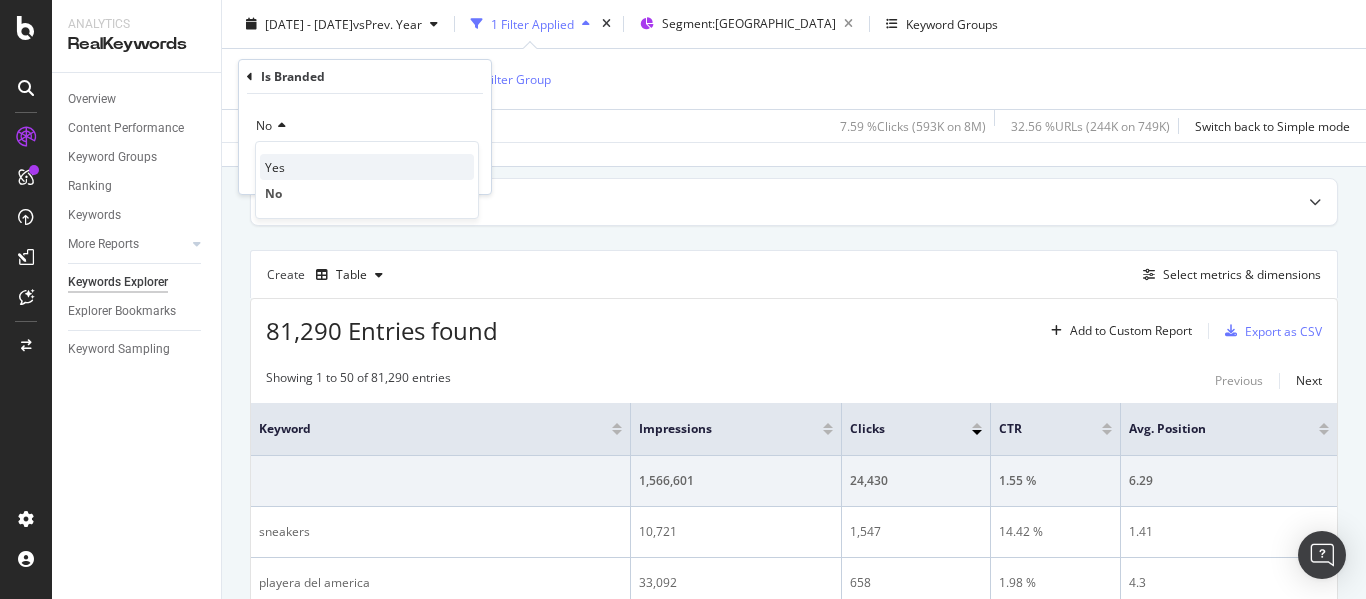 click on "Yes" at bounding box center (275, 167) 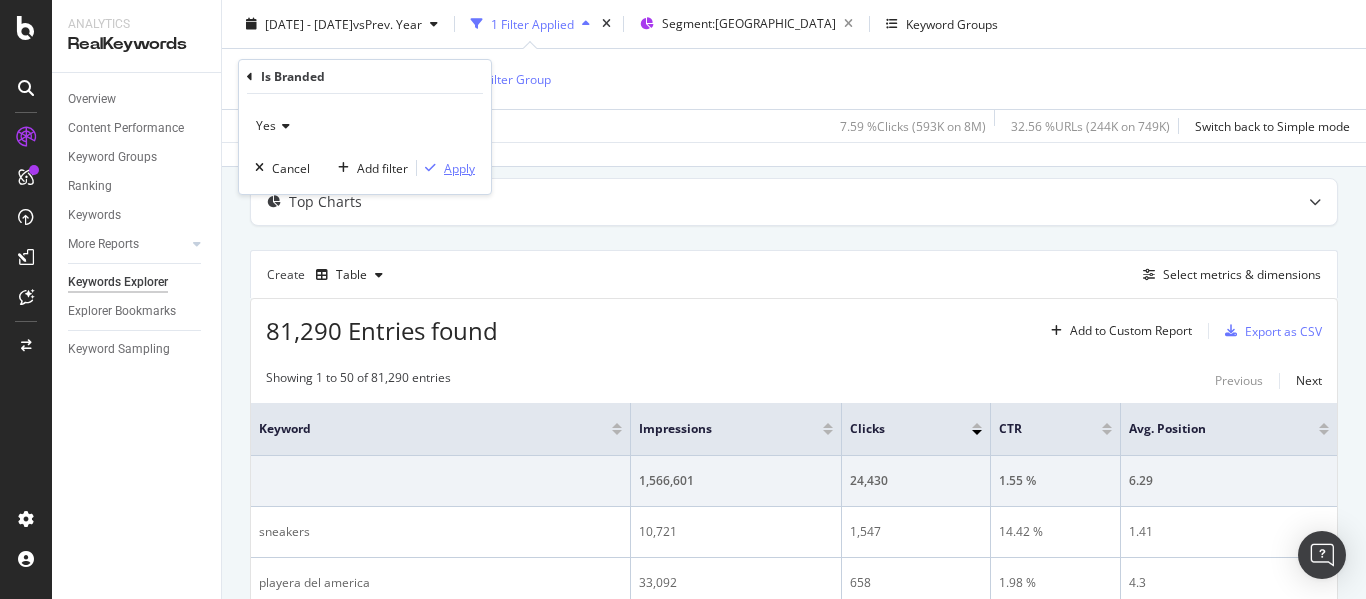 click on "Apply" at bounding box center [459, 168] 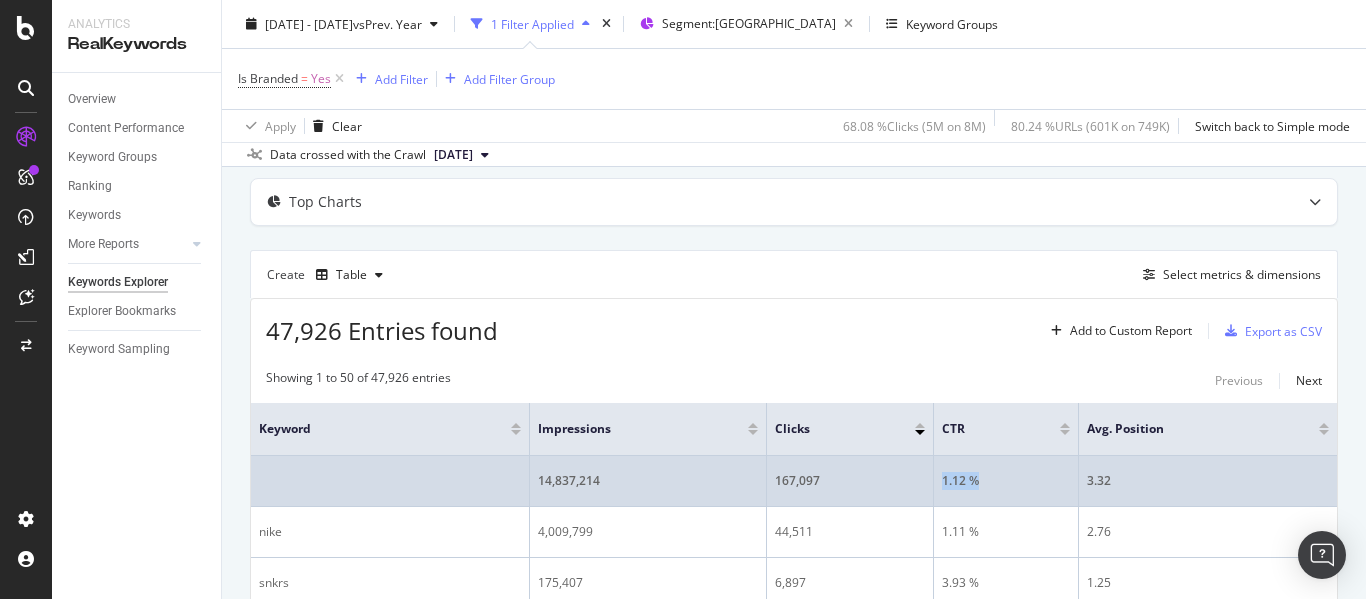 drag, startPoint x: 941, startPoint y: 481, endPoint x: 979, endPoint y: 484, distance: 38.118237 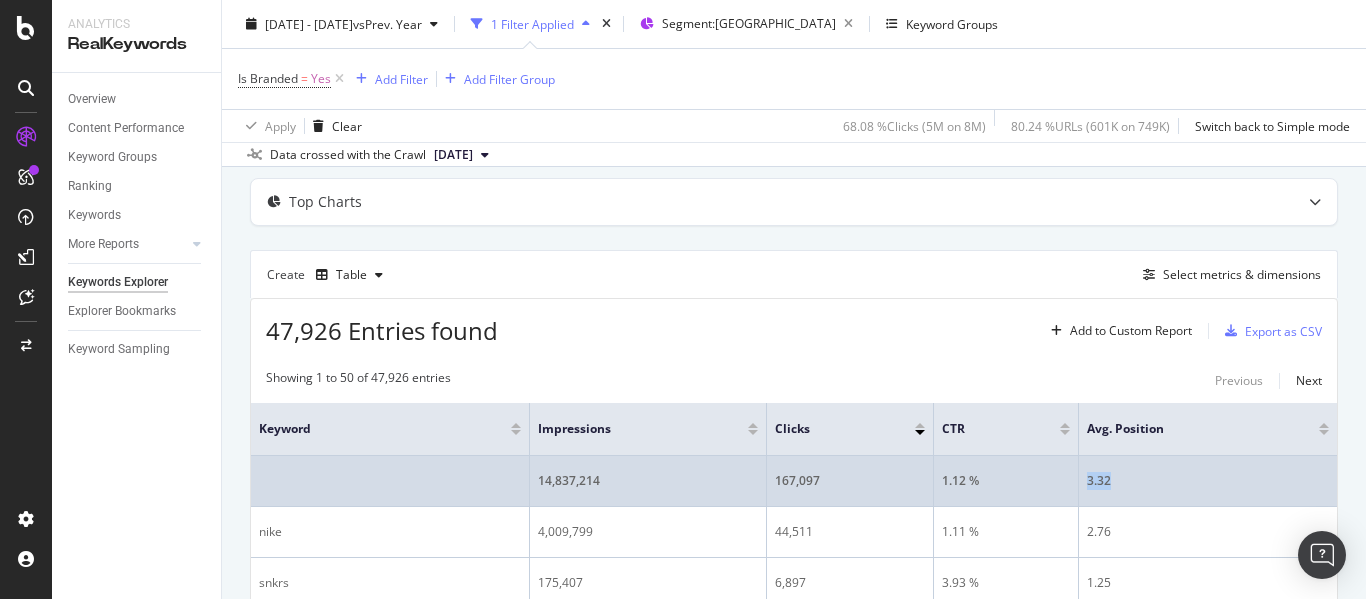 drag, startPoint x: 1135, startPoint y: 473, endPoint x: 1087, endPoint y: 484, distance: 49.24429 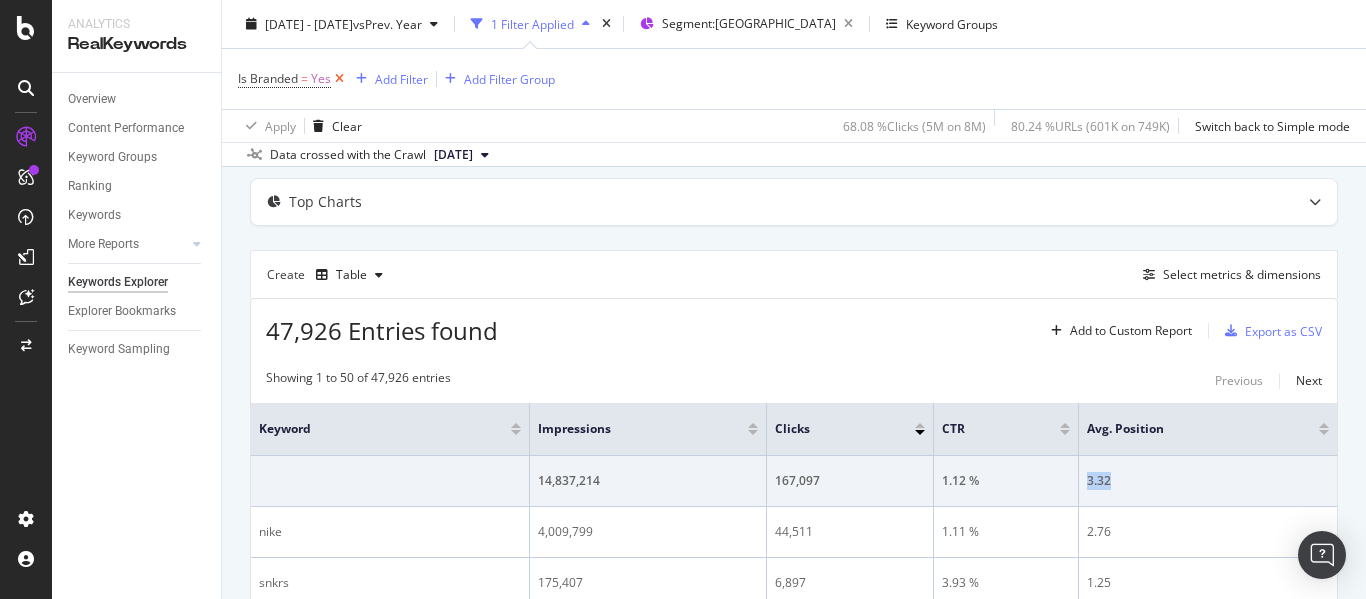 click at bounding box center (339, 79) 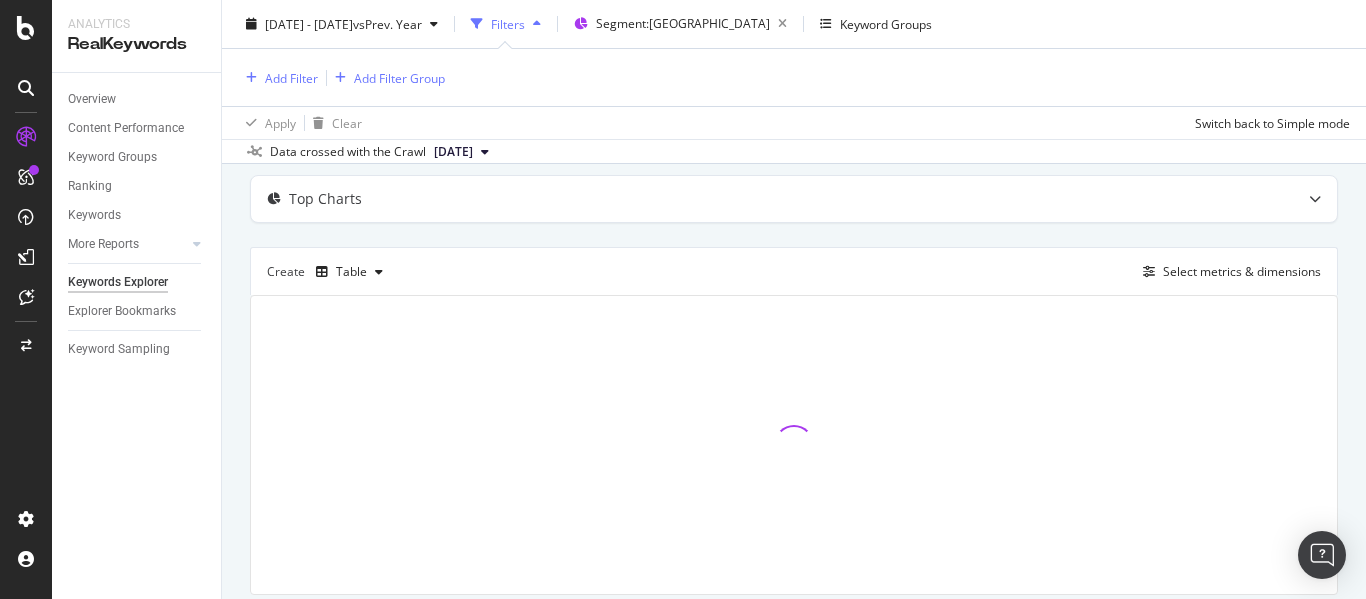 scroll, scrollTop: 94, scrollLeft: 0, axis: vertical 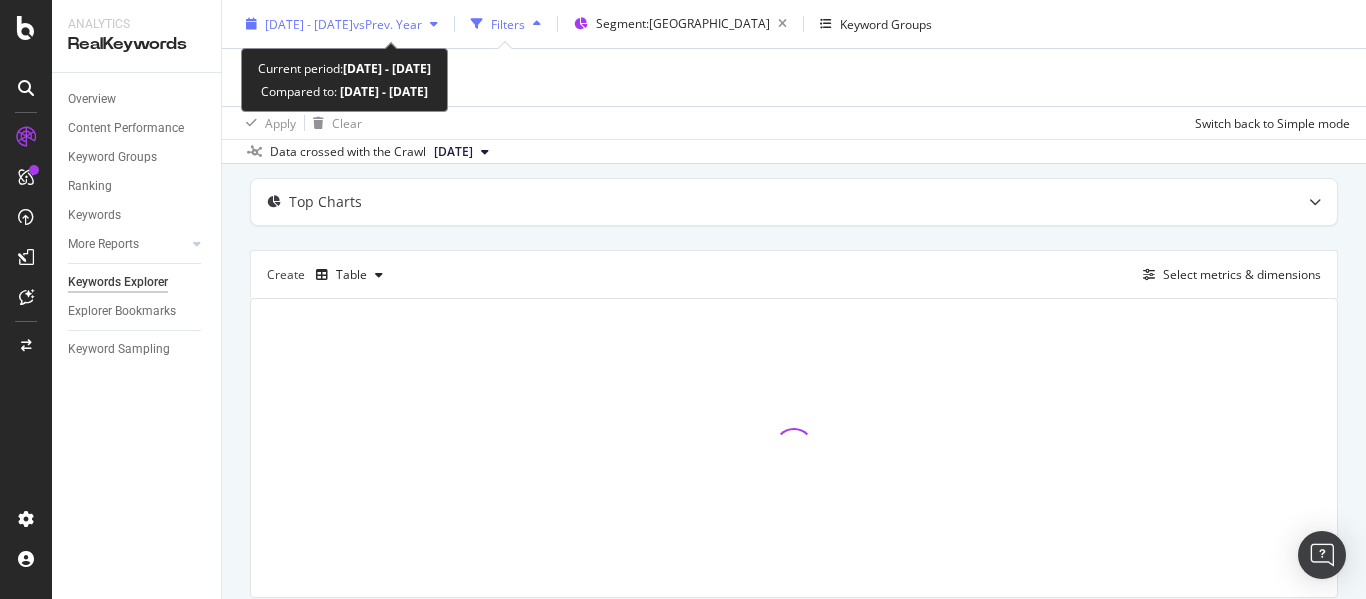click on "vs  Prev. Year" at bounding box center [387, 23] 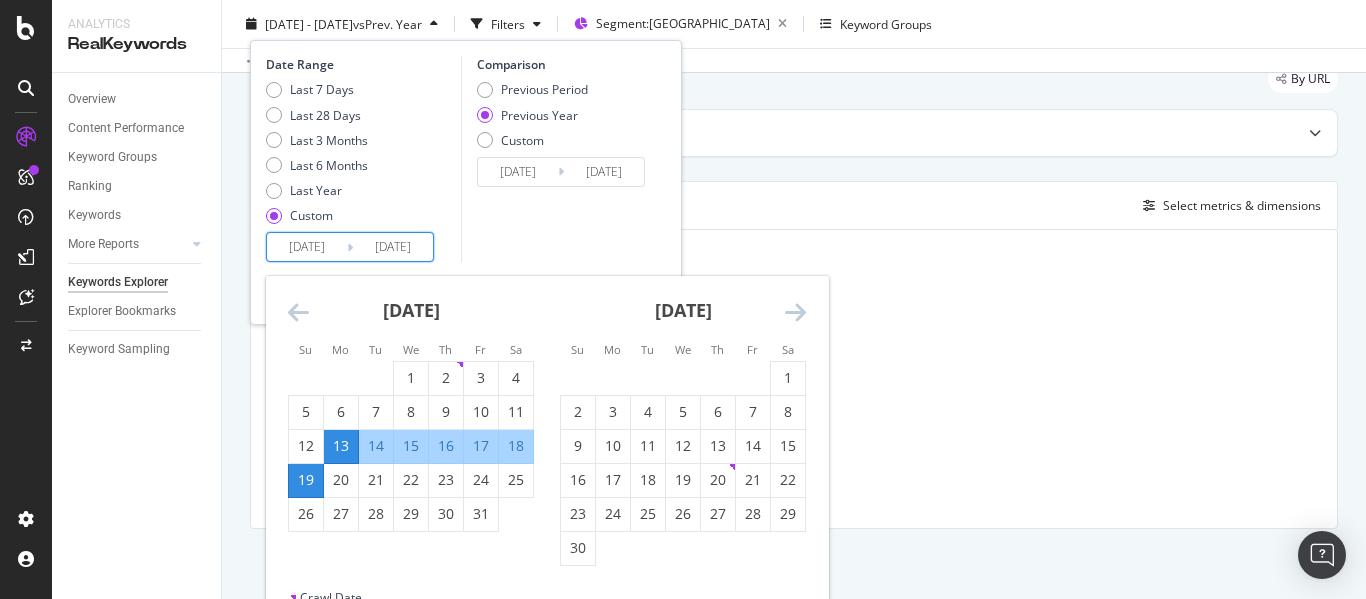 click on "[DATE]" at bounding box center (307, 247) 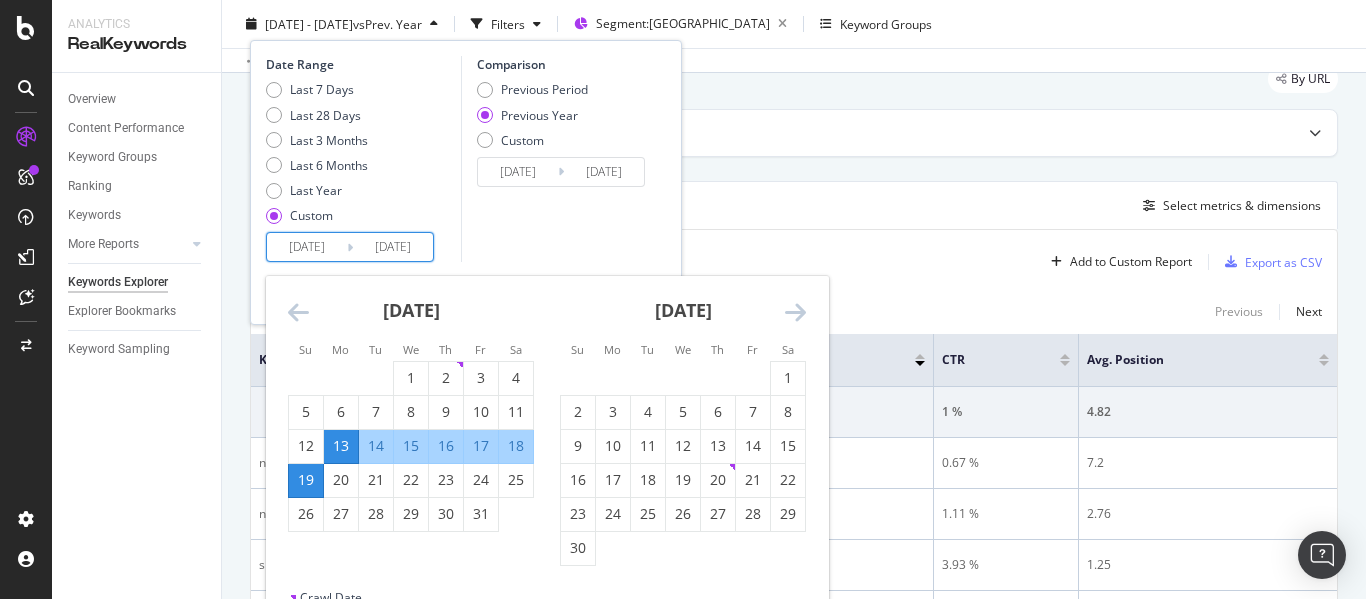 click at bounding box center [795, 312] 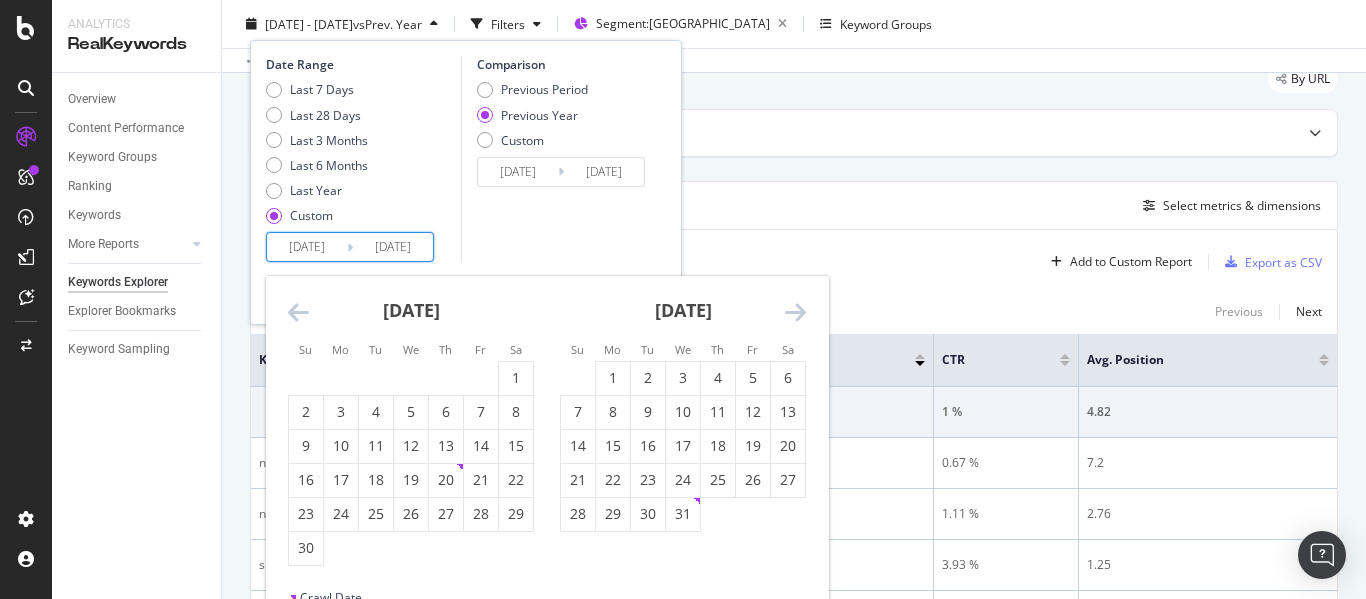 click at bounding box center (795, 312) 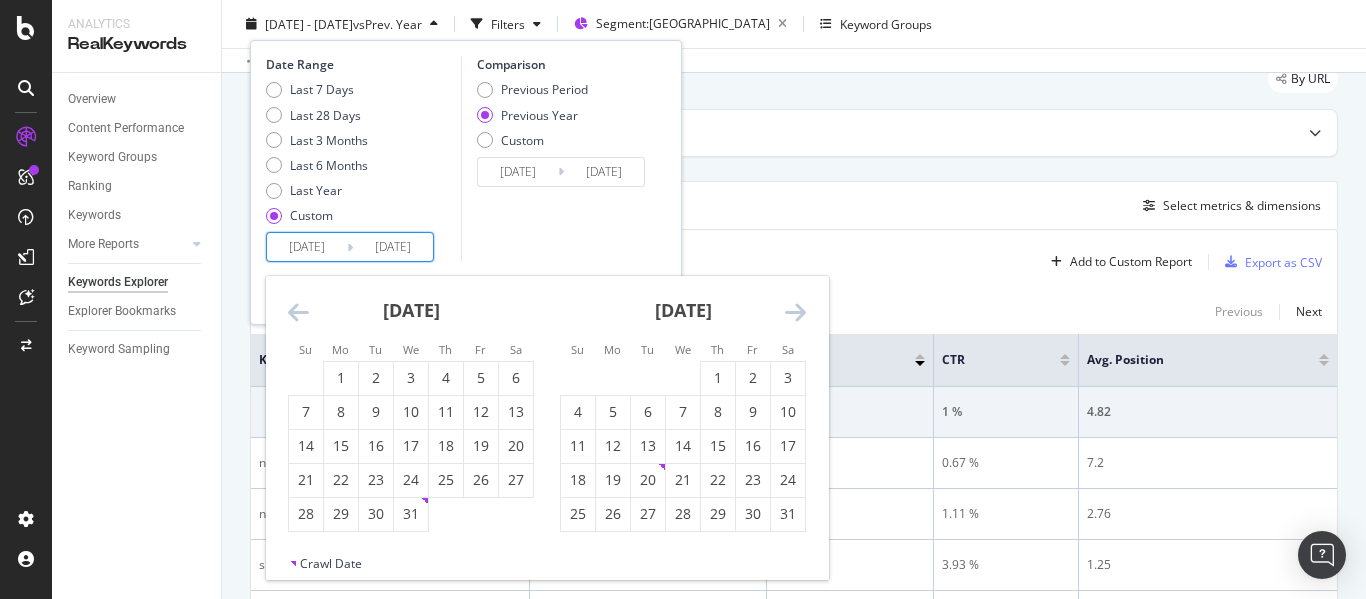 click at bounding box center [795, 312] 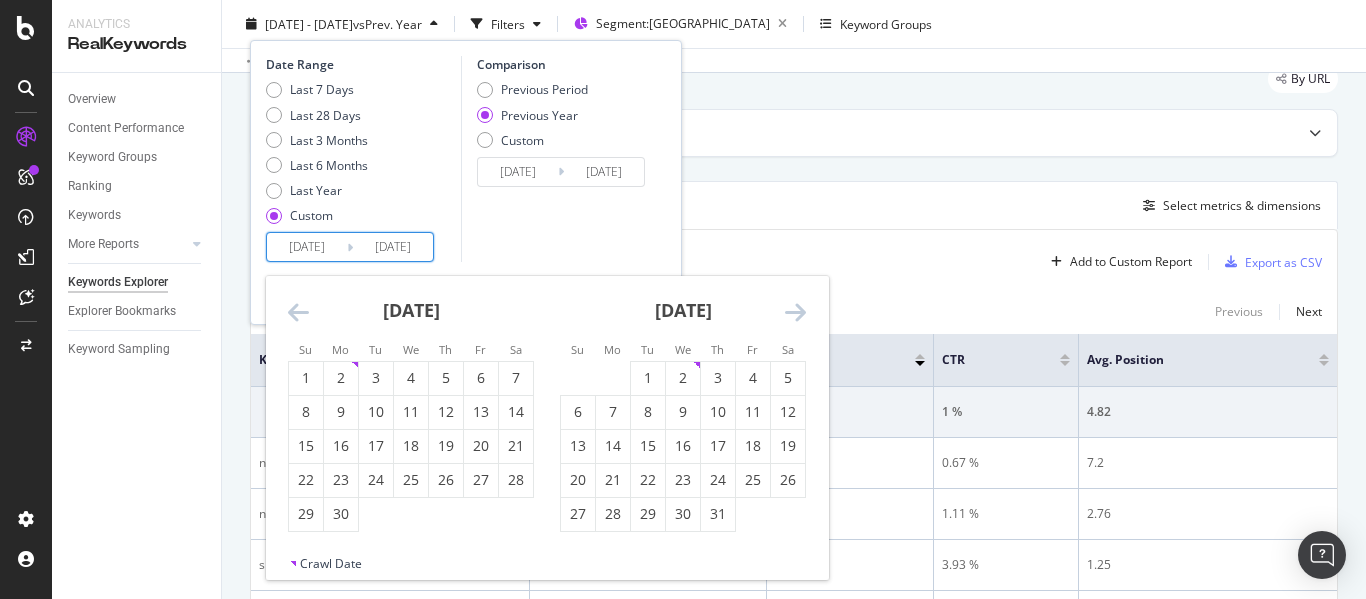 click at bounding box center (795, 312) 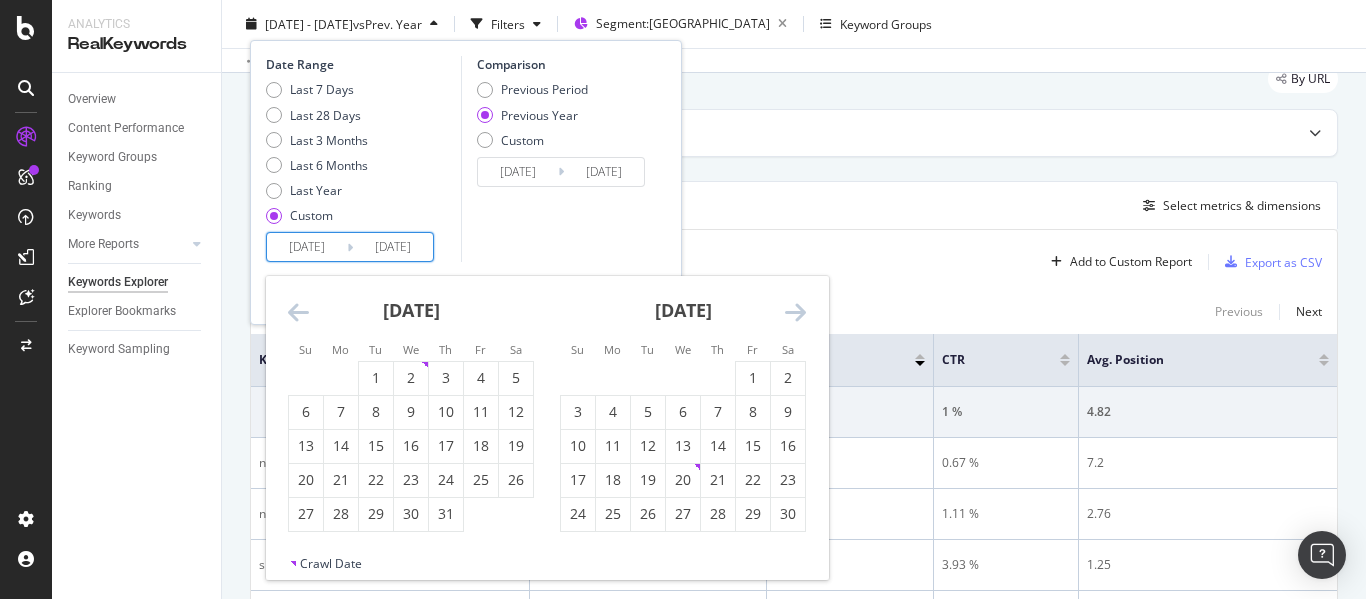 click at bounding box center [795, 312] 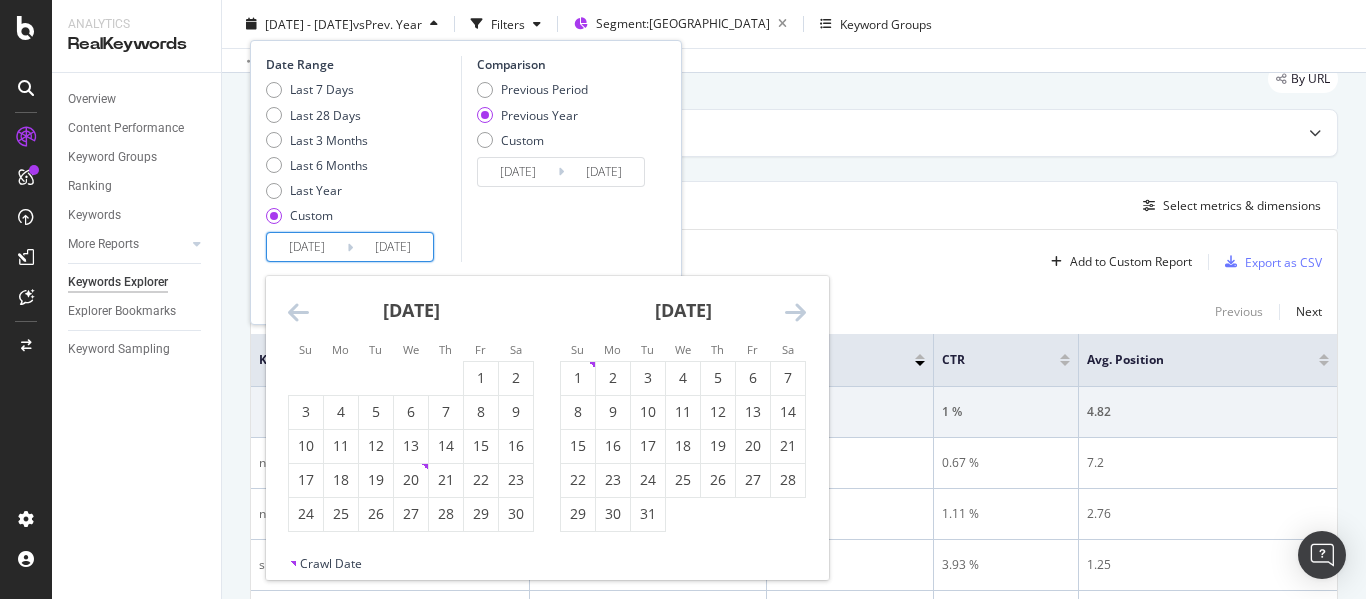 click at bounding box center [795, 312] 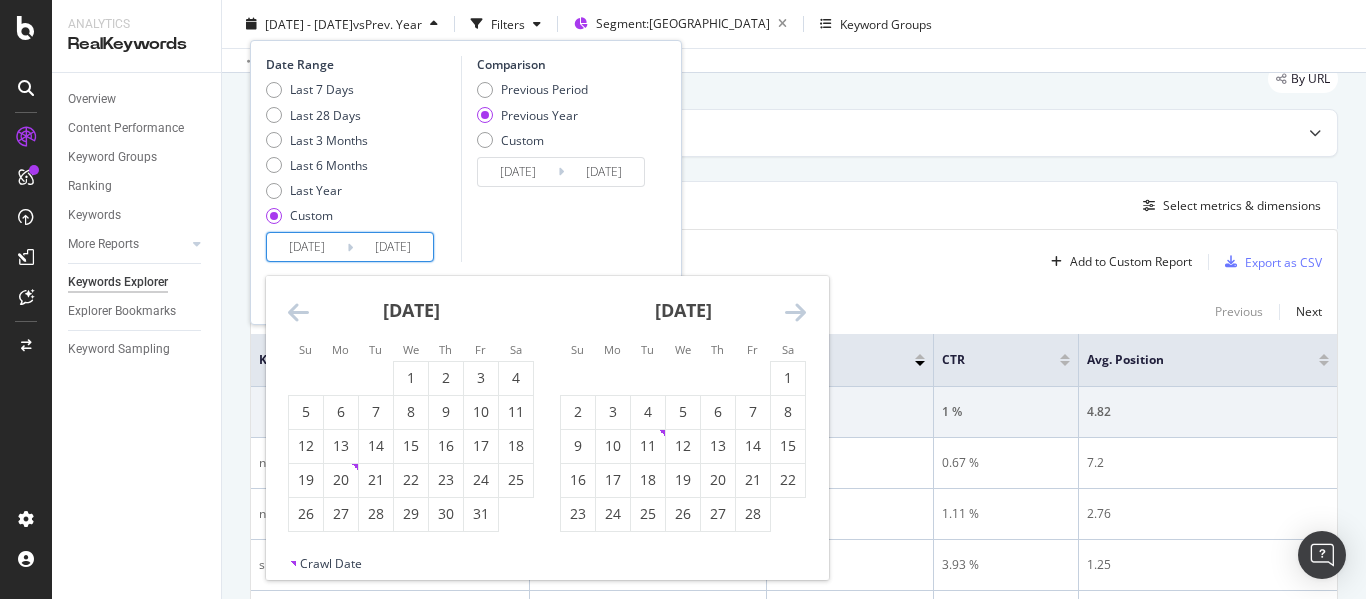 click at bounding box center (795, 312) 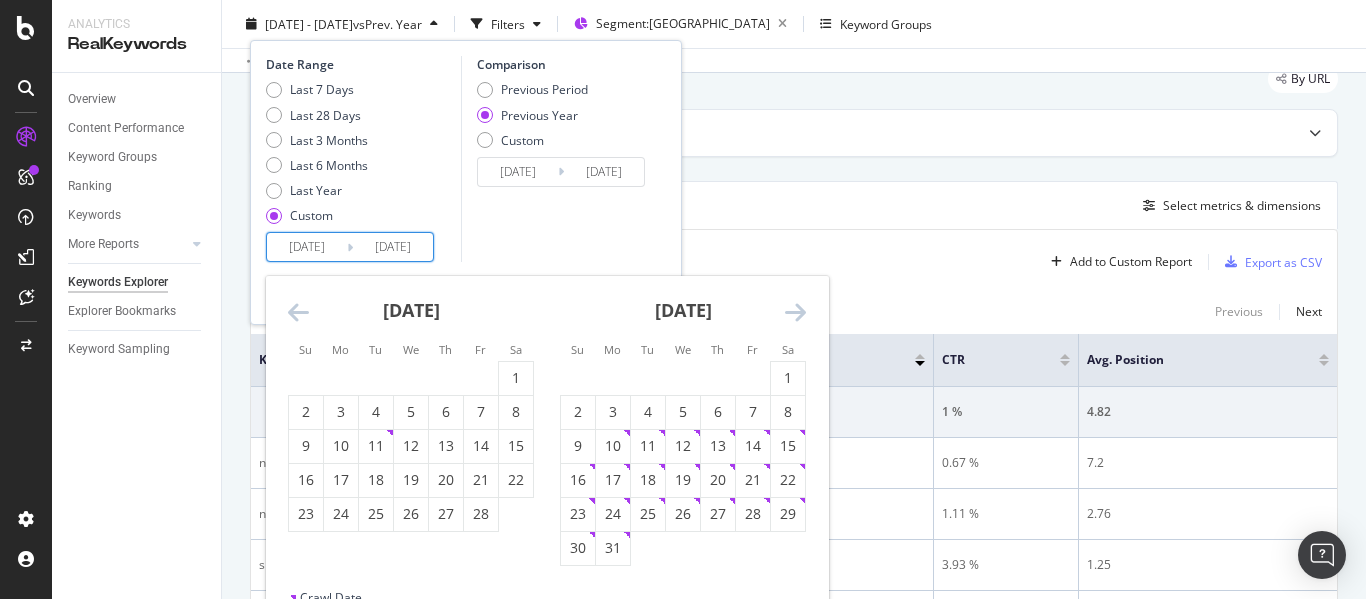 click at bounding box center [795, 312] 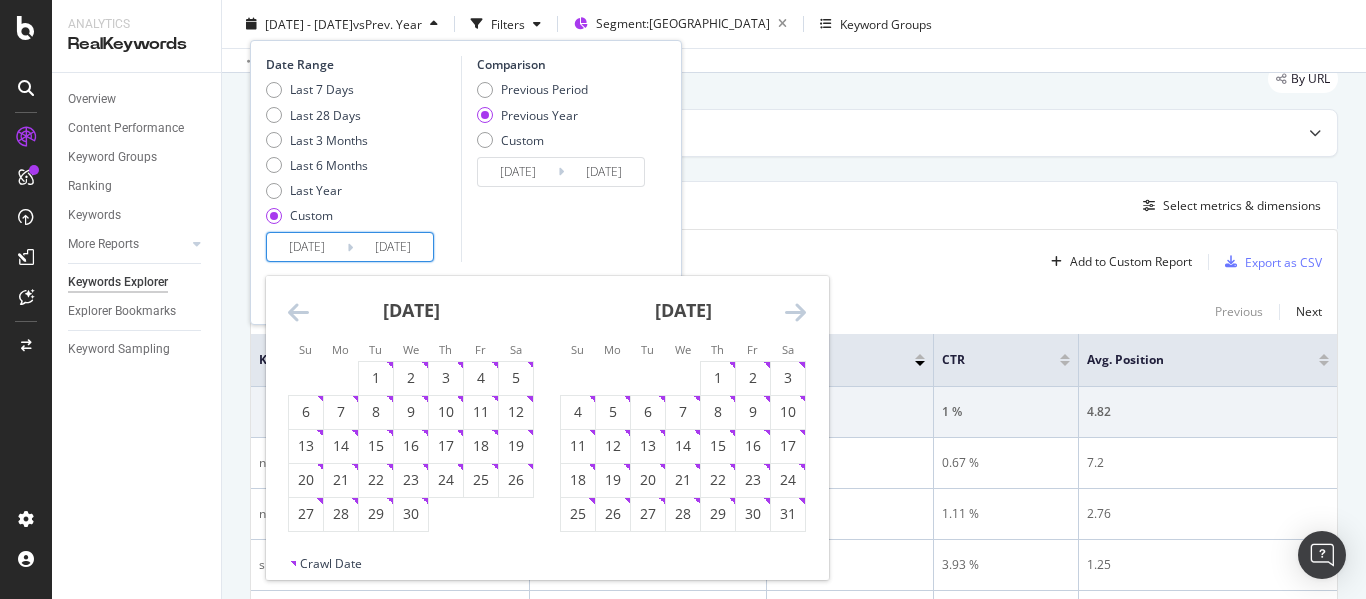 click at bounding box center [795, 312] 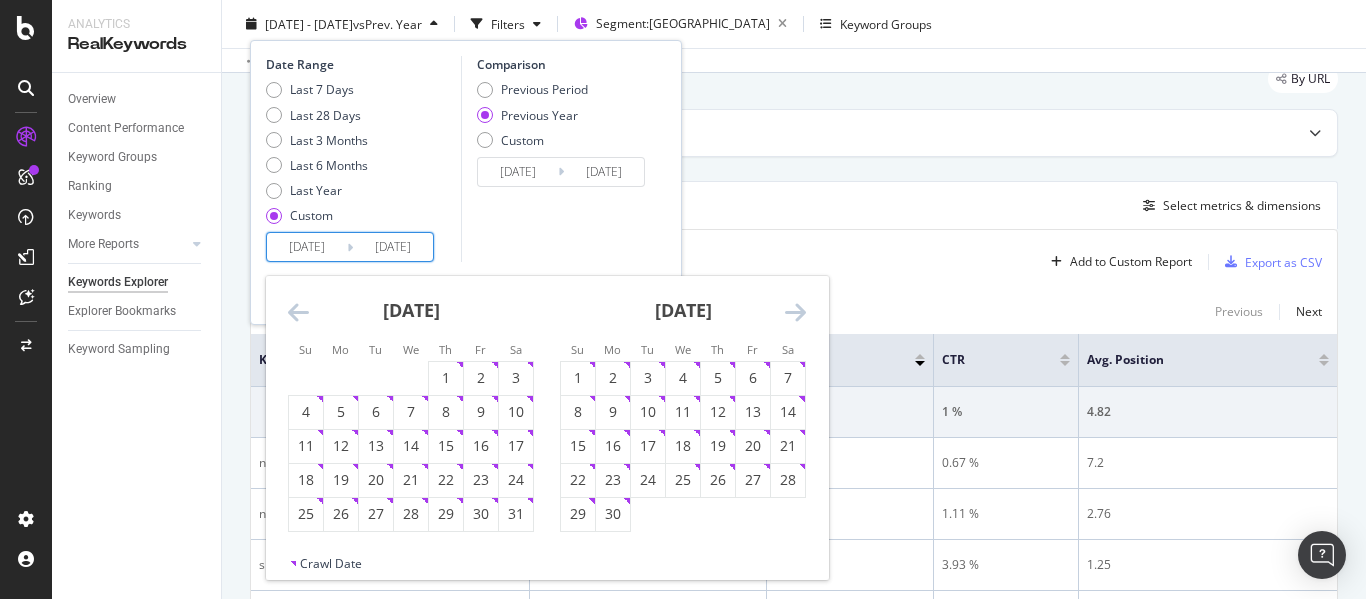 click at bounding box center (795, 312) 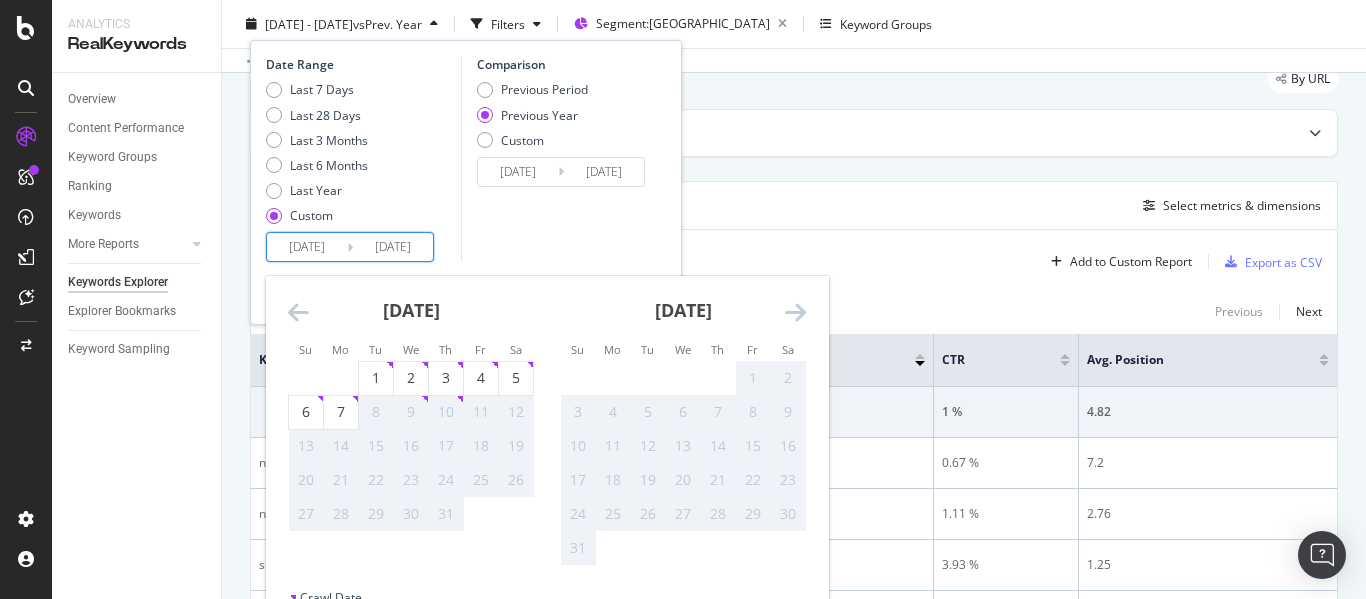 click at bounding box center [795, 312] 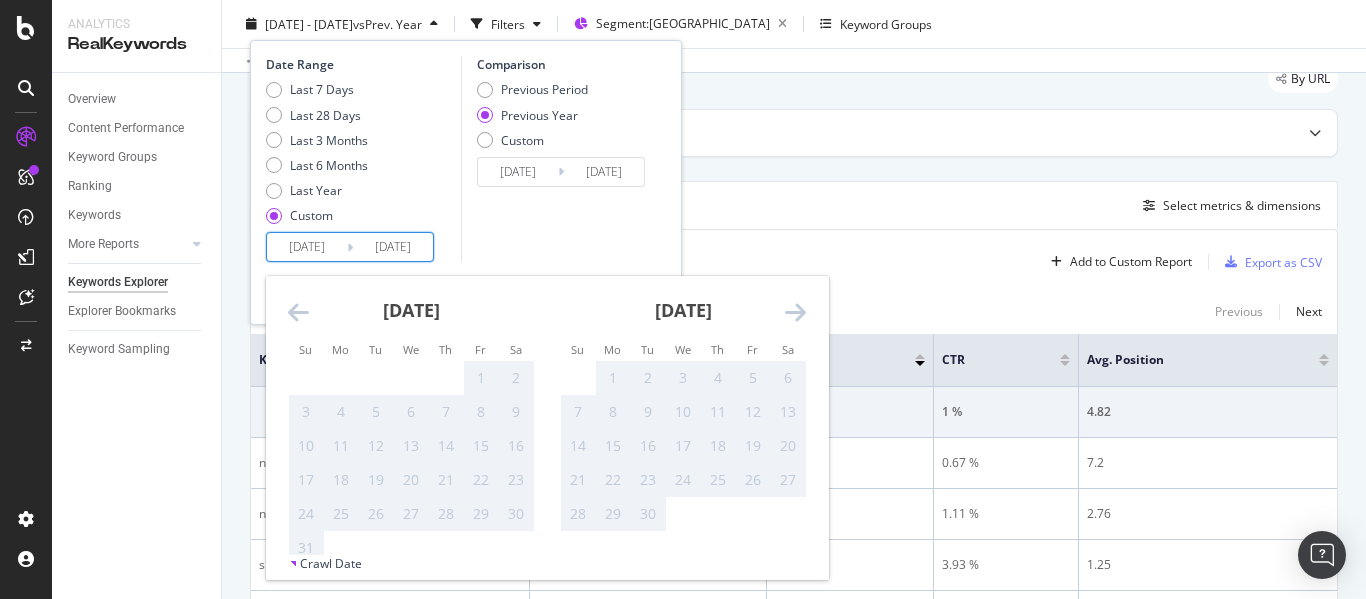 click at bounding box center (795, 312) 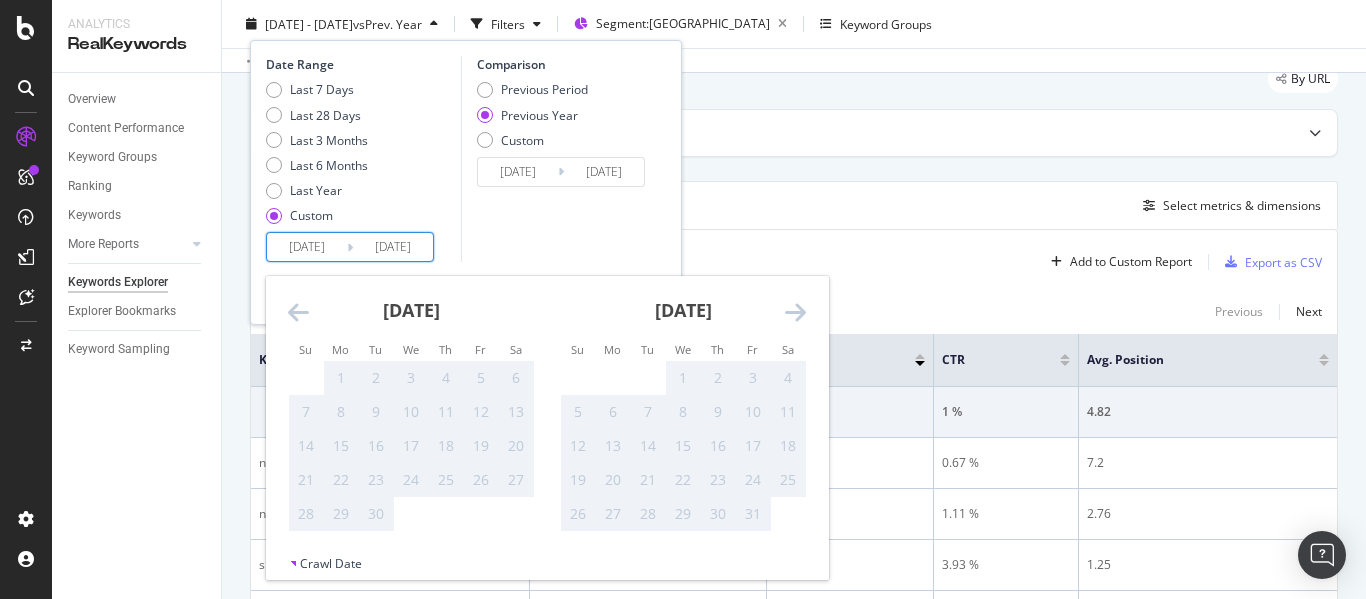 click at bounding box center (795, 312) 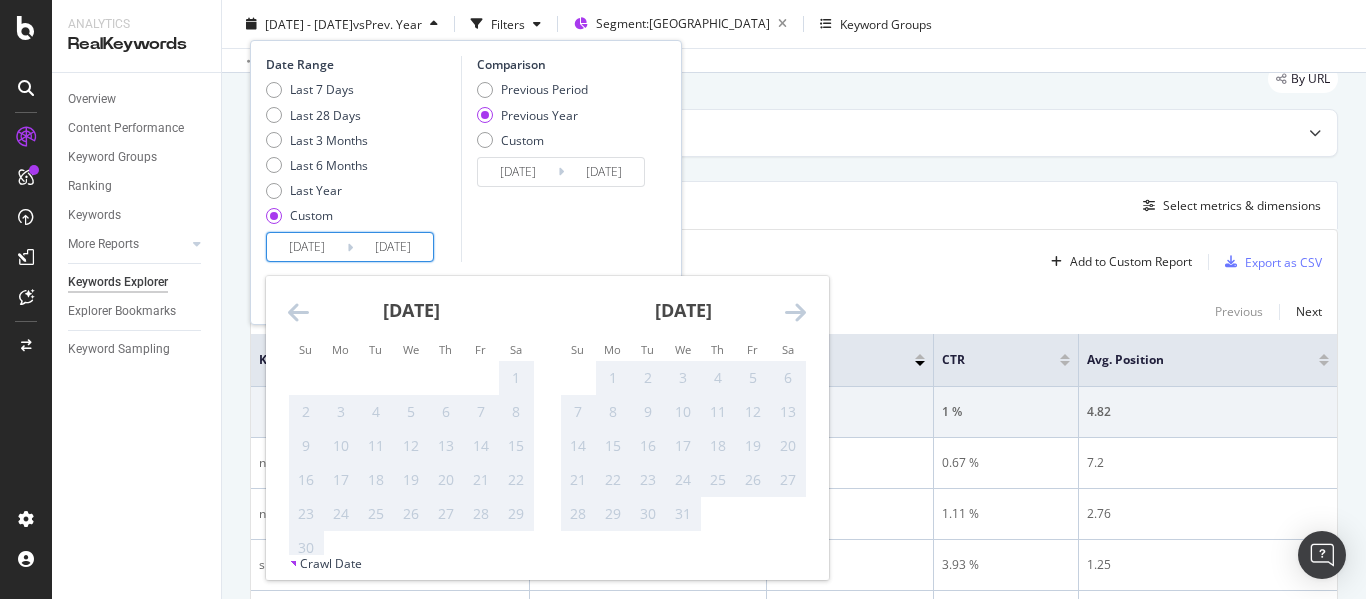 click at bounding box center [298, 312] 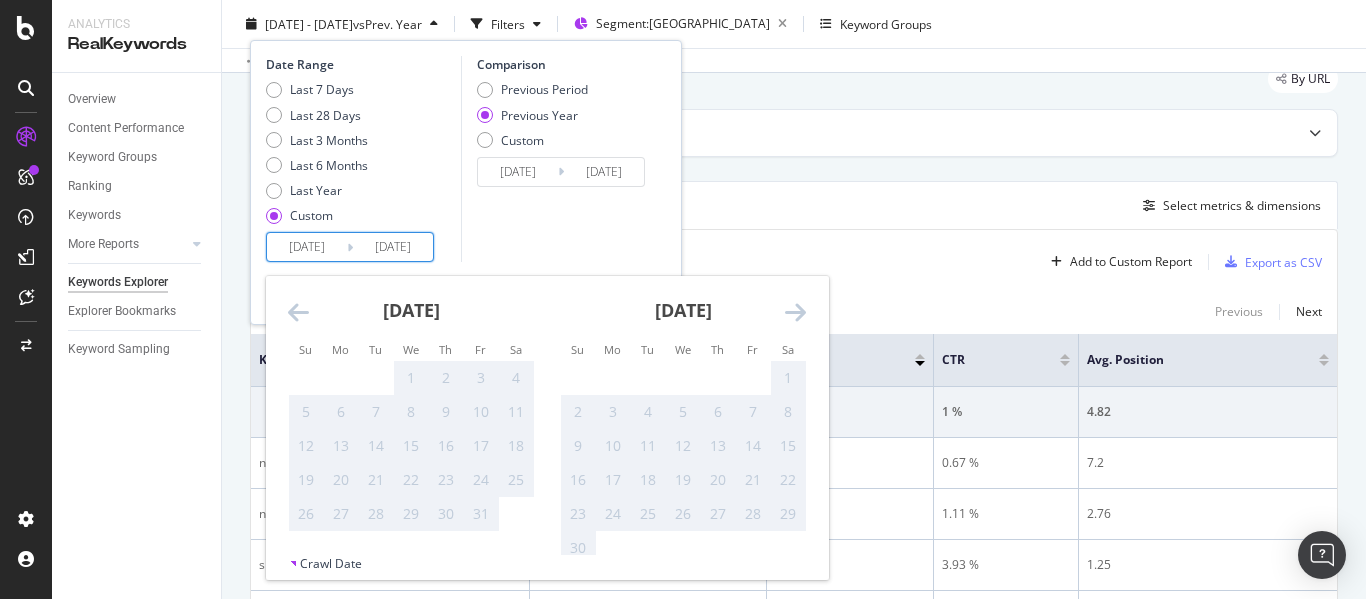 click at bounding box center [298, 312] 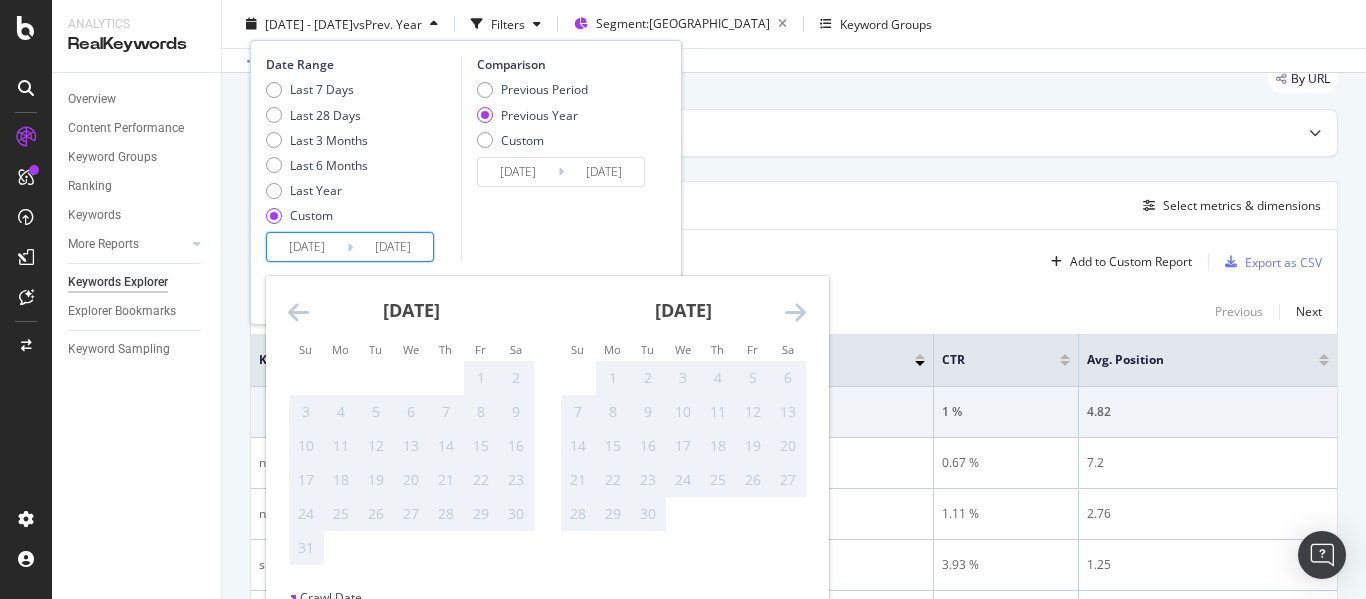 click at bounding box center (298, 312) 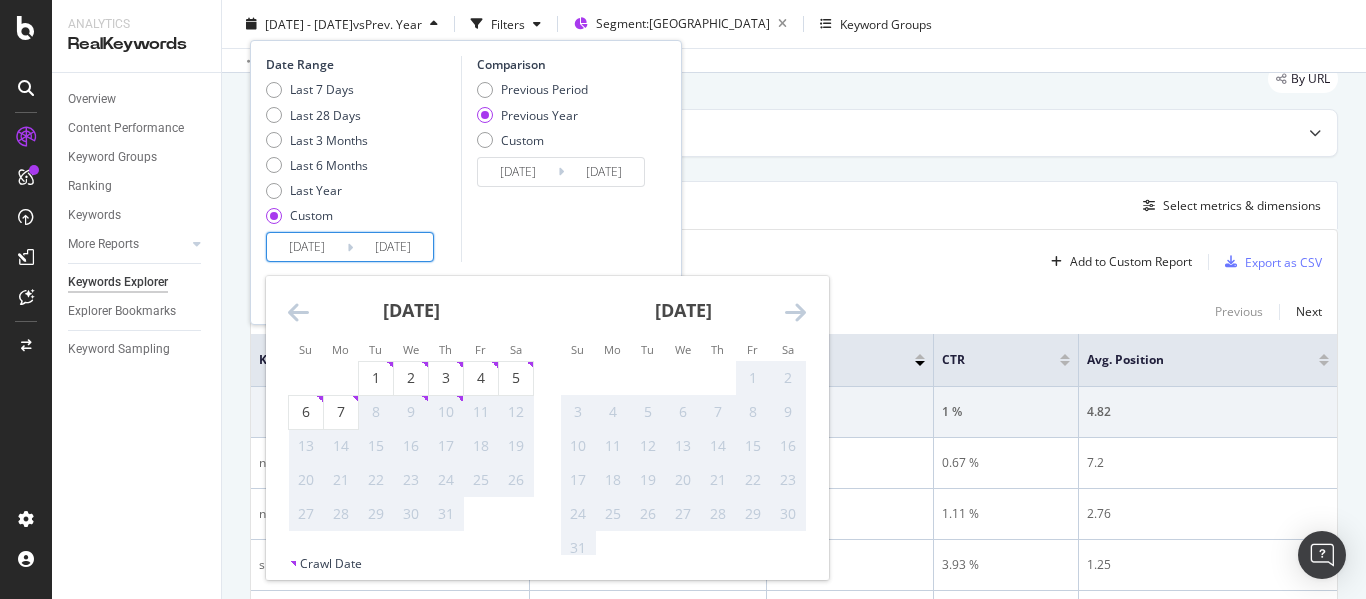 click at bounding box center [298, 312] 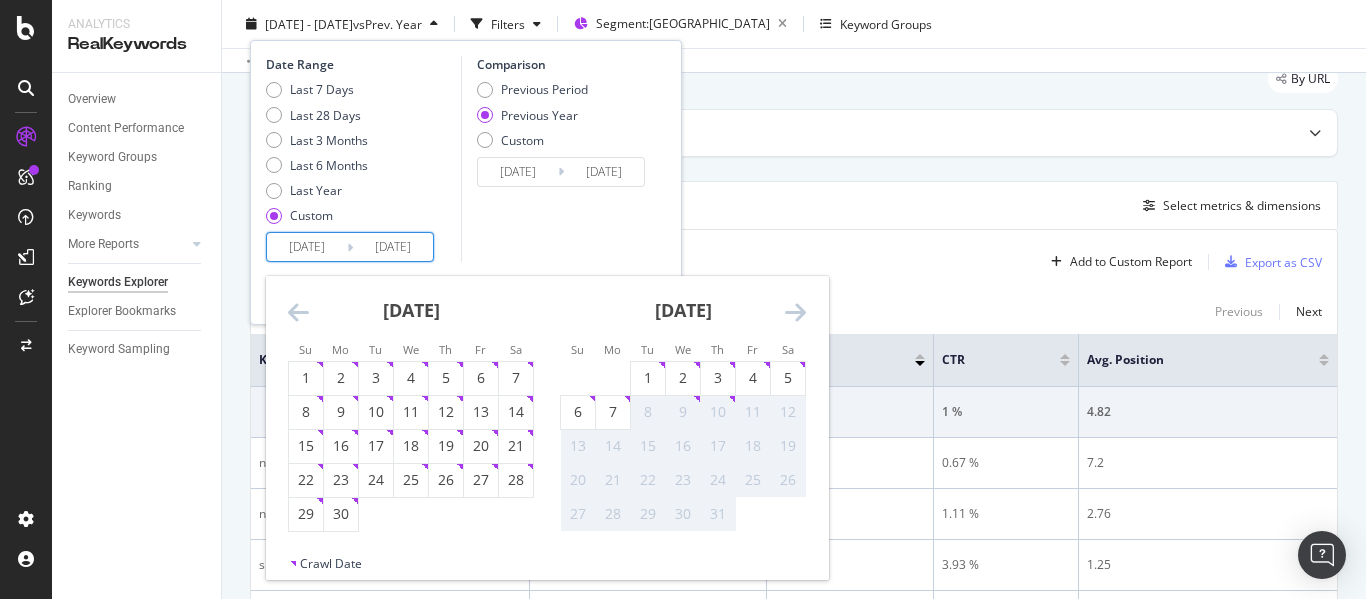 click at bounding box center [298, 312] 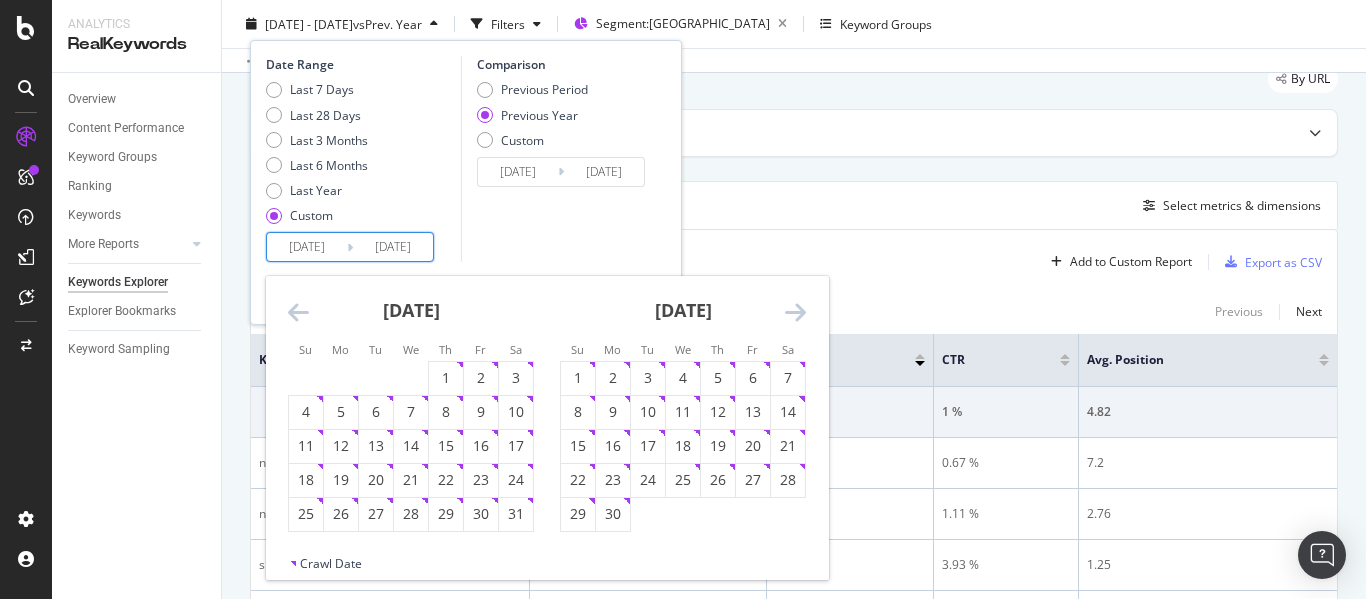 click on "June 2025 1 2 3 4 5 6 7 8 9 10 11 12 13 14 15 16 17 18 19 20 21 22 23 24 25 26 27 28 29 30" at bounding box center [683, 404] 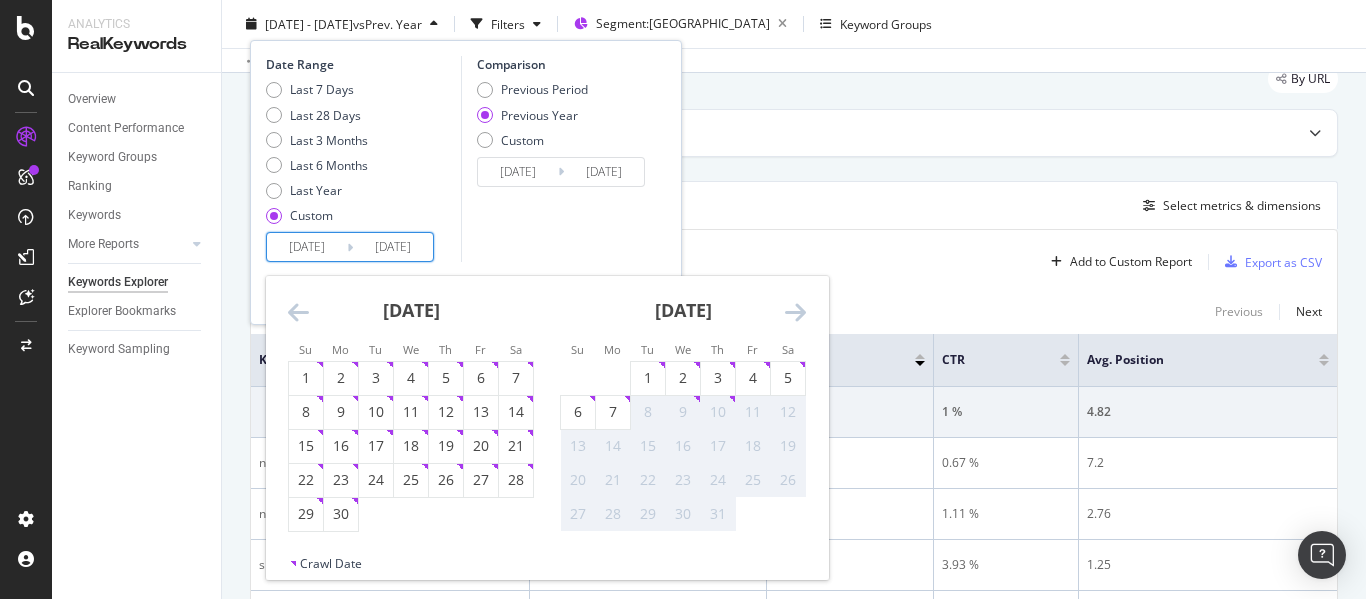 click at bounding box center (298, 312) 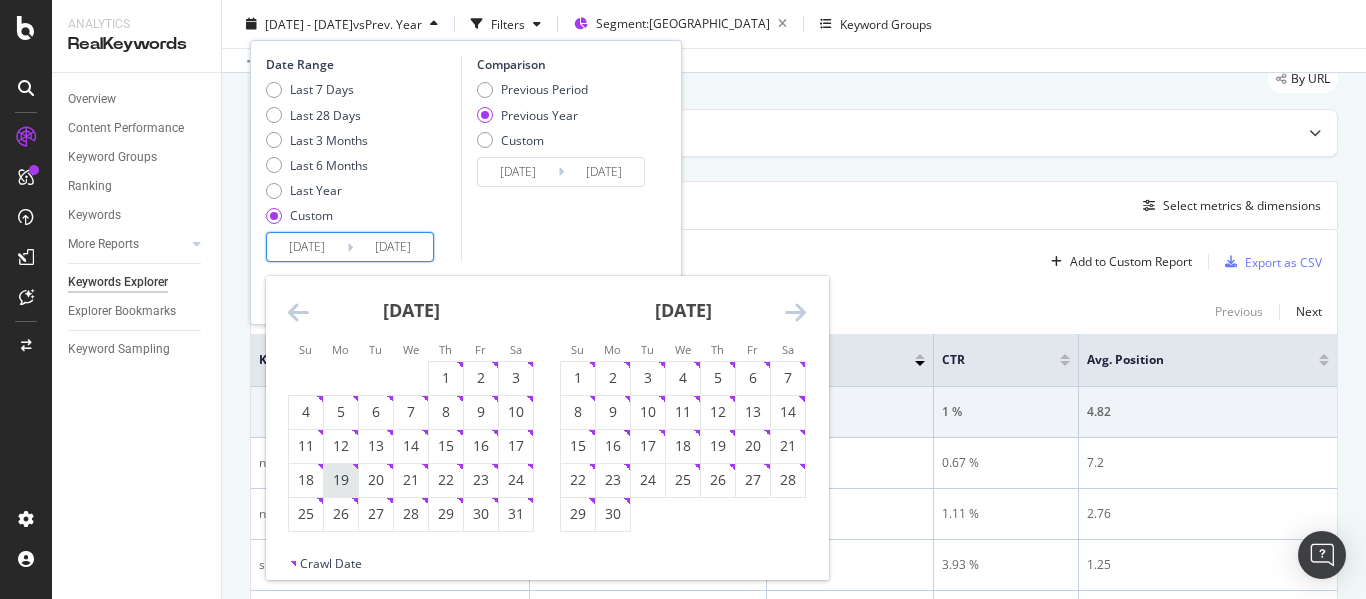 click on "19" at bounding box center (341, 480) 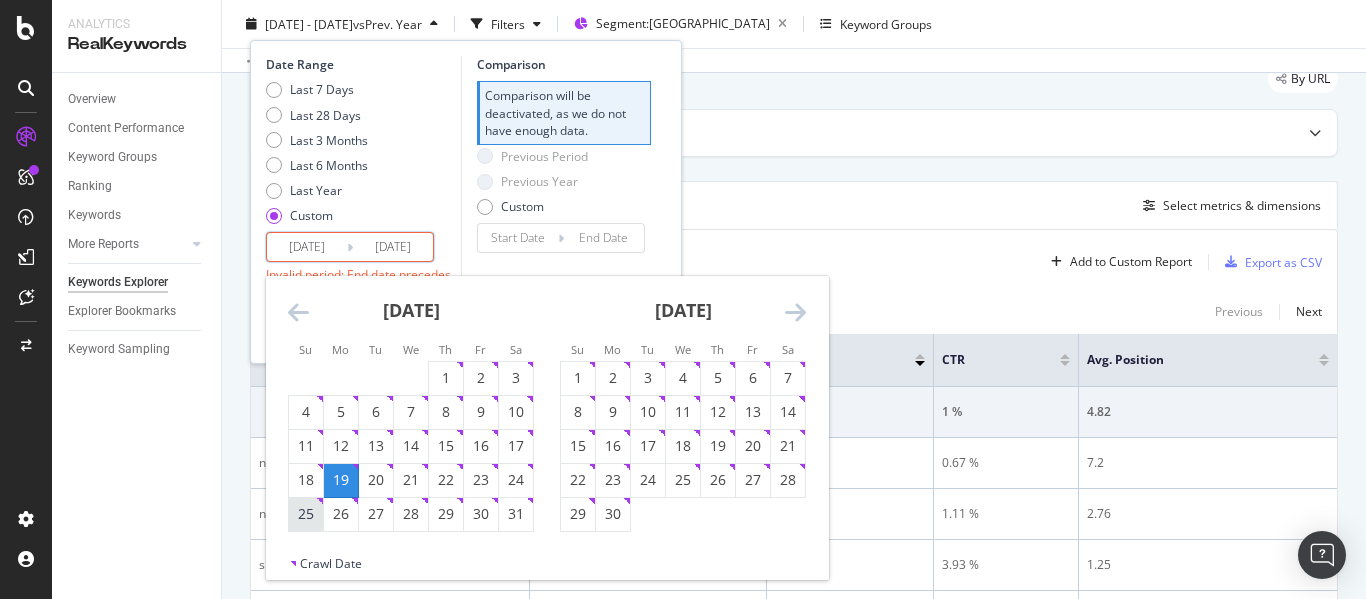 click on "25" at bounding box center (306, 514) 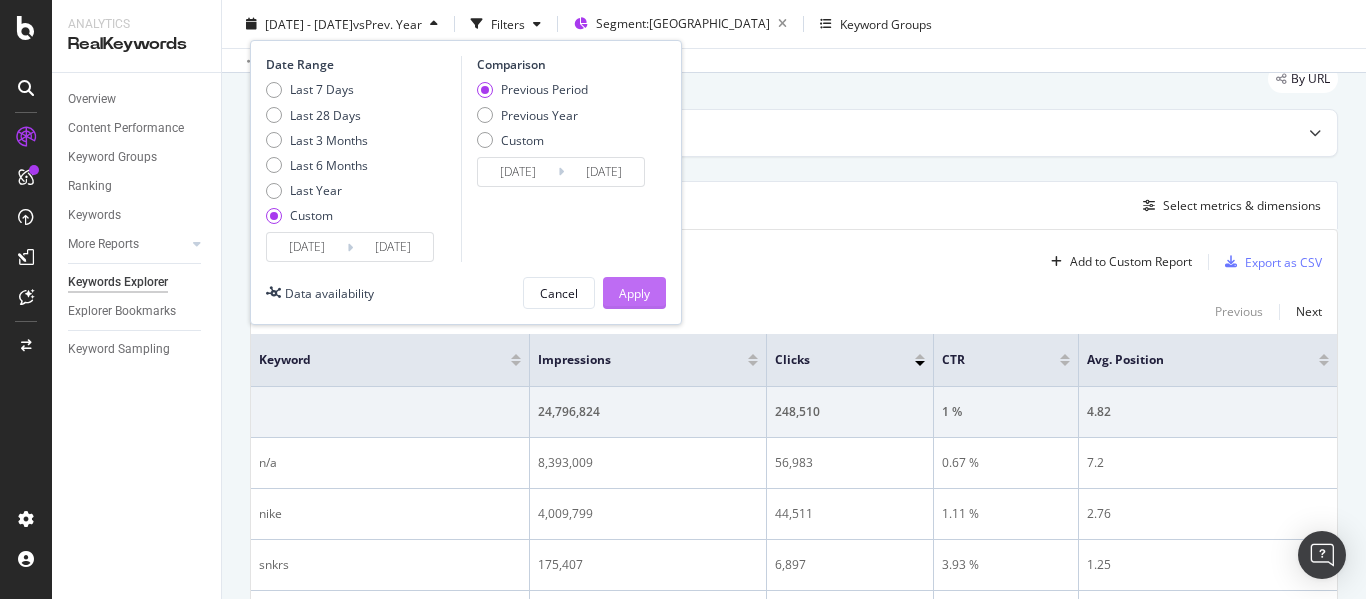 click on "Apply" at bounding box center [634, 292] 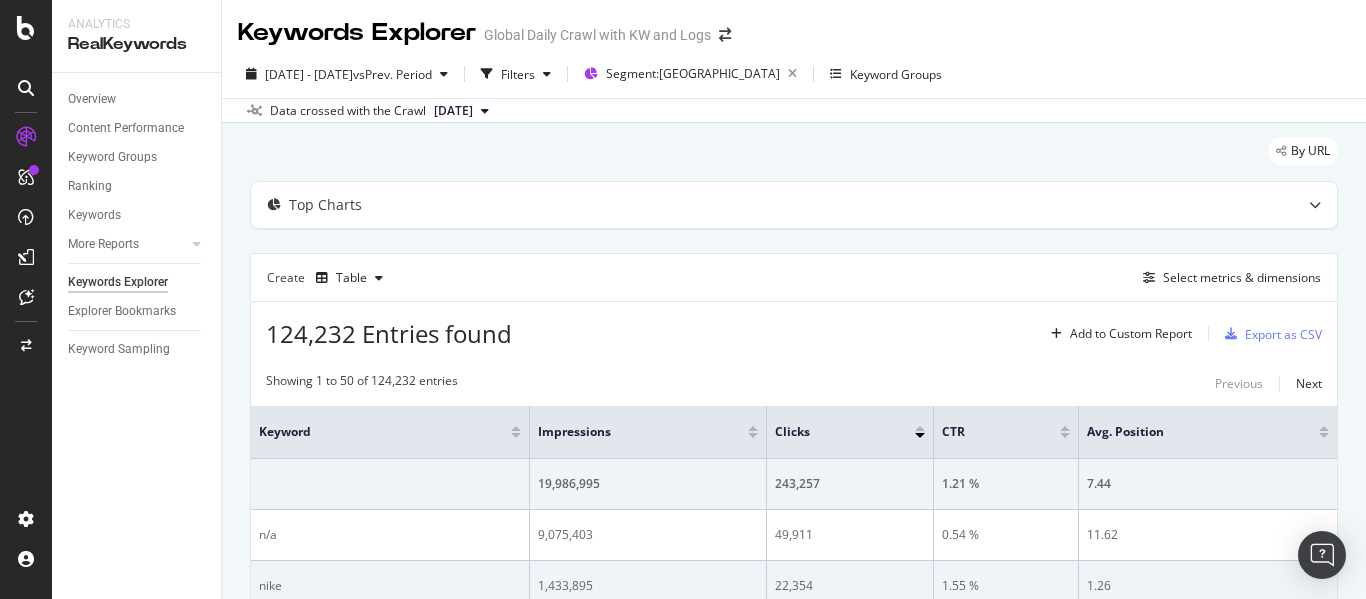 click on "nike" at bounding box center (390, 586) 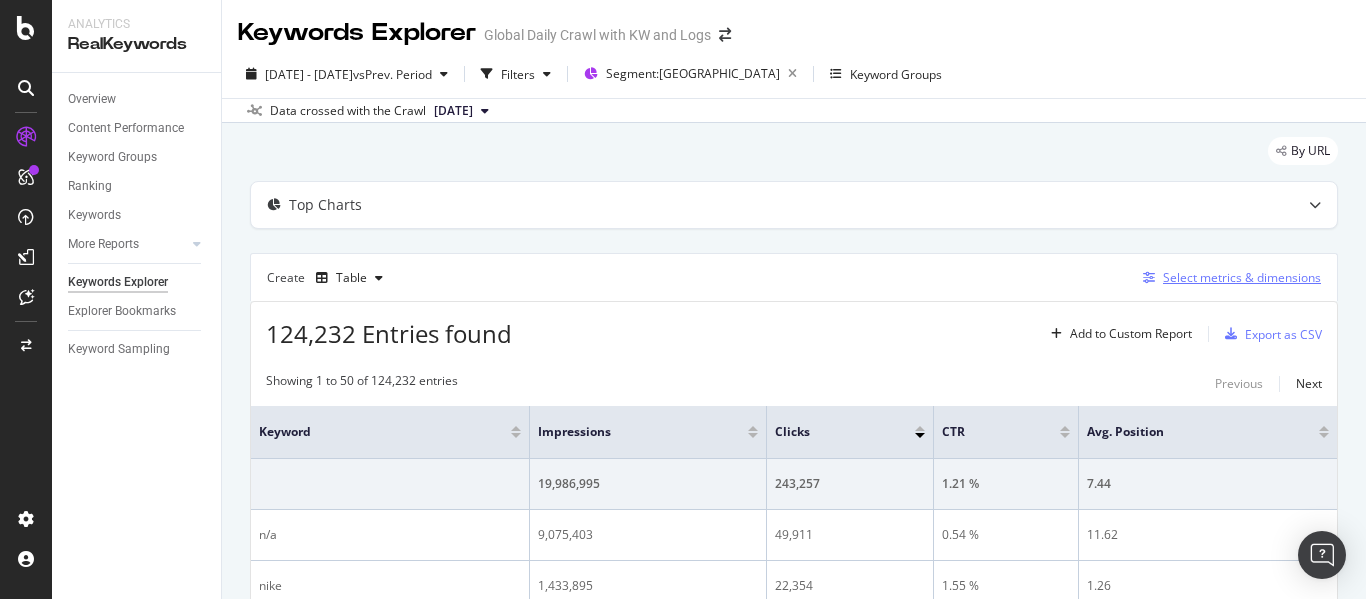 click on "Select metrics & dimensions" at bounding box center [1242, 277] 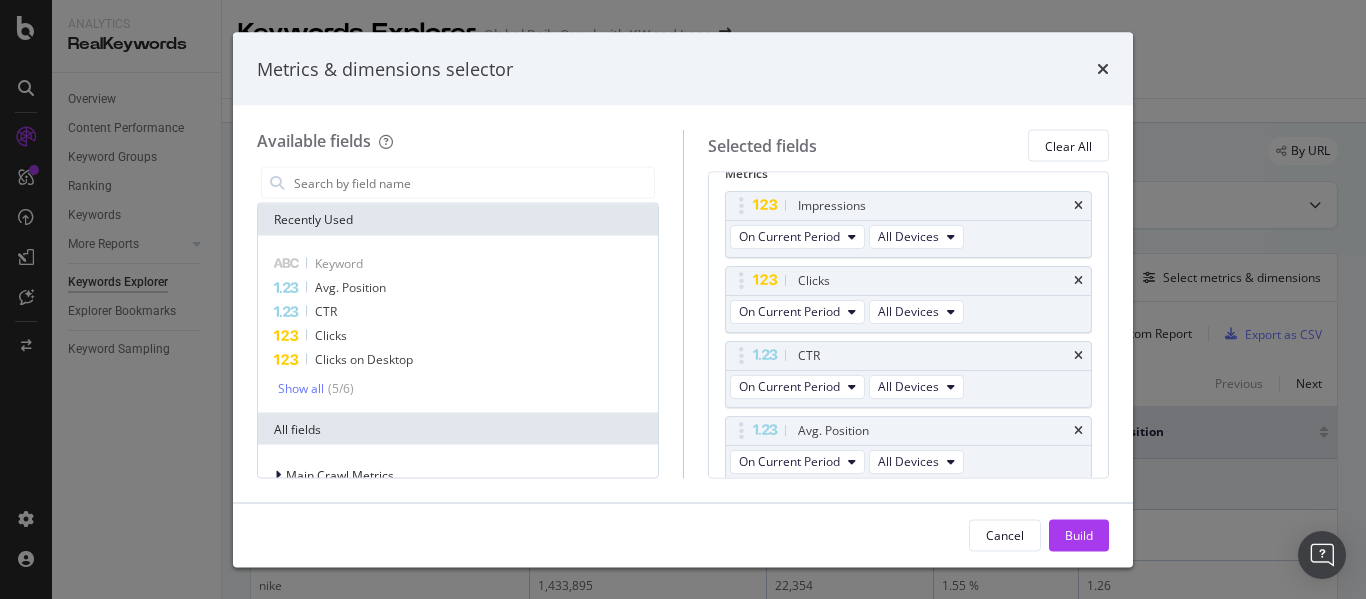 scroll, scrollTop: 202, scrollLeft: 0, axis: vertical 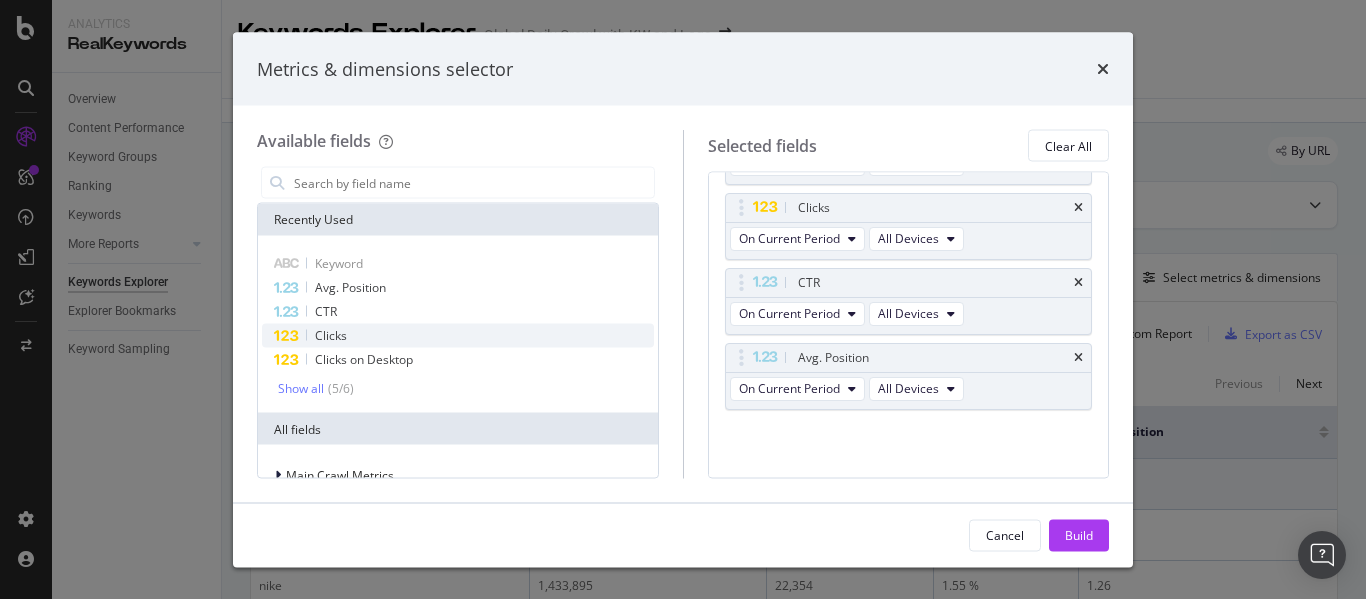 click on "Clicks" at bounding box center (331, 335) 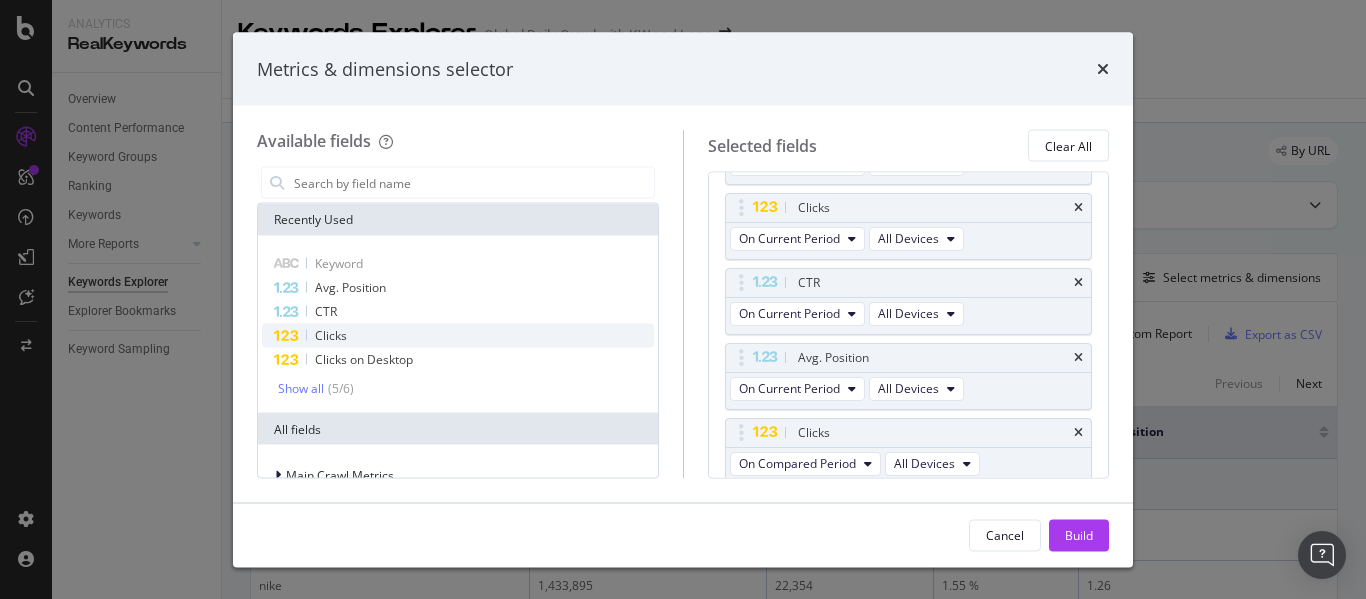 scroll, scrollTop: 210, scrollLeft: 0, axis: vertical 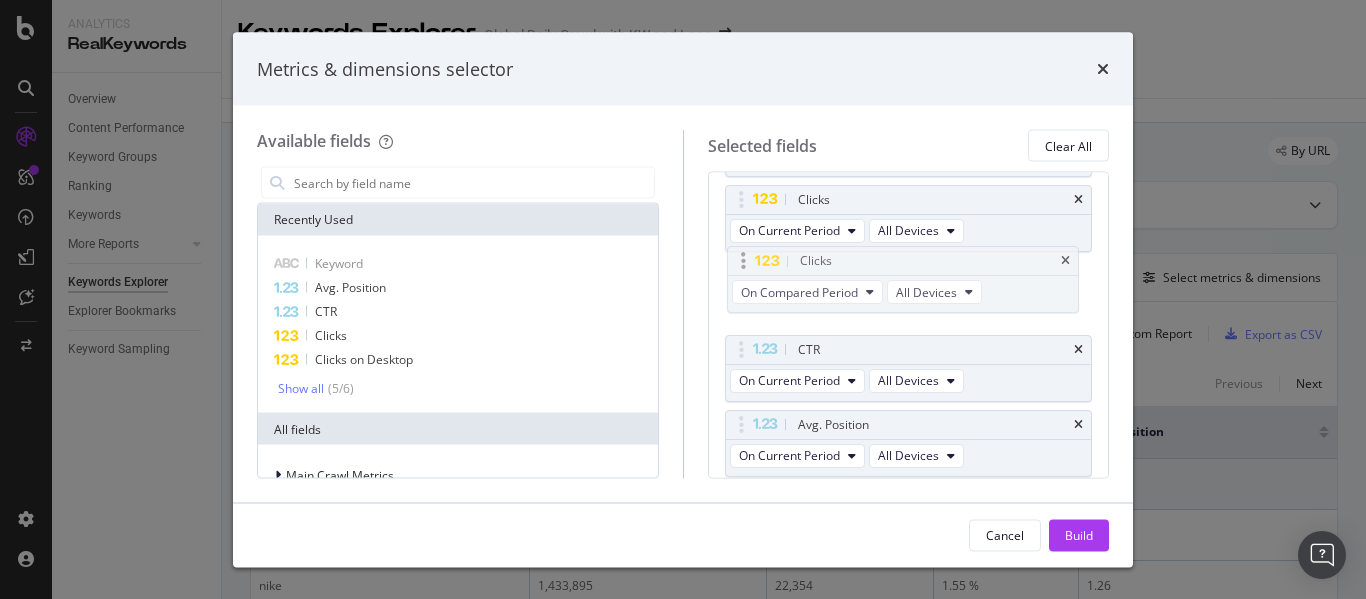 drag, startPoint x: 865, startPoint y: 422, endPoint x: 867, endPoint y: 258, distance: 164.01219 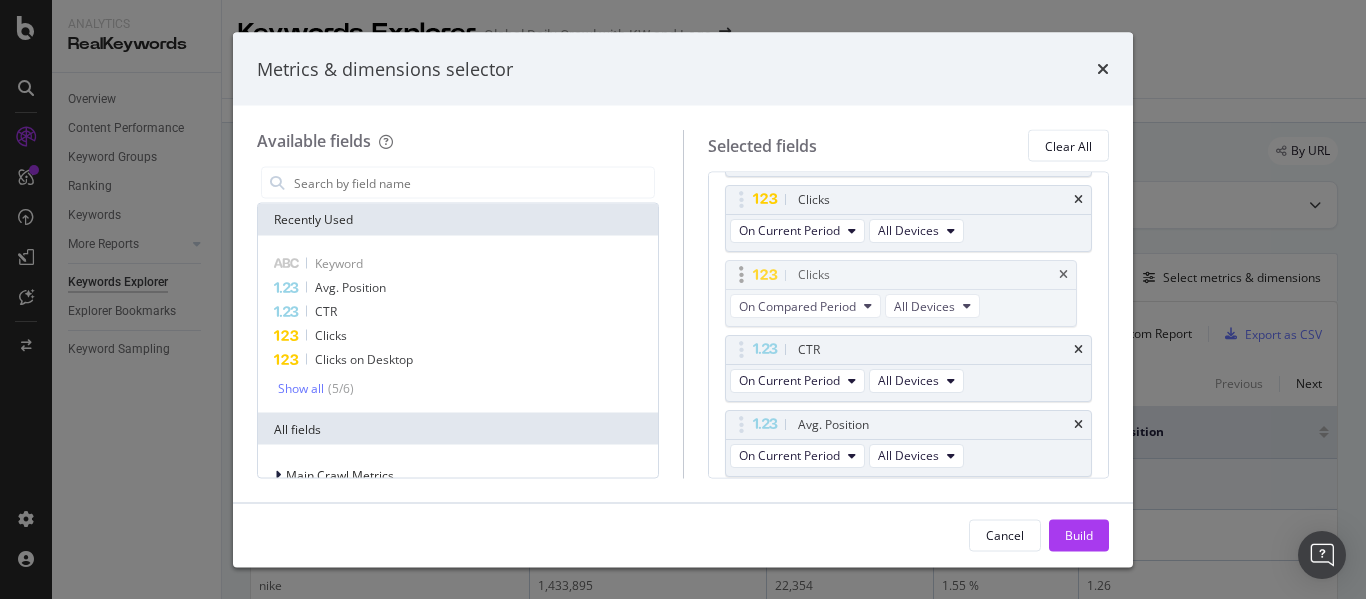 click on "Analytics RealKeywords Overview Content Performance Keyword Groups Ranking Keywords More Reports Countries Devices Content Structure Keywords Explorer Explorer Bookmarks Keyword Sampling Keywords Explorer Global Daily Crawl with KW and Logs 2025 May. 19th - May. 25th  vs  Prev. Period Filters Segment:  mexico Keyword Groups Data crossed with the Crawl 2025 May. 25th By URL Top Charts Create   Table Select metrics & dimensions 124,232 Entries found Add to Custom Report Export as CSV Showing 1 to 50 of 124,232 entries Previous Next Keyword Impressions Clicks CTR Avg. Position 19,986,995 243,257 1.21 % 7.44 n/a 9,075,403 49,911 0.54 % 11.62 nike 1,433,895 22,354 1.55 % 1.26 snkrs 198,316 20,696 10.43 % 1.58 nike snkrs 100,823 4,577 4.53 % 1.92 jordan 179,855 3,191 1.77 % 1.58 sneakers 42,355 2,930 6.91 % 3.42 nike mexico 63,355 2,298 3.62 % 1.02 tenis nike 305,397 2,150 0.7 % 5.03 jordan 4 115,658 1,720 1.48 % 3.93 total 90 11,530 1,626 14.1 % 3.49 snkrs mexico 12,861 1,413 10.98 % 1.72 air force 1 140,473 1,346" at bounding box center [683, 299] 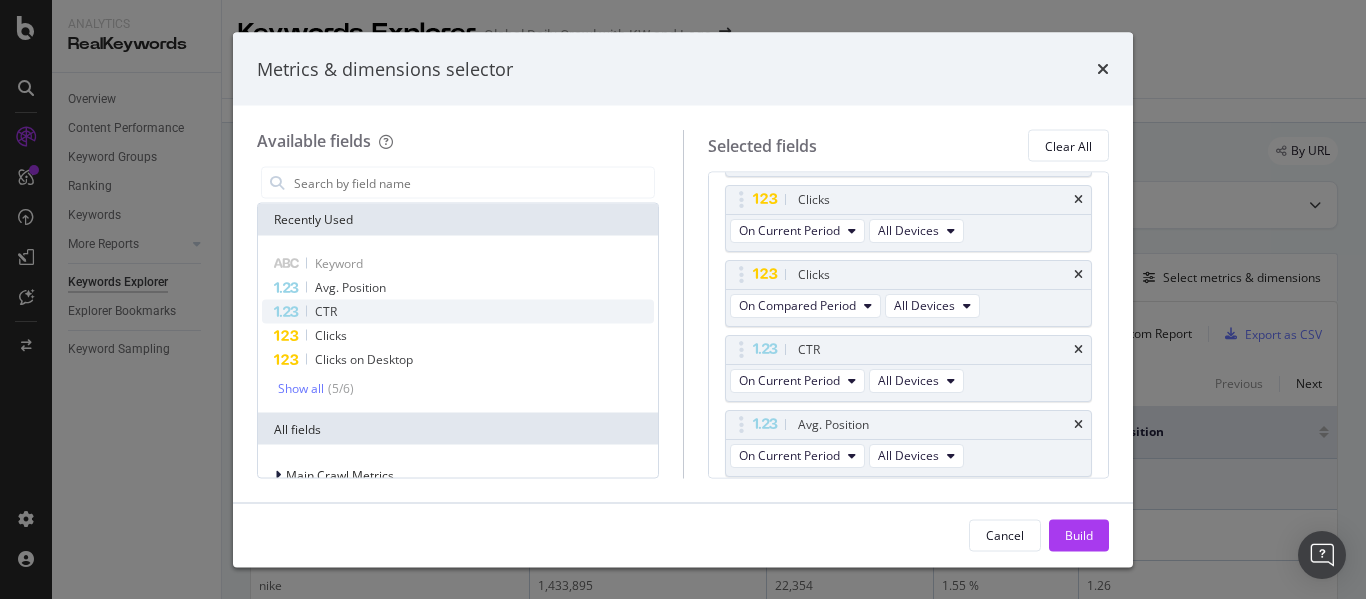 click on "CTR" at bounding box center [458, 312] 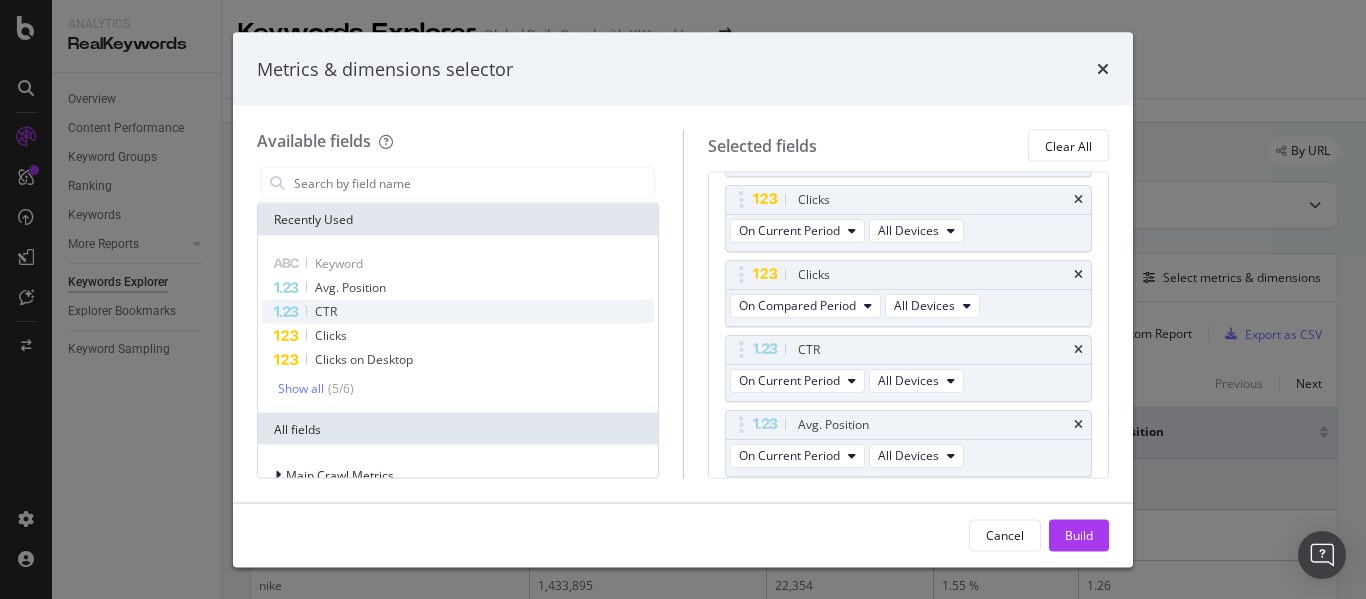 scroll, scrollTop: 285, scrollLeft: 0, axis: vertical 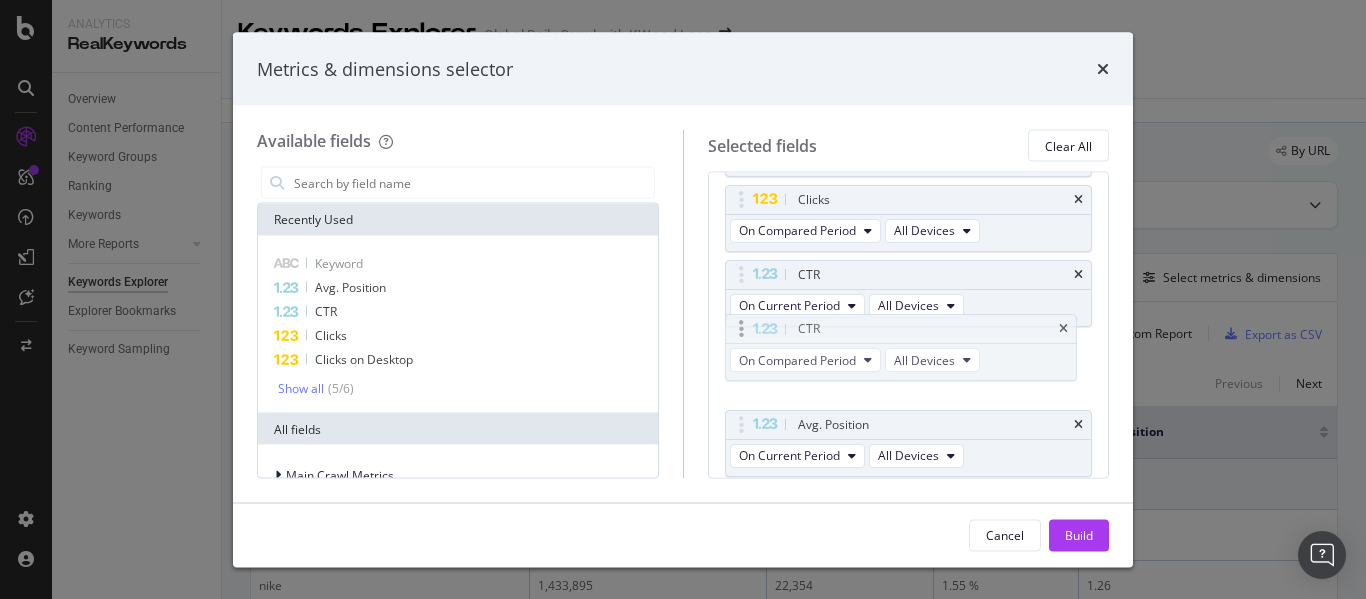 drag, startPoint x: 882, startPoint y: 427, endPoint x: 885, endPoint y: 310, distance: 117.03845 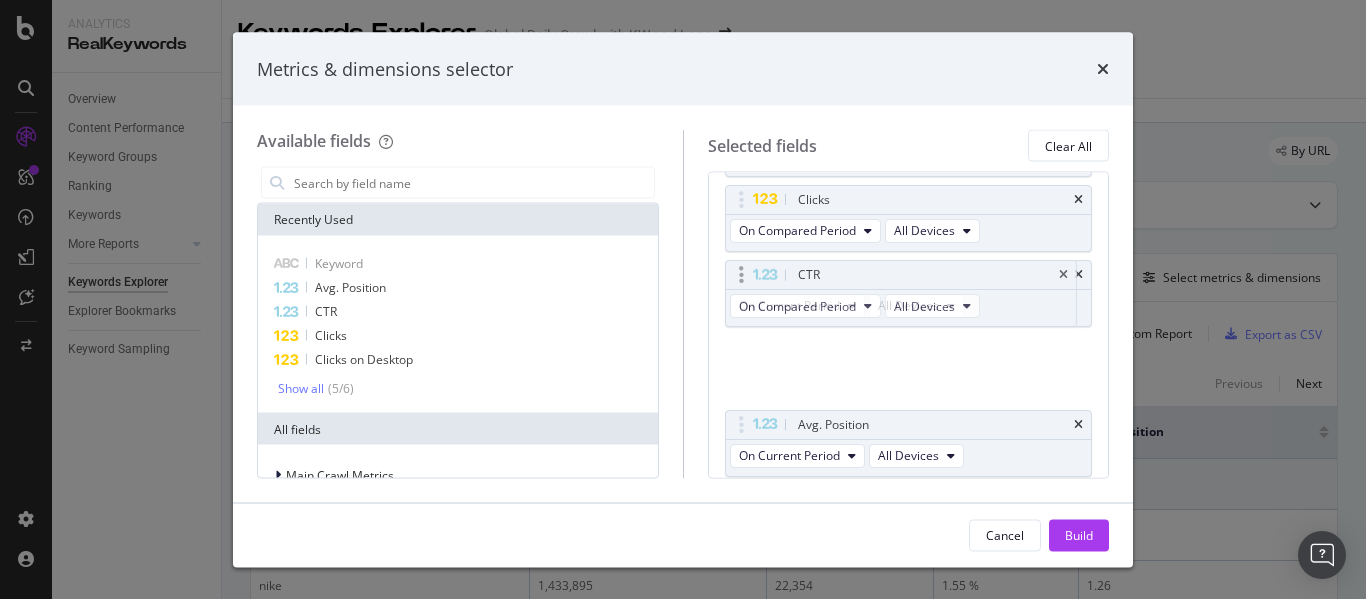 click on "Analytics RealKeywords Overview Content Performance Keyword Groups Ranking Keywords More Reports Countries Devices Content Structure Keywords Explorer Explorer Bookmarks Keyword Sampling Keywords Explorer Global Daily Crawl with KW and Logs 2025 May. 19th - May. 25th  vs  Prev. Period Filters Segment:  mexico Keyword Groups Data crossed with the Crawl 2025 May. 25th By URL Top Charts Create   Table Select metrics & dimensions 124,232 Entries found Add to Custom Report Export as CSV Showing 1 to 50 of 124,232 entries Previous Next Keyword Impressions Clicks CTR Avg. Position 19,986,995 243,257 1.21 % 7.44 n/a 9,075,403 49,911 0.54 % 11.62 nike 1,433,895 22,354 1.55 % 1.26 snkrs 198,316 20,696 10.43 % 1.58 nike snkrs 100,823 4,577 4.53 % 1.92 jordan 179,855 3,191 1.77 % 1.58 sneakers 42,355 2,930 6.91 % 3.42 nike mexico 63,355 2,298 3.62 % 1.02 tenis nike 305,397 2,150 0.7 % 5.03 jordan 4 115,658 1,720 1.48 % 3.93 total 90 11,530 1,626 14.1 % 3.49 snkrs mexico 12,861 1,413 10.98 % 1.72 air force 1 140,473 1,346" at bounding box center (683, 299) 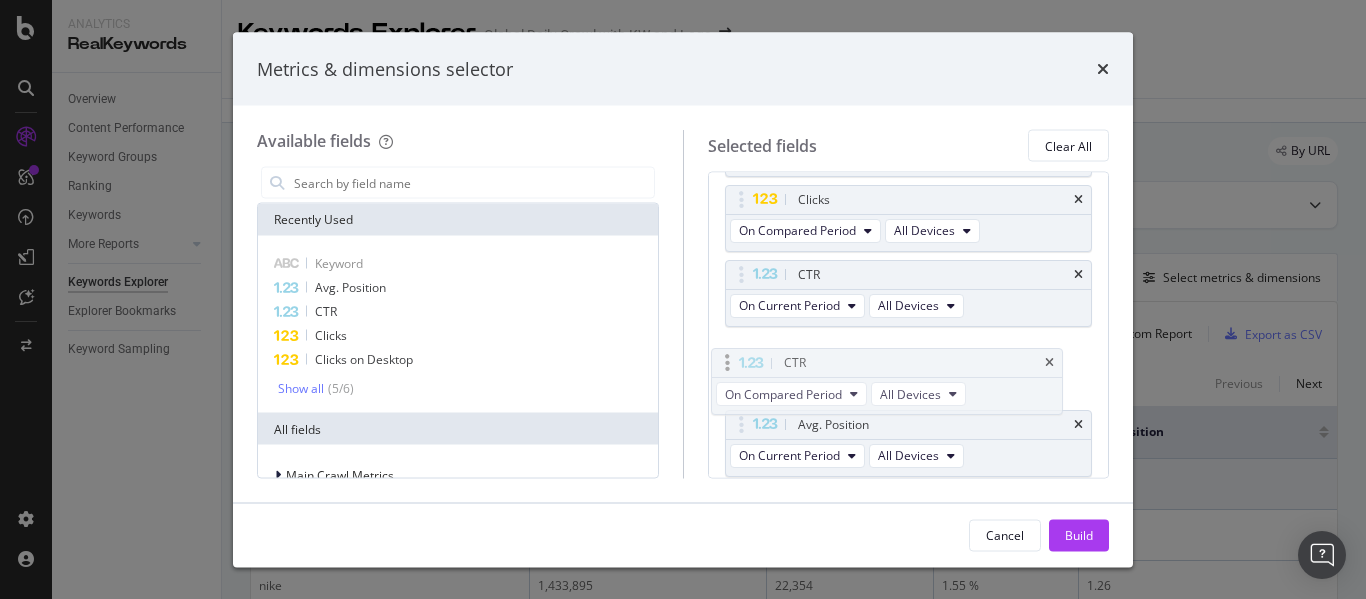 drag, startPoint x: 866, startPoint y: 271, endPoint x: 852, endPoint y: 359, distance: 89.106674 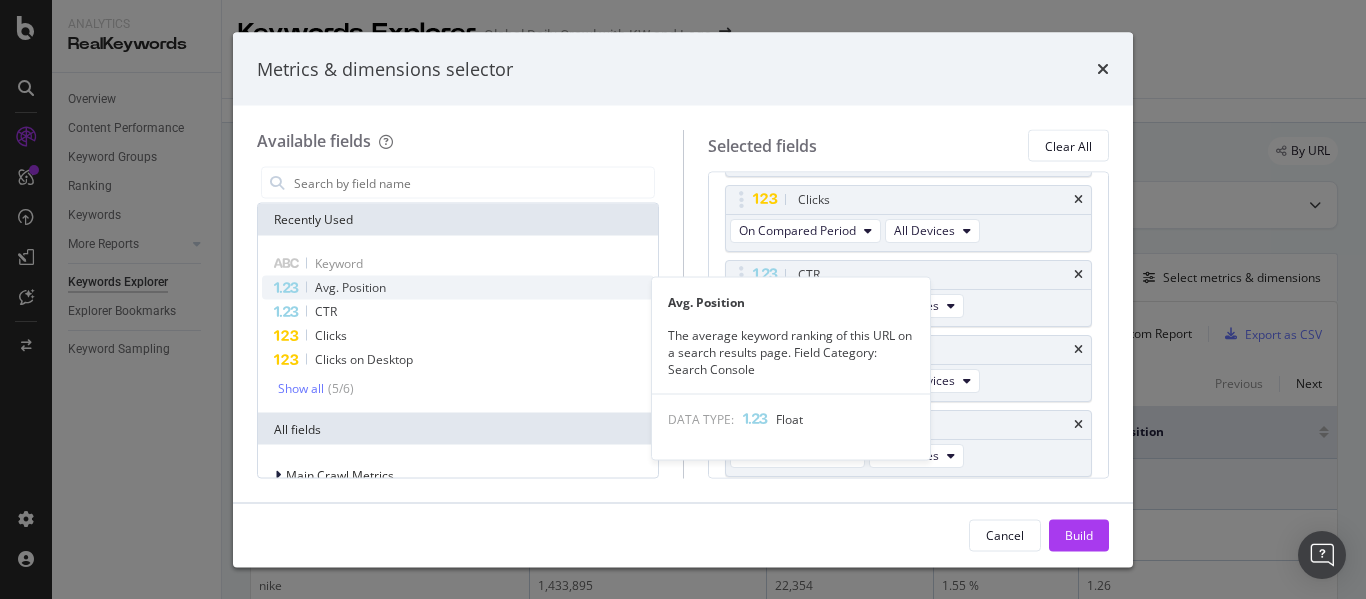 click on "Avg. Position" at bounding box center [458, 288] 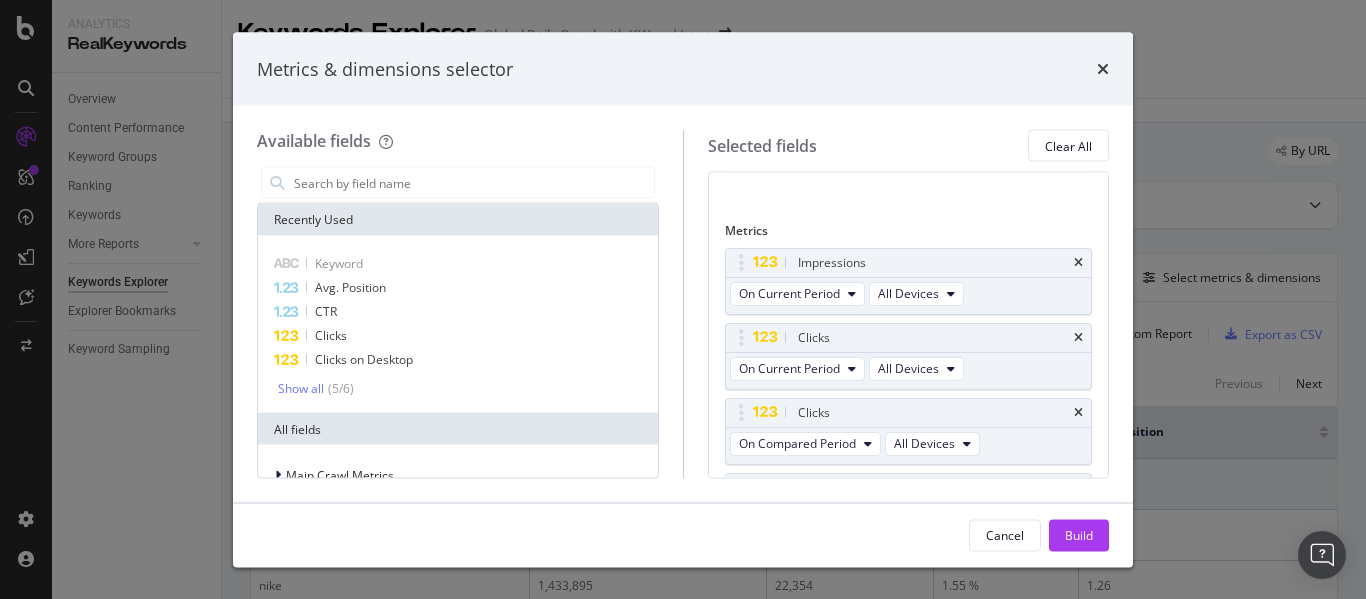 scroll, scrollTop: 72, scrollLeft: 0, axis: vertical 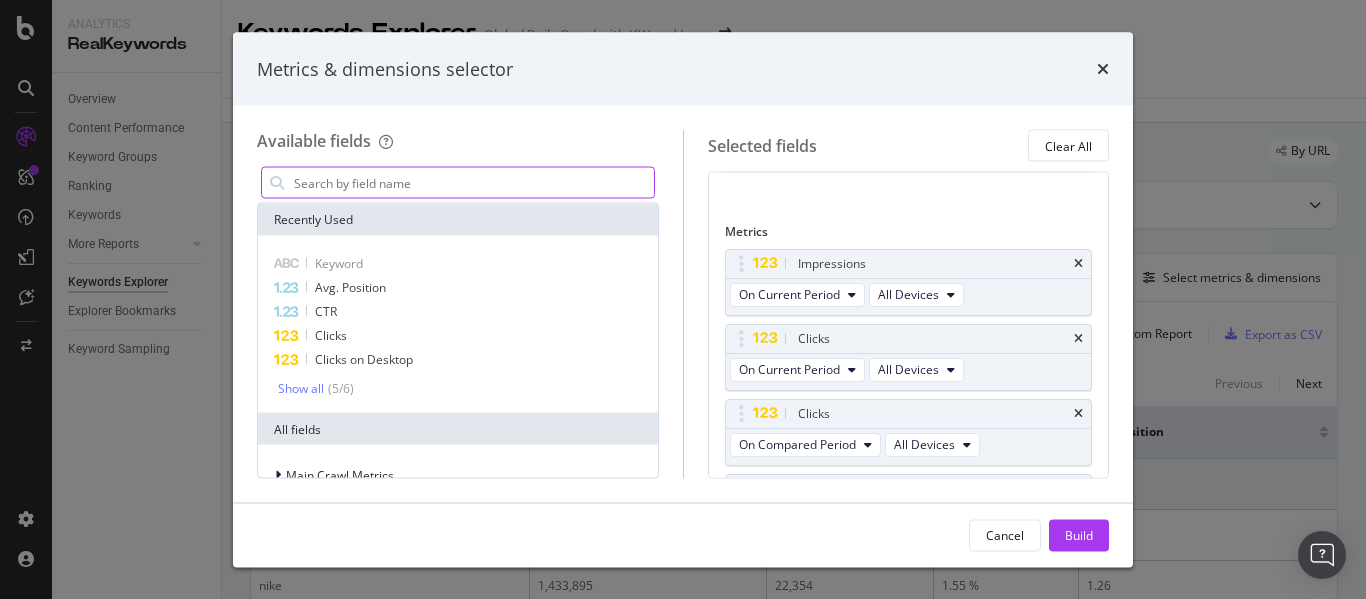 click at bounding box center [473, 183] 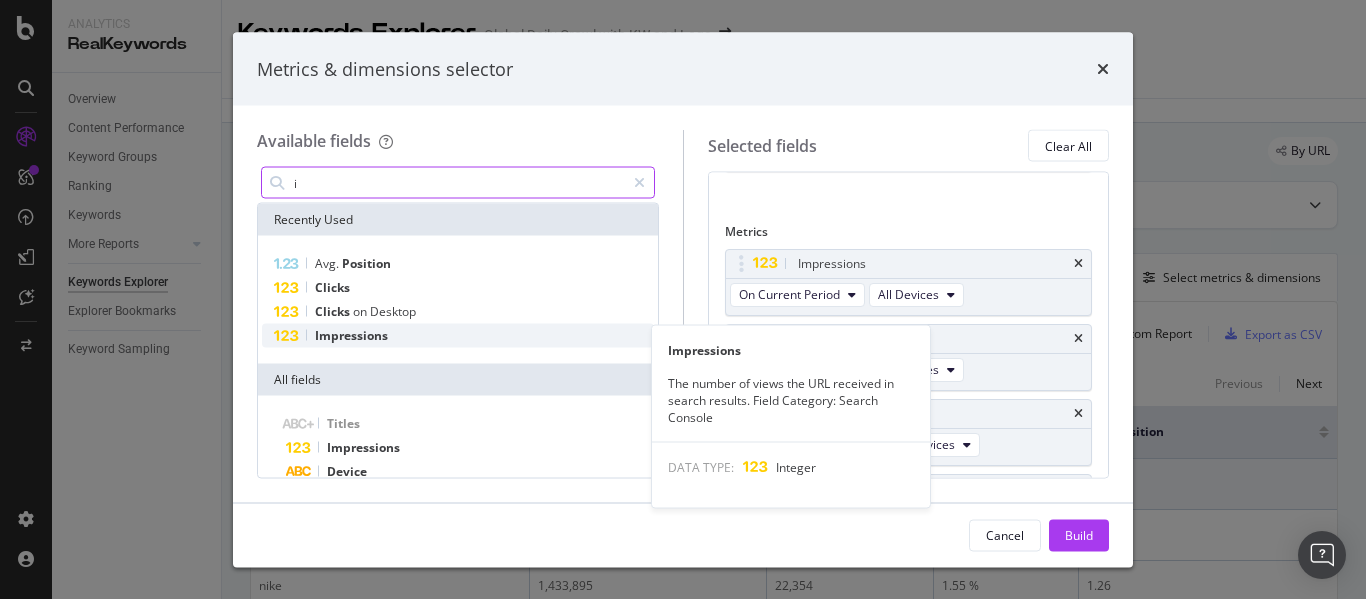 type on "i" 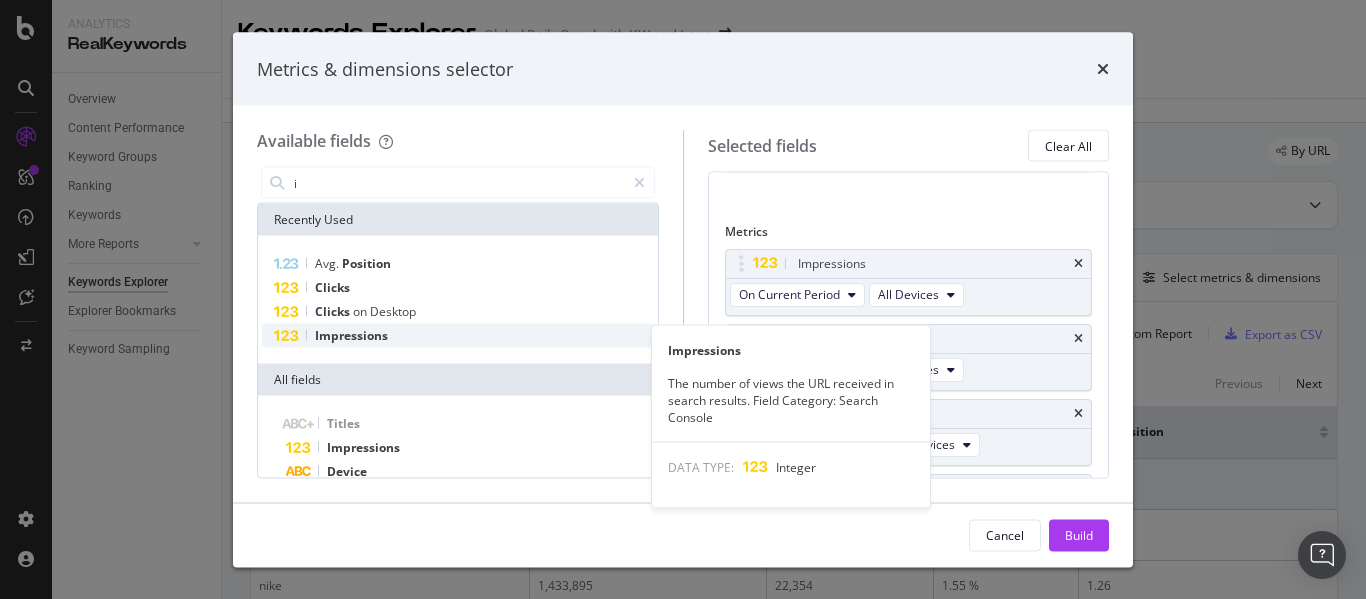 click on "Impressions" at bounding box center (351, 335) 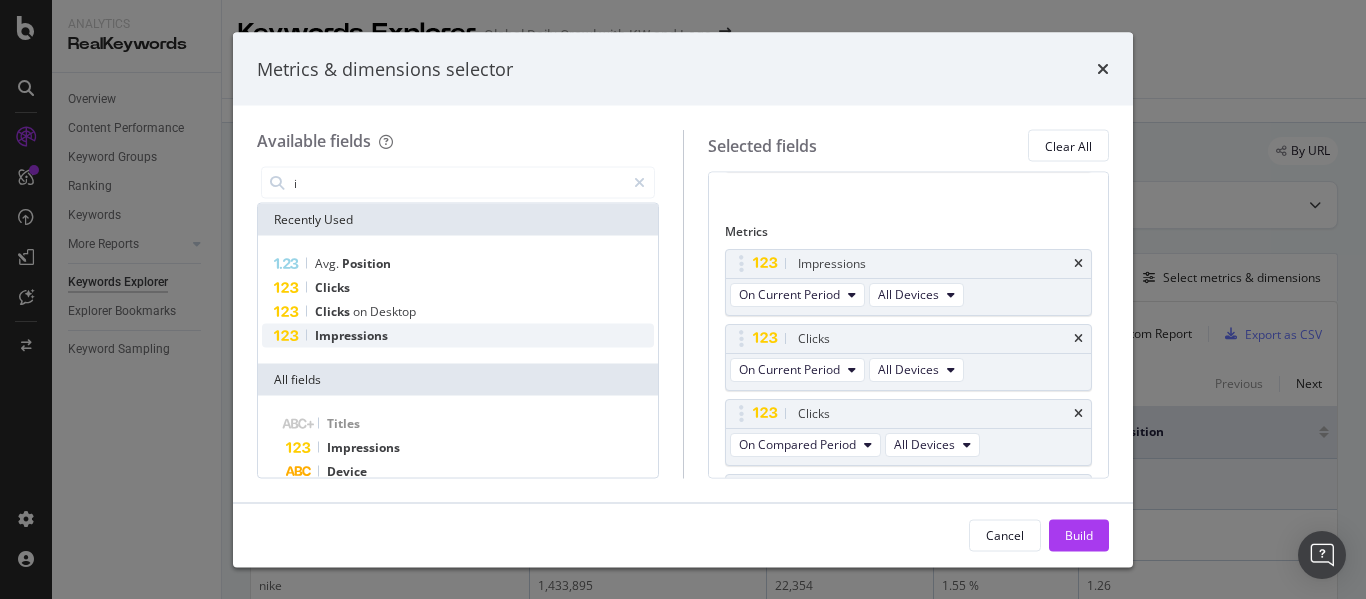 scroll, scrollTop: 435, scrollLeft: 0, axis: vertical 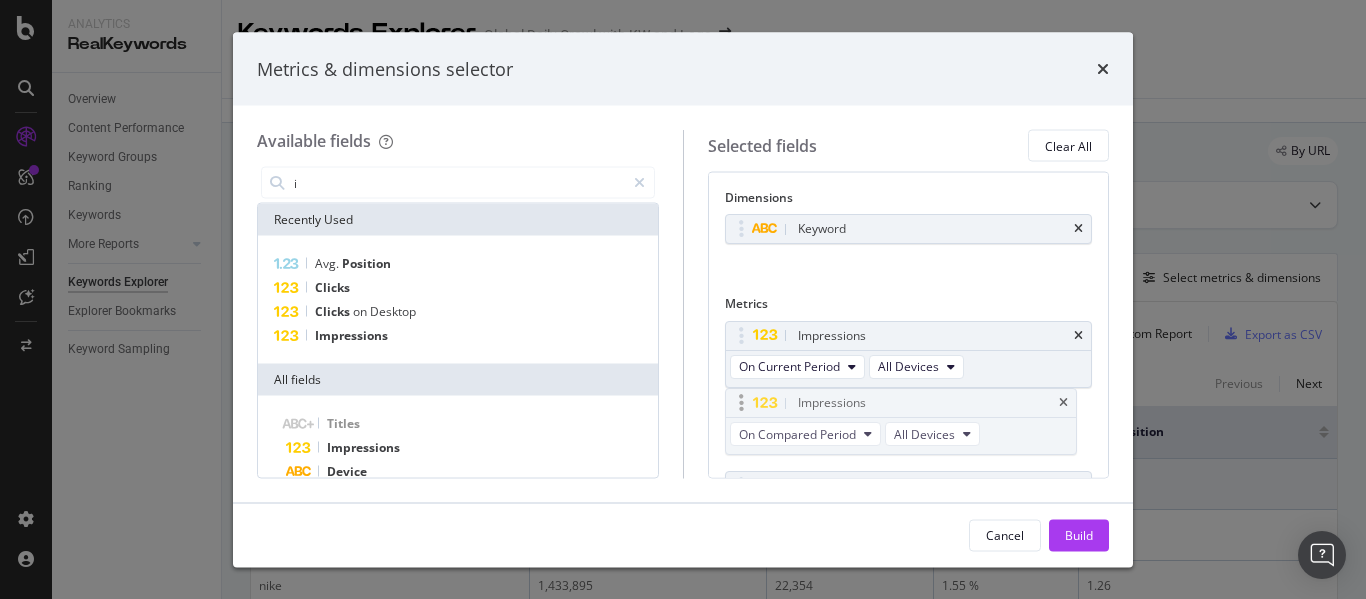 drag, startPoint x: 827, startPoint y: 429, endPoint x: 827, endPoint y: 407, distance: 22 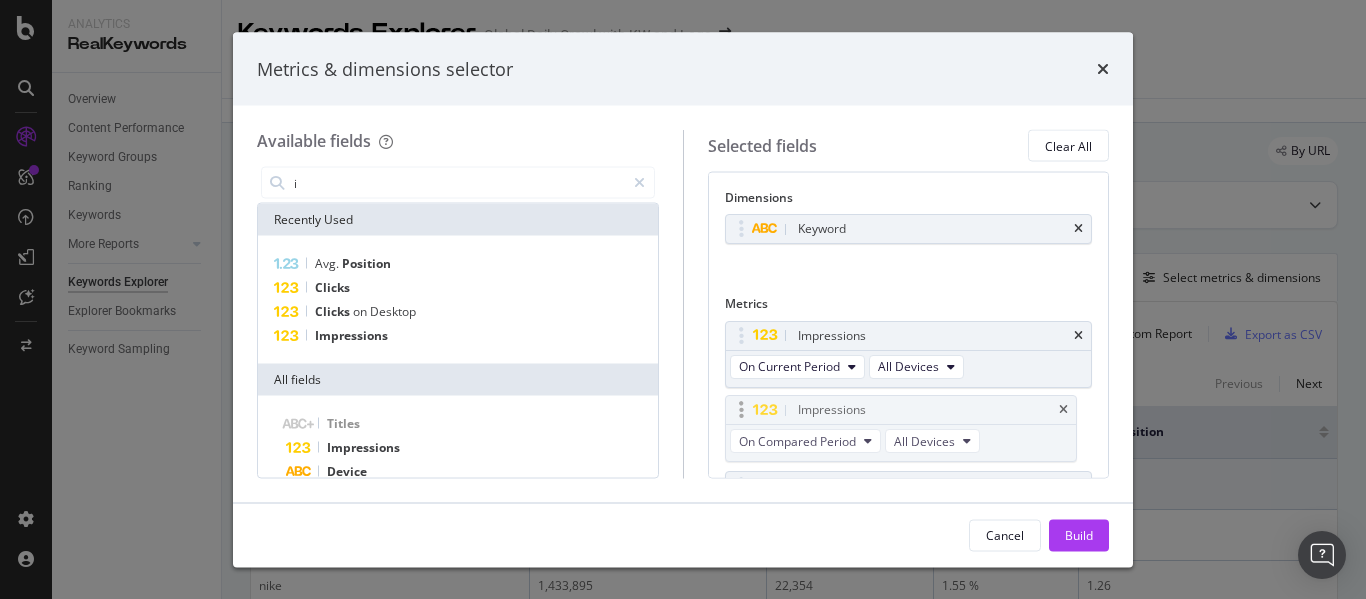 click on "Analytics RealKeywords Overview Content Performance Keyword Groups Ranking Keywords More Reports Countries Devices Content Structure Keywords Explorer Explorer Bookmarks Keyword Sampling Keywords Explorer Global Daily Crawl with KW and Logs 2025 May. 19th - May. 25th  vs  Prev. Period Filters Segment:  mexico Keyword Groups Data crossed with the Crawl 2025 May. 25th By URL Top Charts Create   Table Select metrics & dimensions 124,232 Entries found Add to Custom Report Export as CSV Showing 1 to 50 of 124,232 entries Previous Next Keyword Impressions Clicks CTR Avg. Position 19,986,995 243,257 1.21 % 7.44 n/a 9,075,403 49,911 0.54 % 11.62 nike 1,433,895 22,354 1.55 % 1.26 snkrs 198,316 20,696 10.43 % 1.58 nike snkrs 100,823 4,577 4.53 % 1.92 jordan 179,855 3,191 1.77 % 1.58 sneakers 42,355 2,930 6.91 % 3.42 nike mexico 63,355 2,298 3.62 % 1.02 tenis nike 305,397 2,150 0.7 % 5.03 jordan 4 115,658 1,720 1.48 % 3.93 total 90 11,530 1,626 14.1 % 3.49 snkrs mexico 12,861 1,413 10.98 % 1.72 air force 1 140,473 1,346" at bounding box center [683, 299] 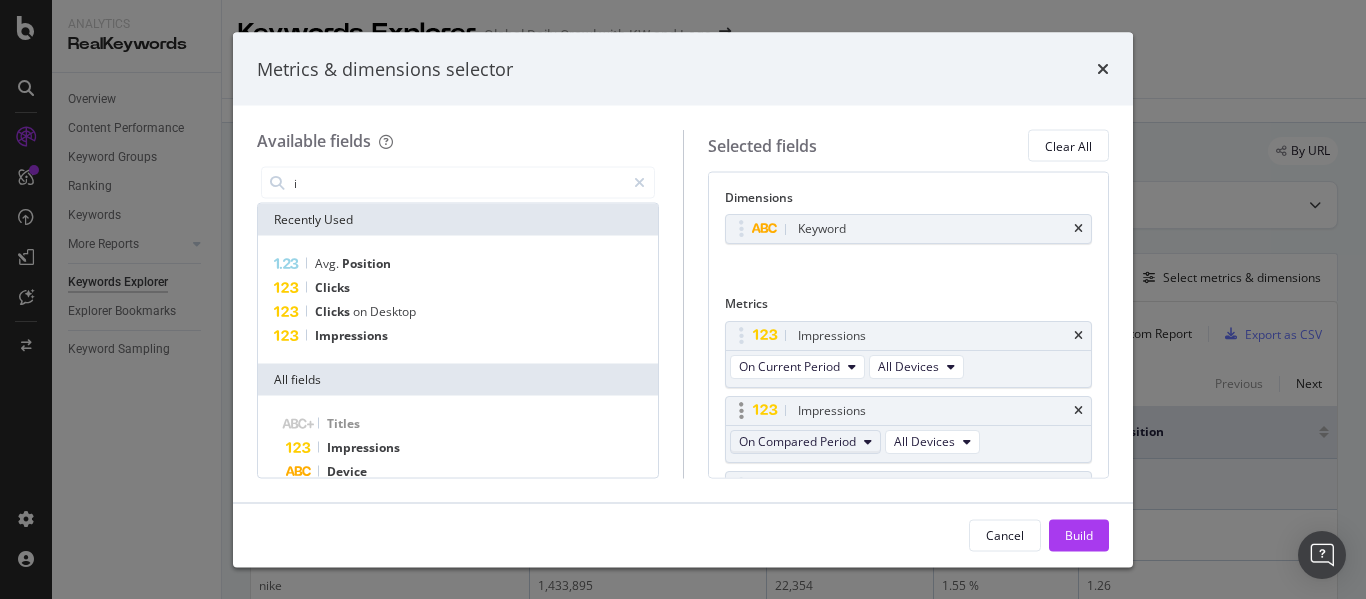 click on "On Compared Period" at bounding box center (797, 441) 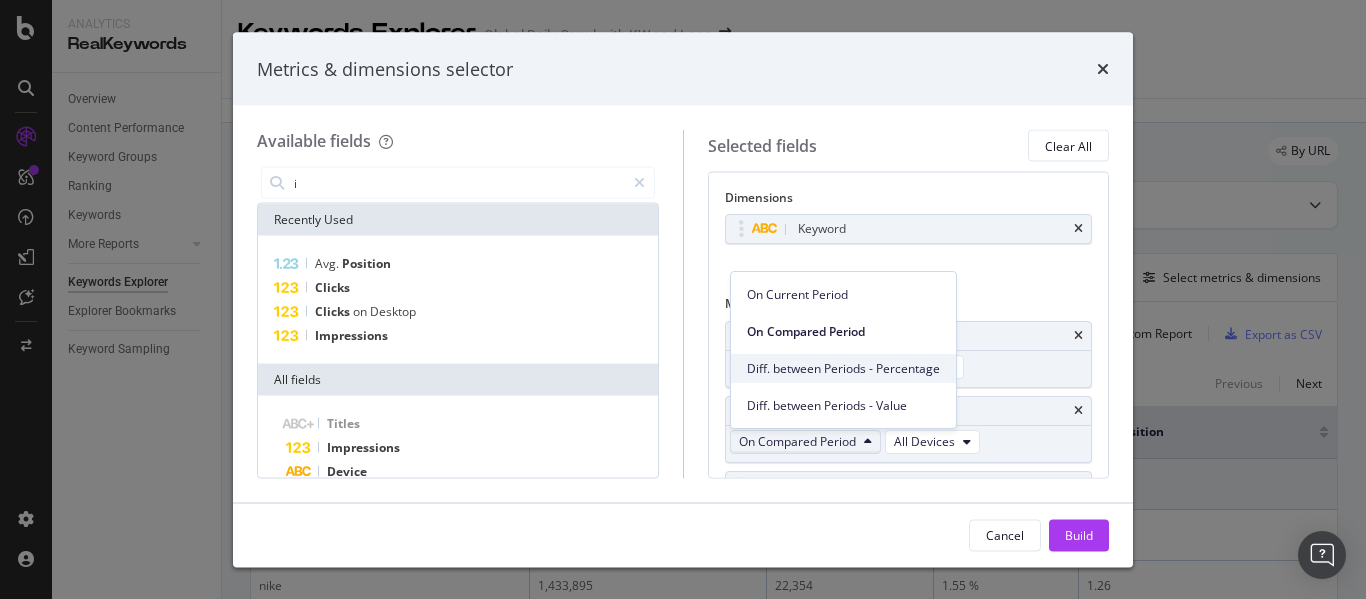 click on "Diff. between Periods - Percentage" at bounding box center (843, 369) 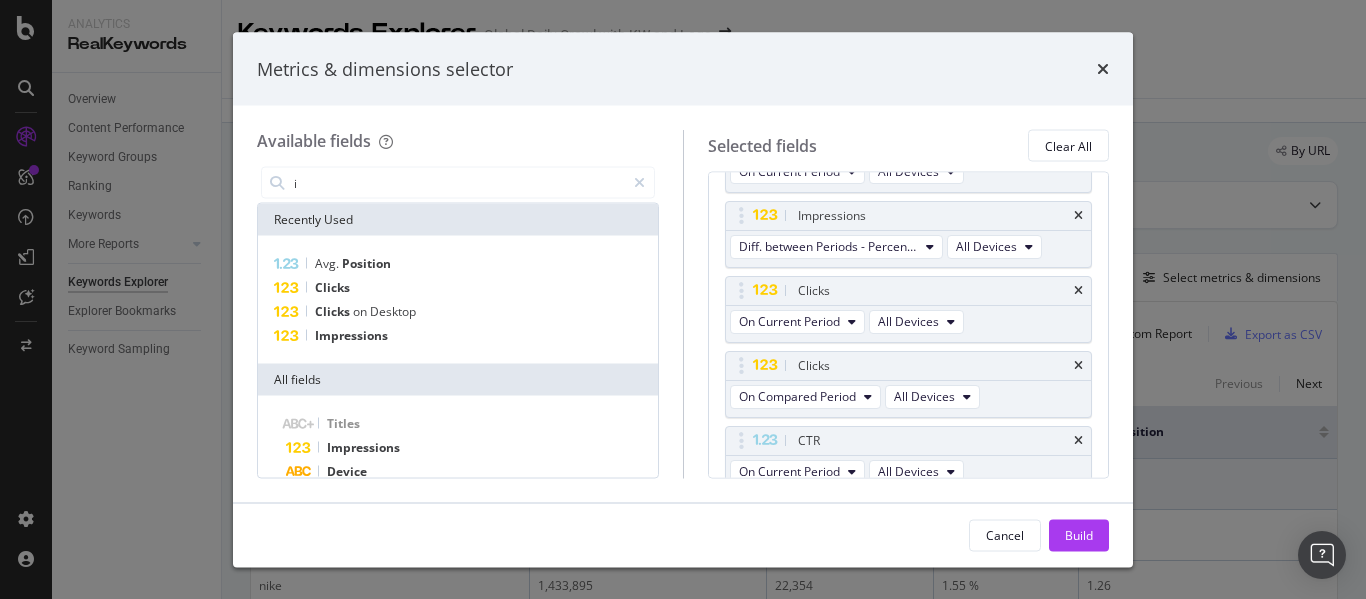 scroll, scrollTop: 193, scrollLeft: 0, axis: vertical 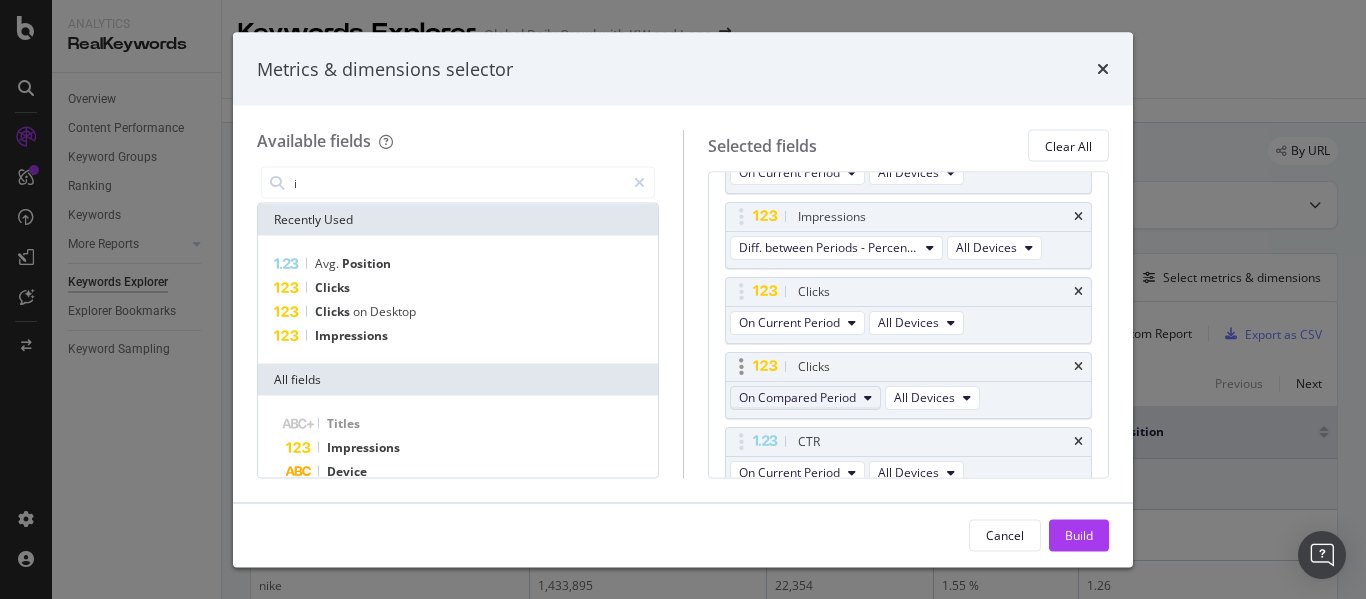 click on "On Compared Period" at bounding box center [797, 398] 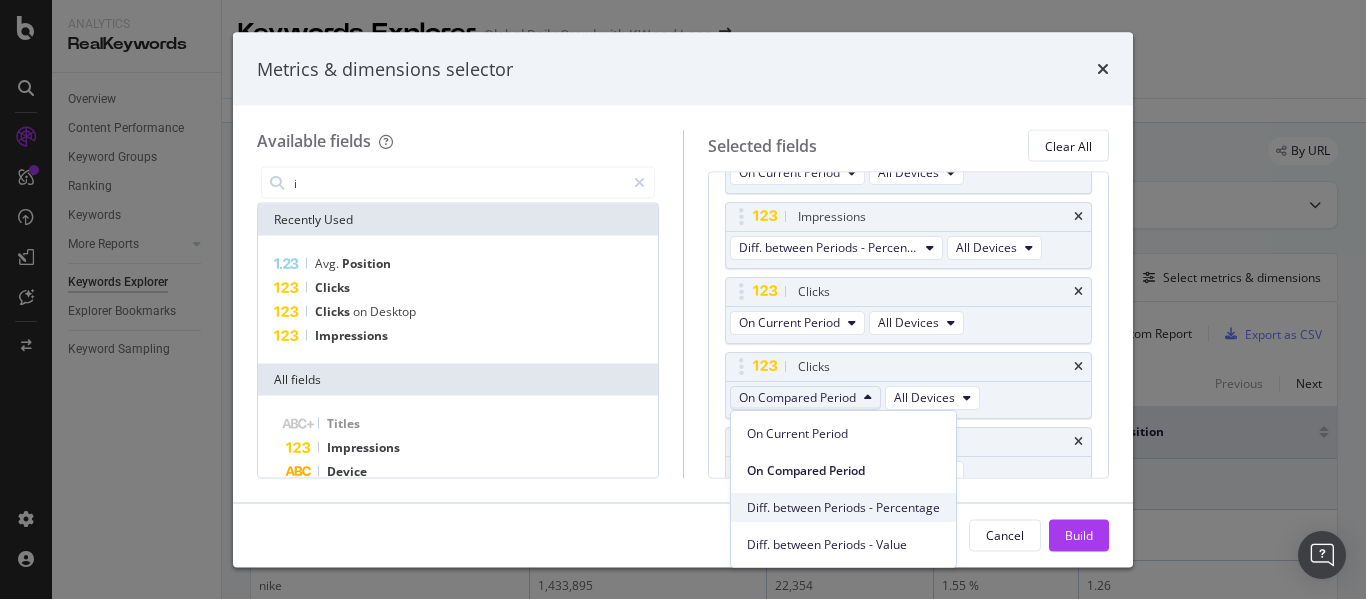 click on "Diff. between Periods - Percentage" at bounding box center [843, 508] 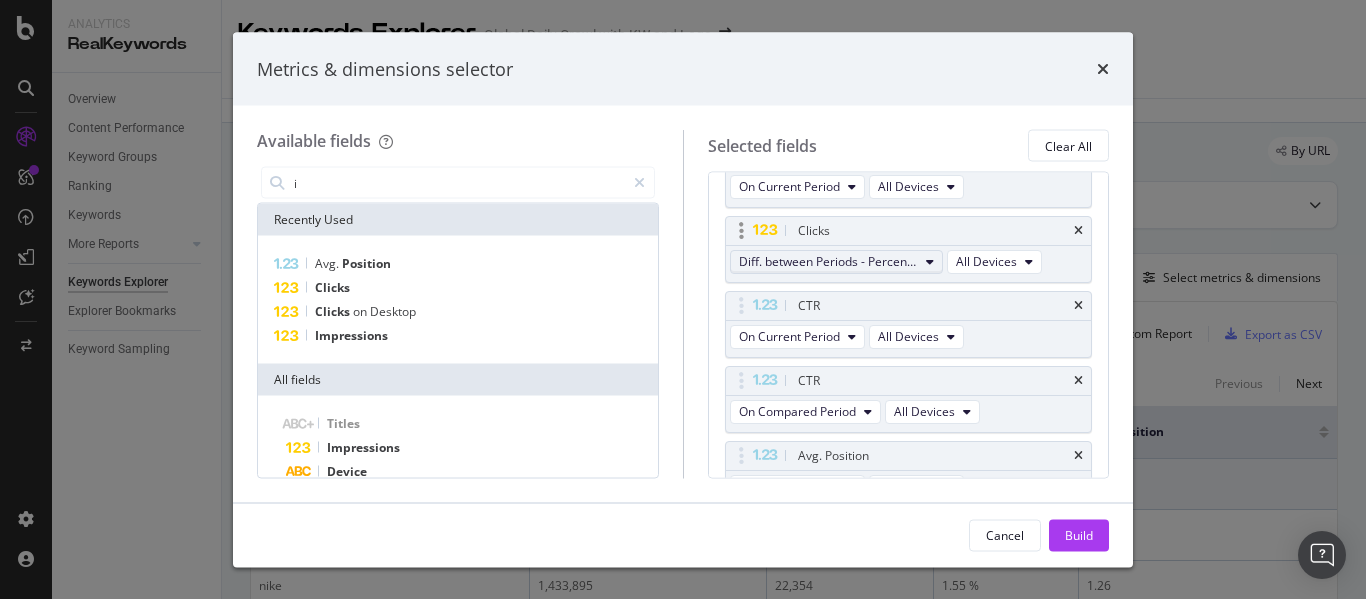 scroll, scrollTop: 346, scrollLeft: 0, axis: vertical 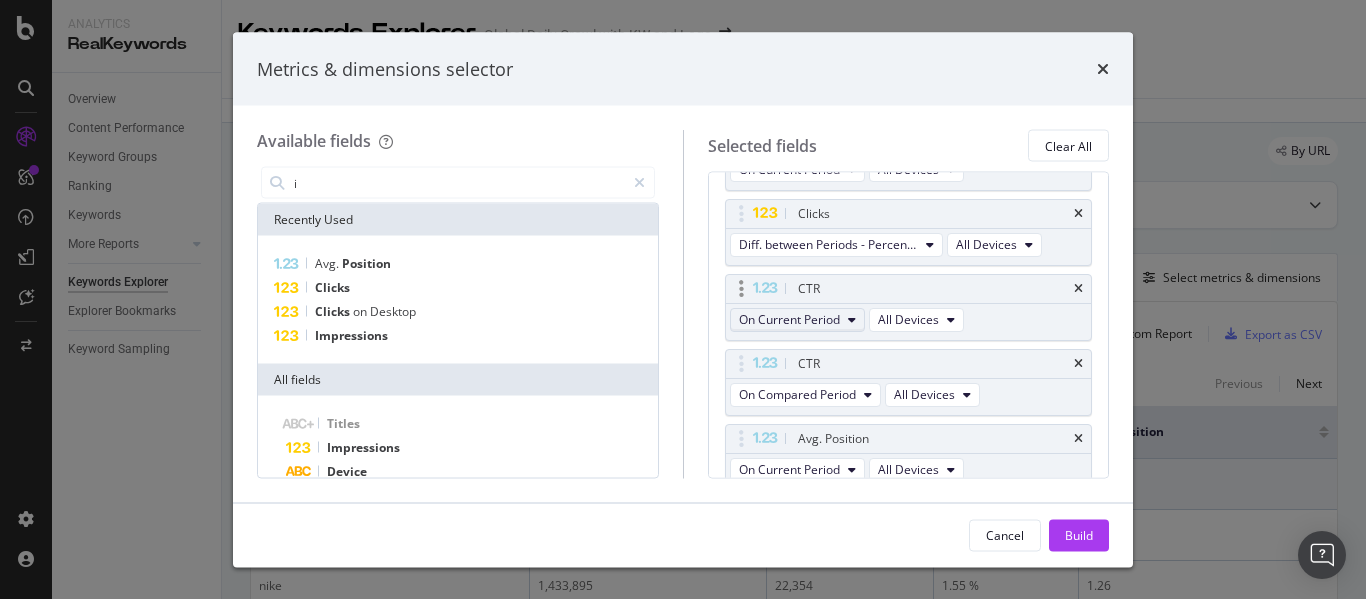 click at bounding box center (852, 320) 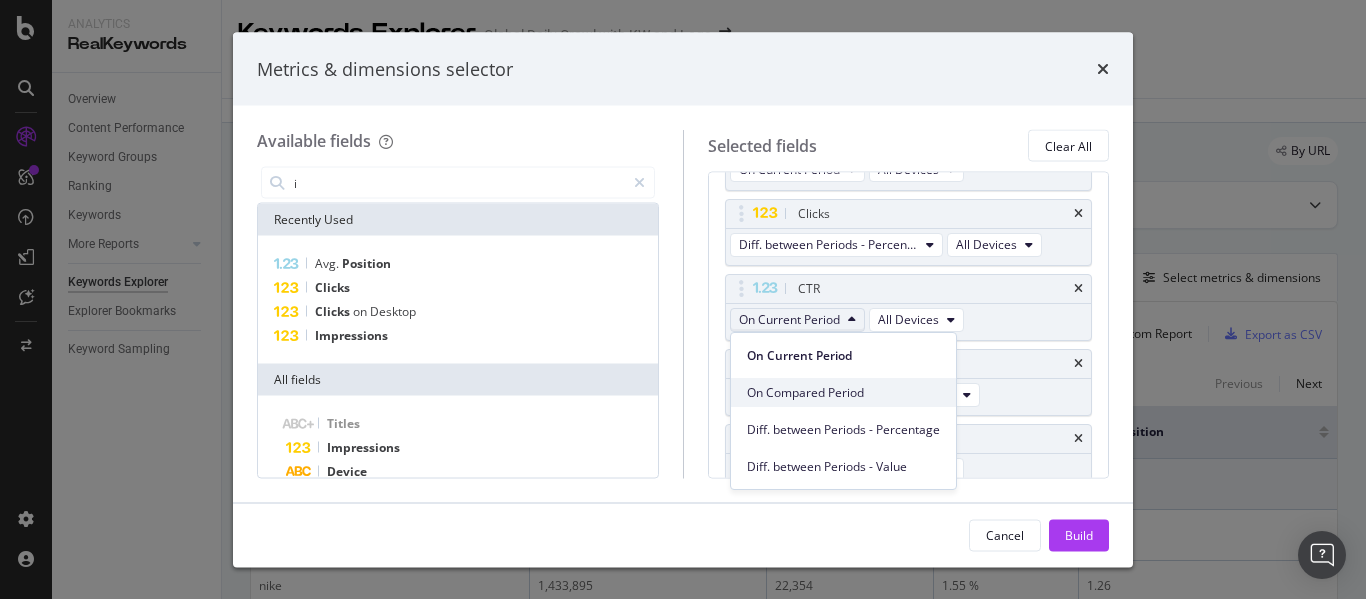 click on "On Compared Period" at bounding box center (843, 393) 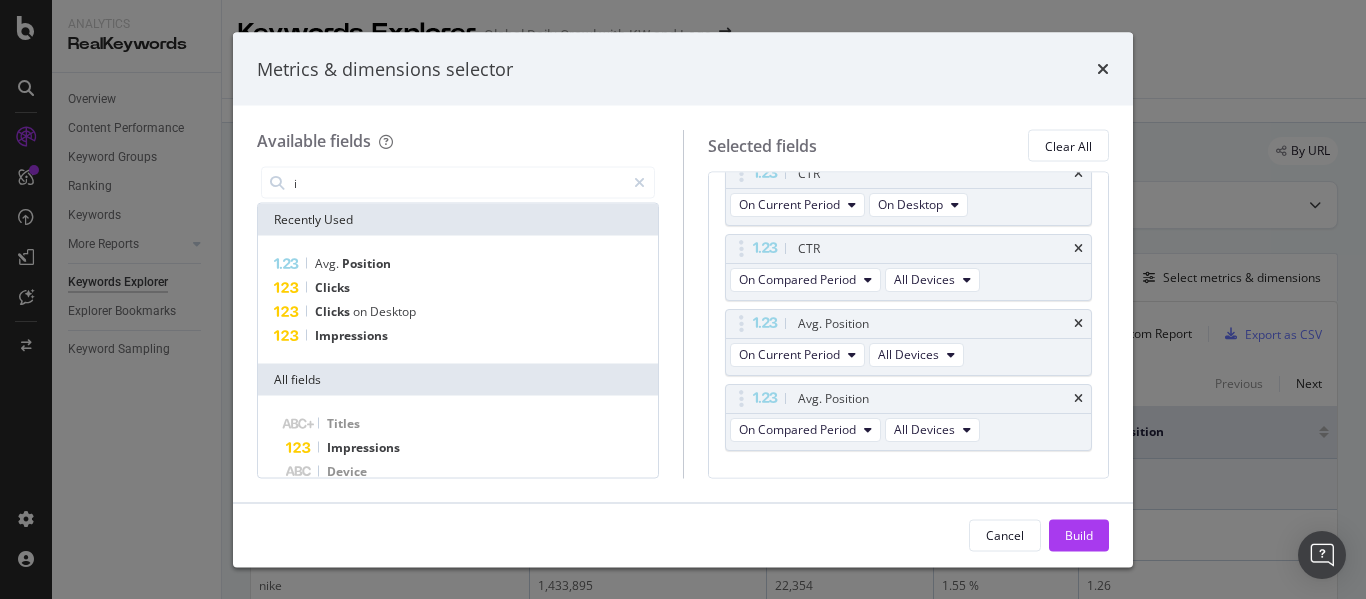 scroll, scrollTop: 462, scrollLeft: 0, axis: vertical 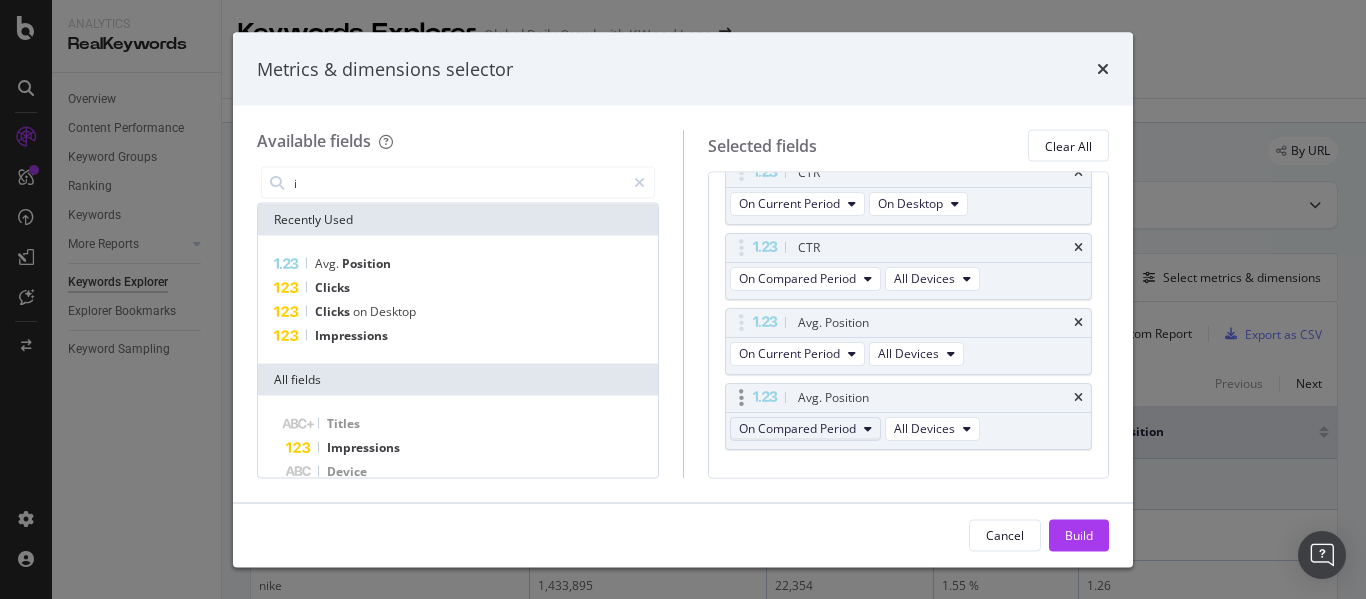 click on "On Compared Period" at bounding box center (797, 429) 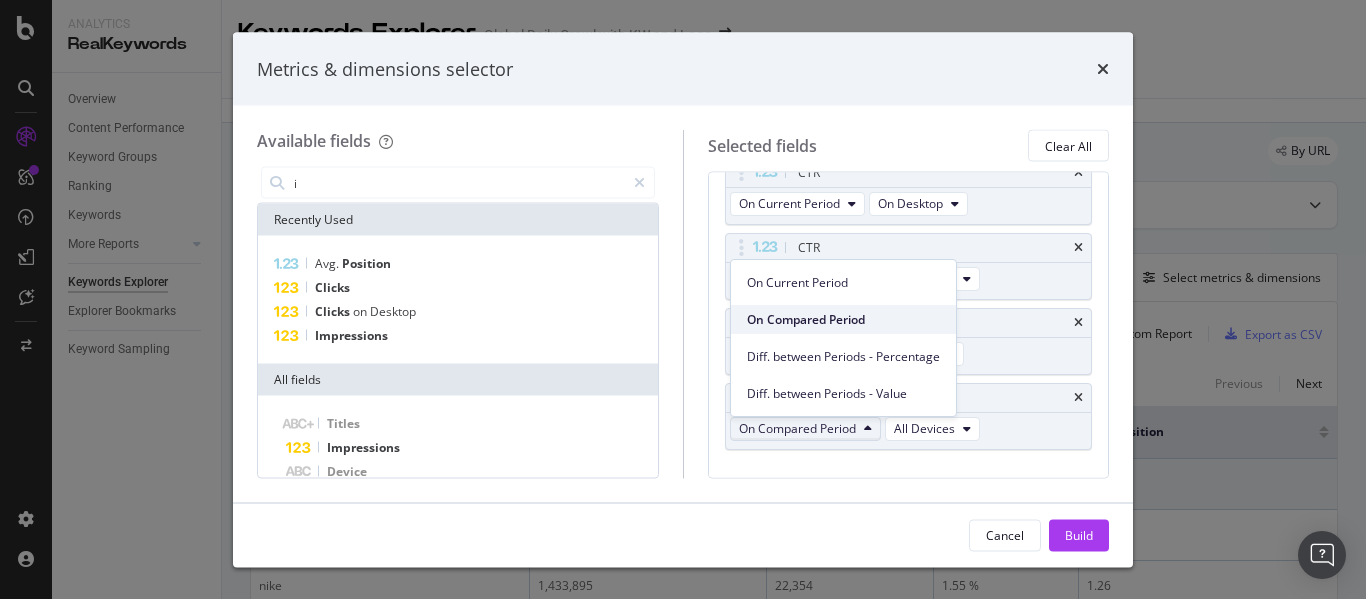 click on "On Compared Period" at bounding box center [843, 320] 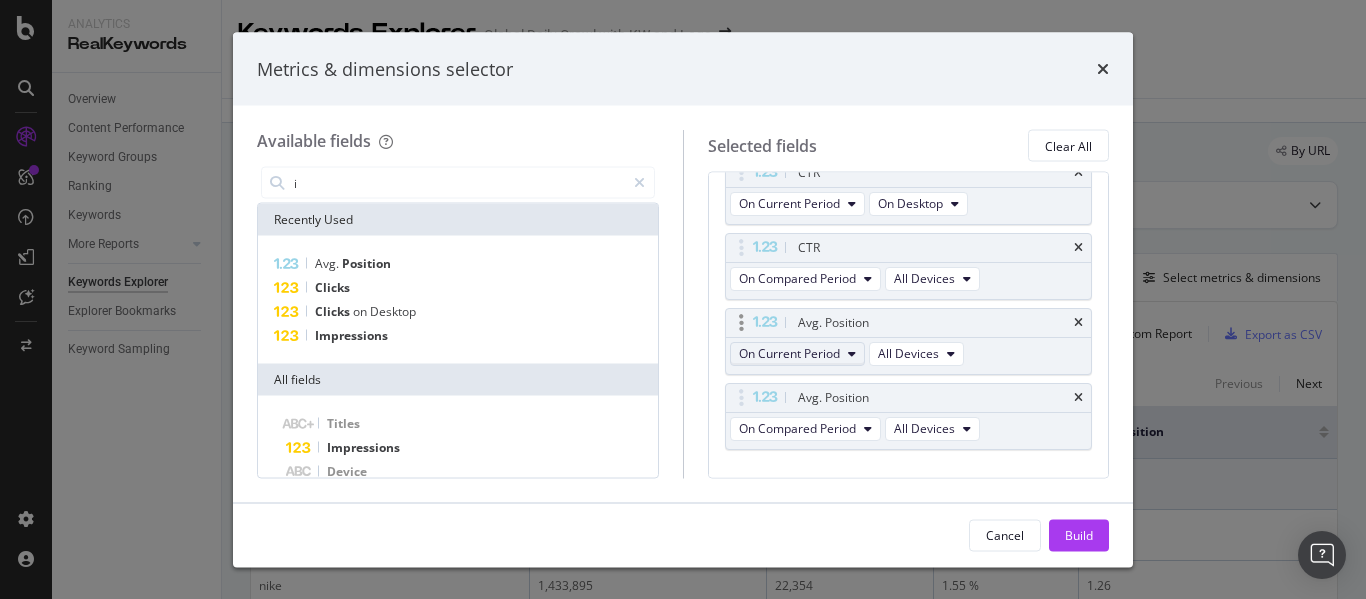 click on "On Current Period" at bounding box center [789, 354] 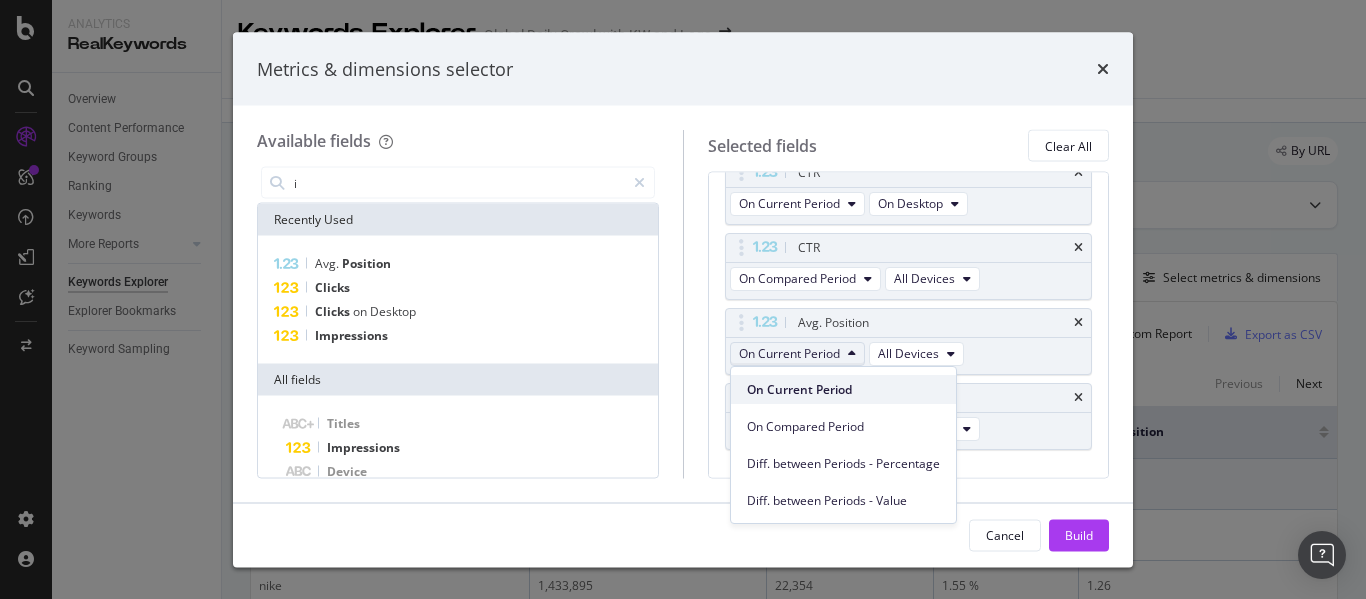 click on "On Current Period" at bounding box center (843, 390) 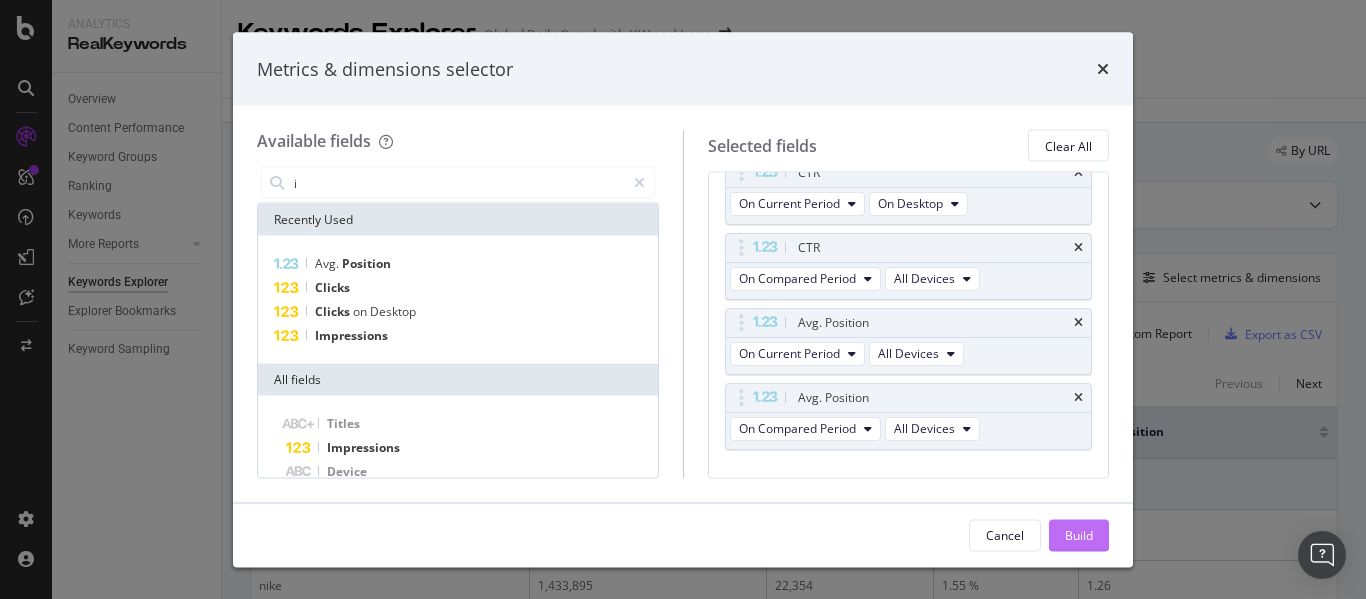 click on "Build" at bounding box center [1079, 535] 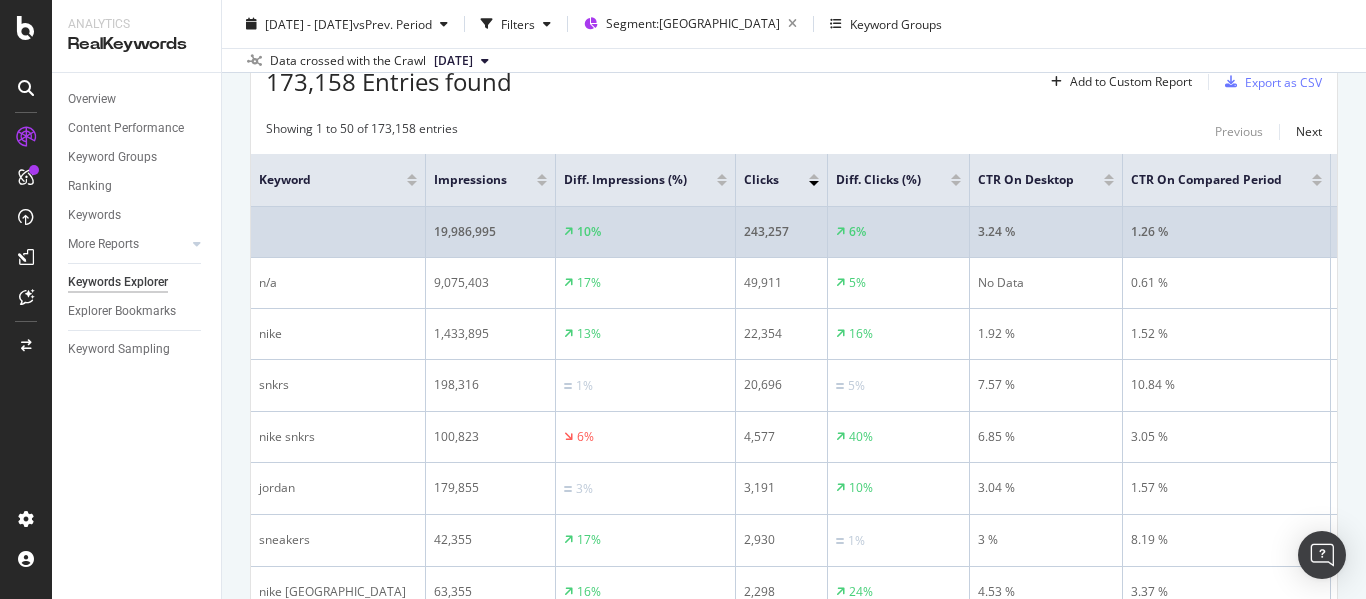 scroll, scrollTop: 257, scrollLeft: 0, axis: vertical 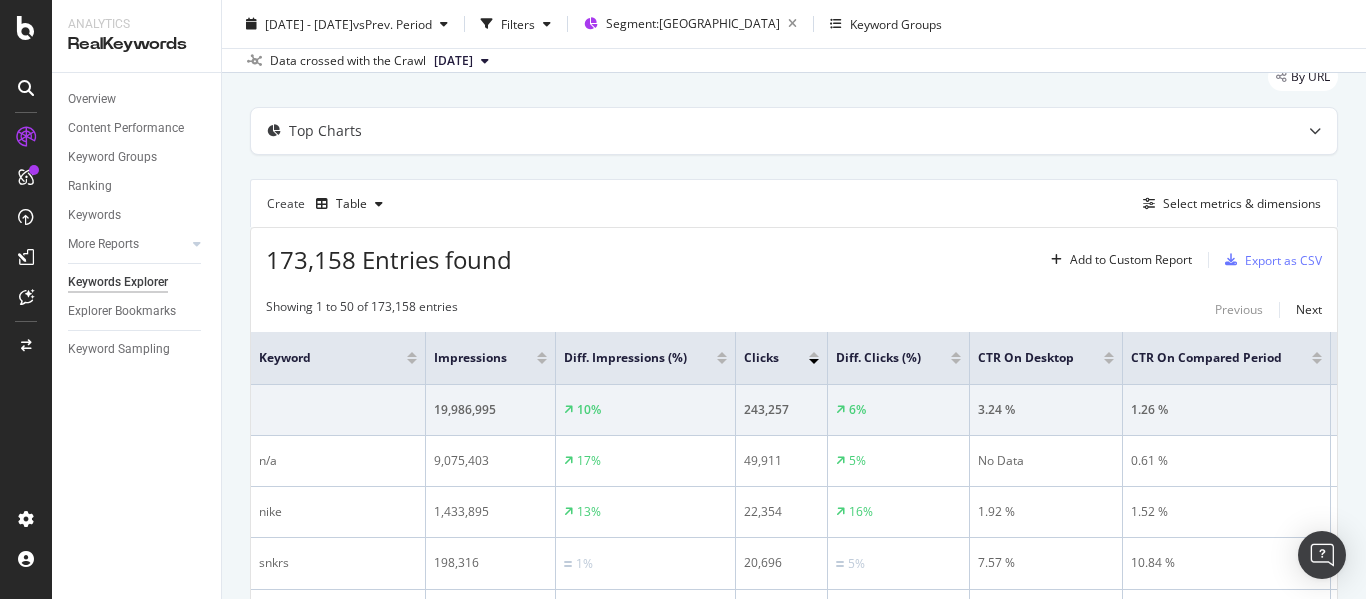 click at bounding box center [542, 354] 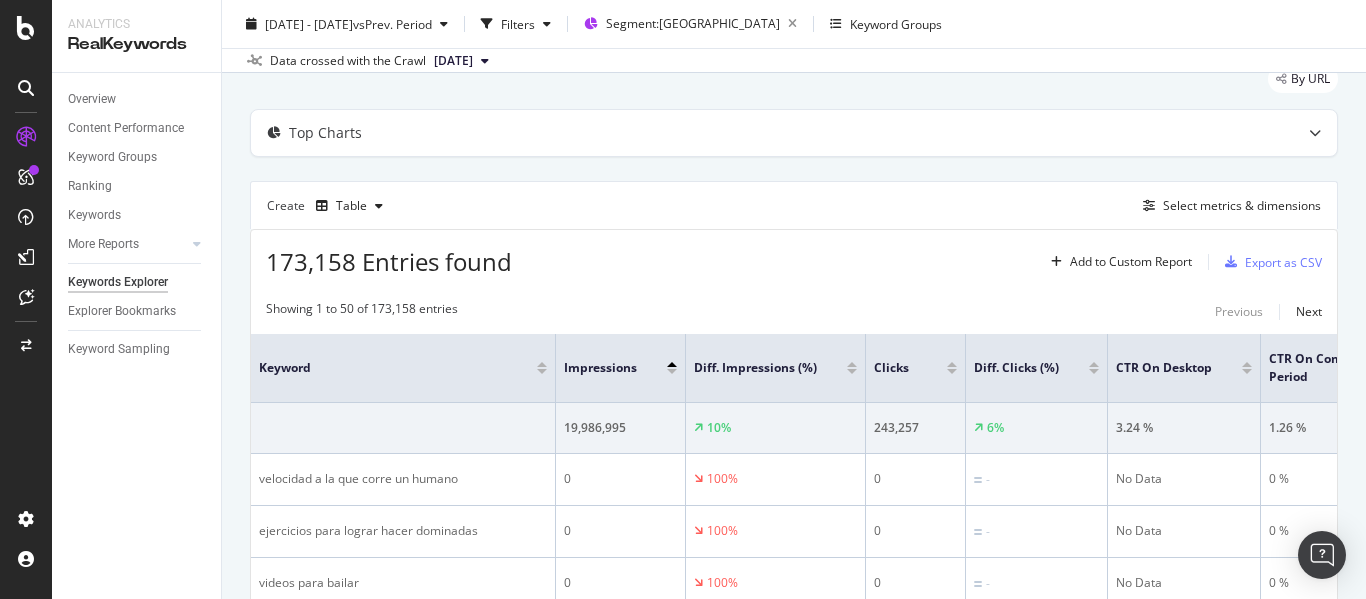 scroll, scrollTop: 74, scrollLeft: 0, axis: vertical 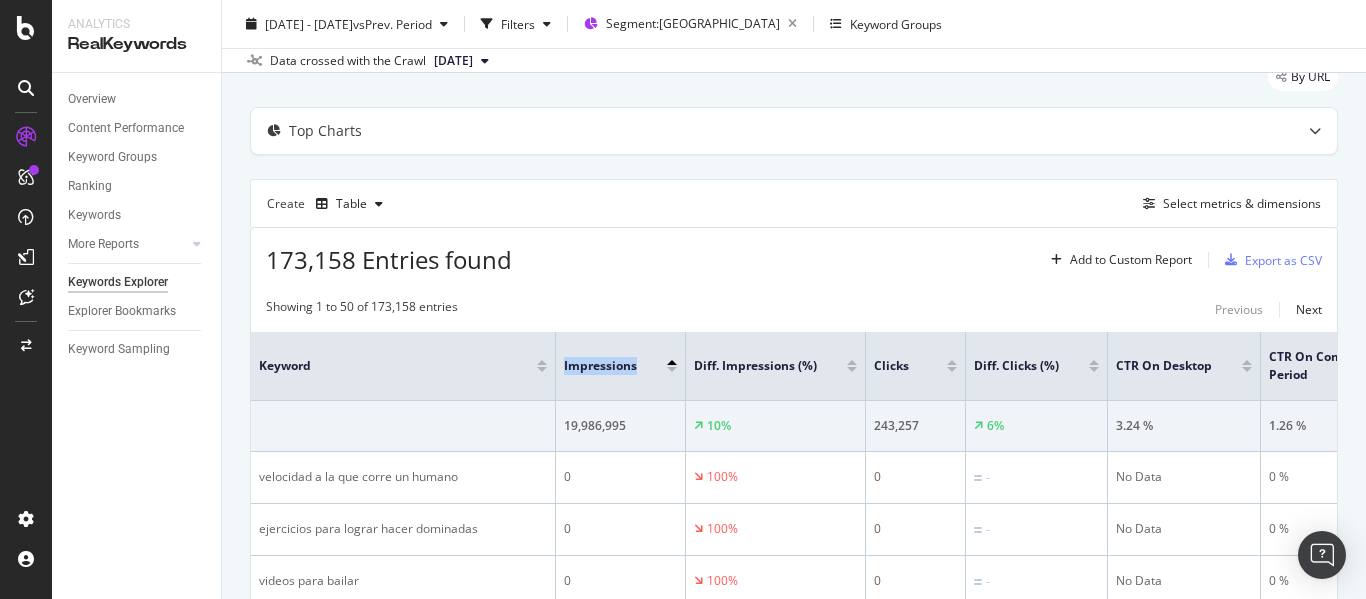 drag, startPoint x: 527, startPoint y: 354, endPoint x: 667, endPoint y: 372, distance: 141.1524 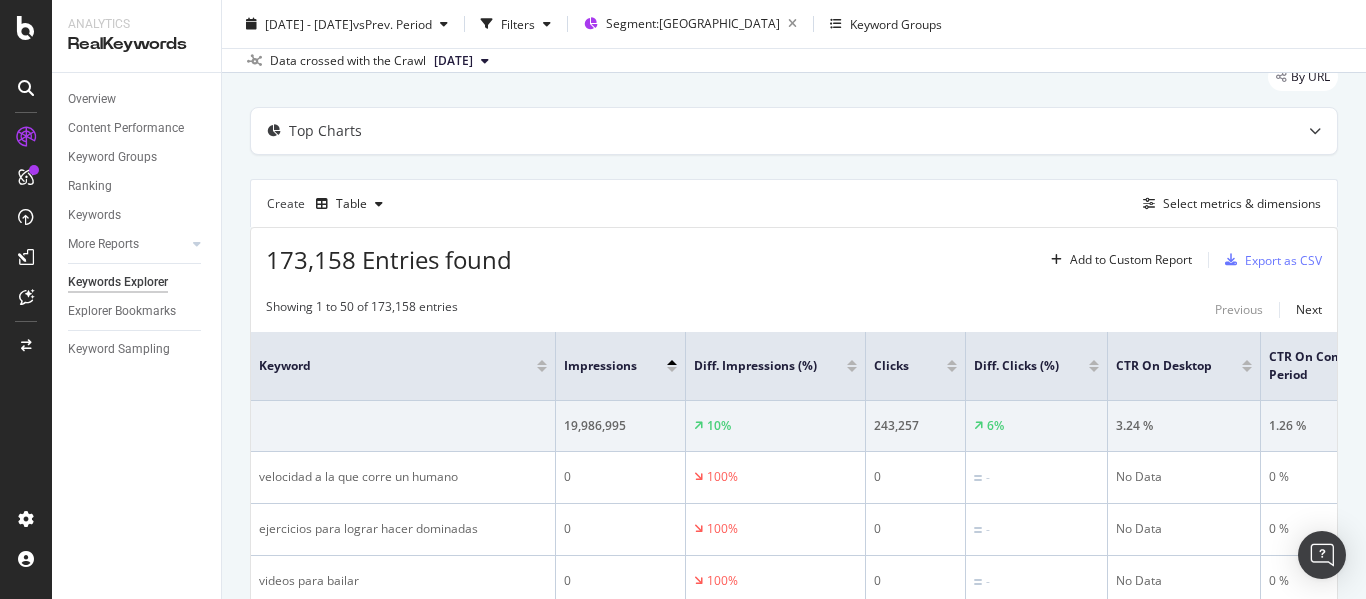 click at bounding box center [672, 369] 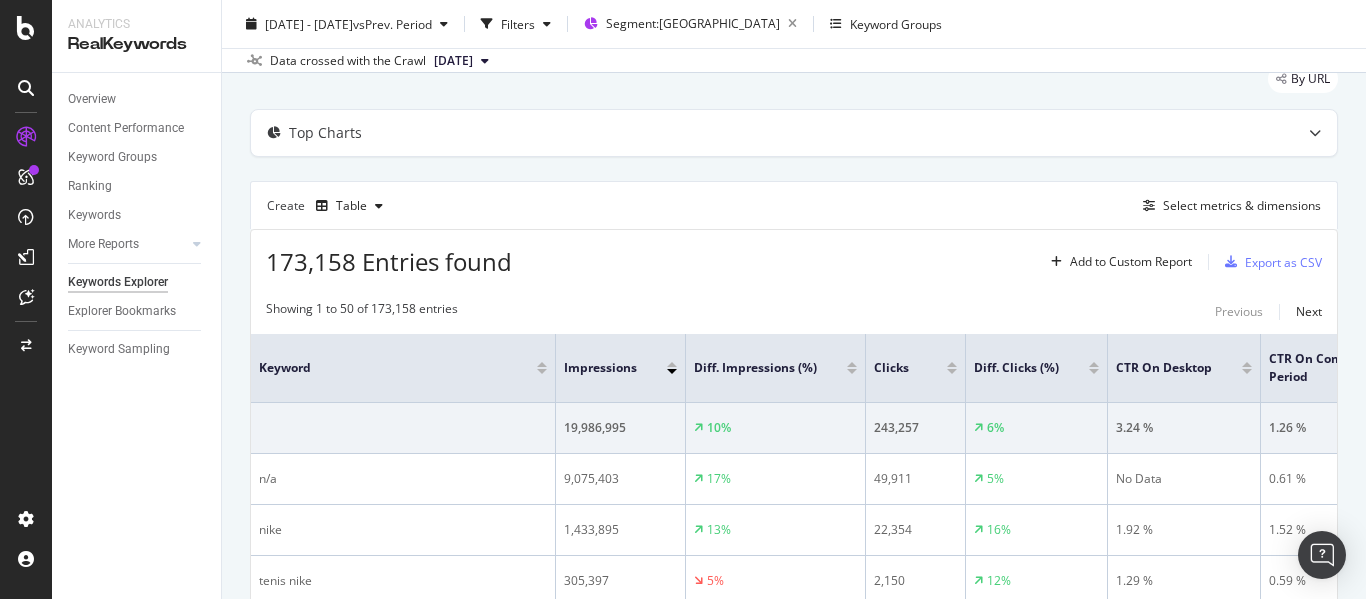 scroll, scrollTop: 74, scrollLeft: 0, axis: vertical 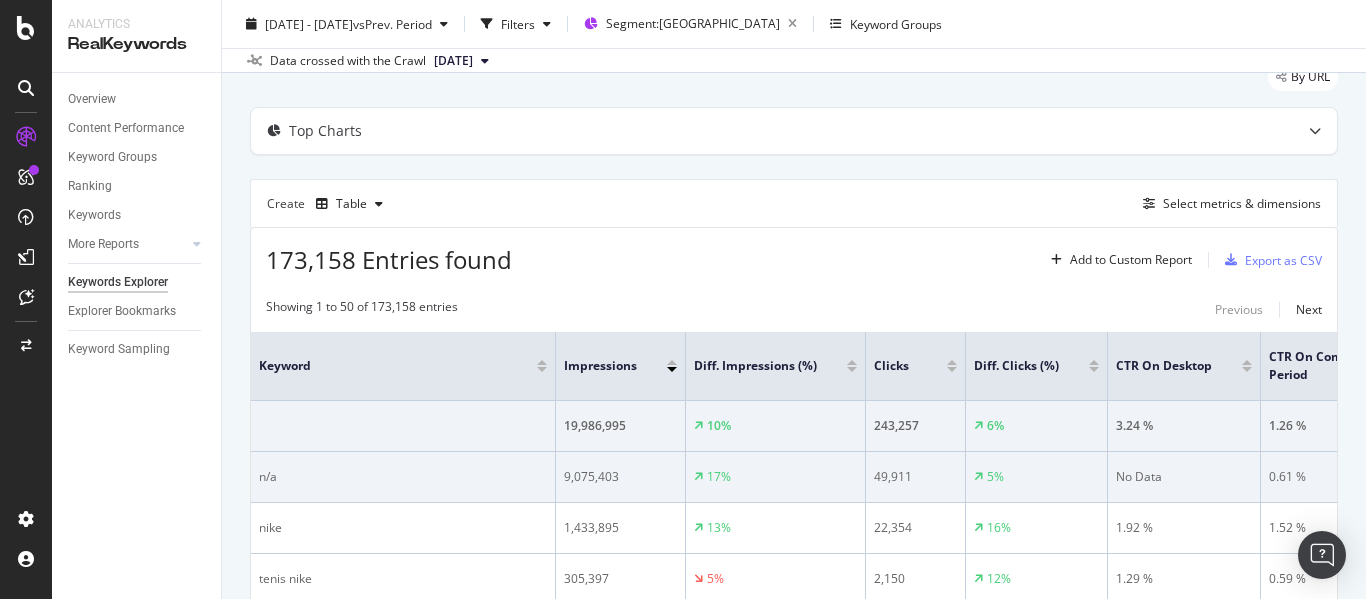 click on "n/a" at bounding box center [403, 477] 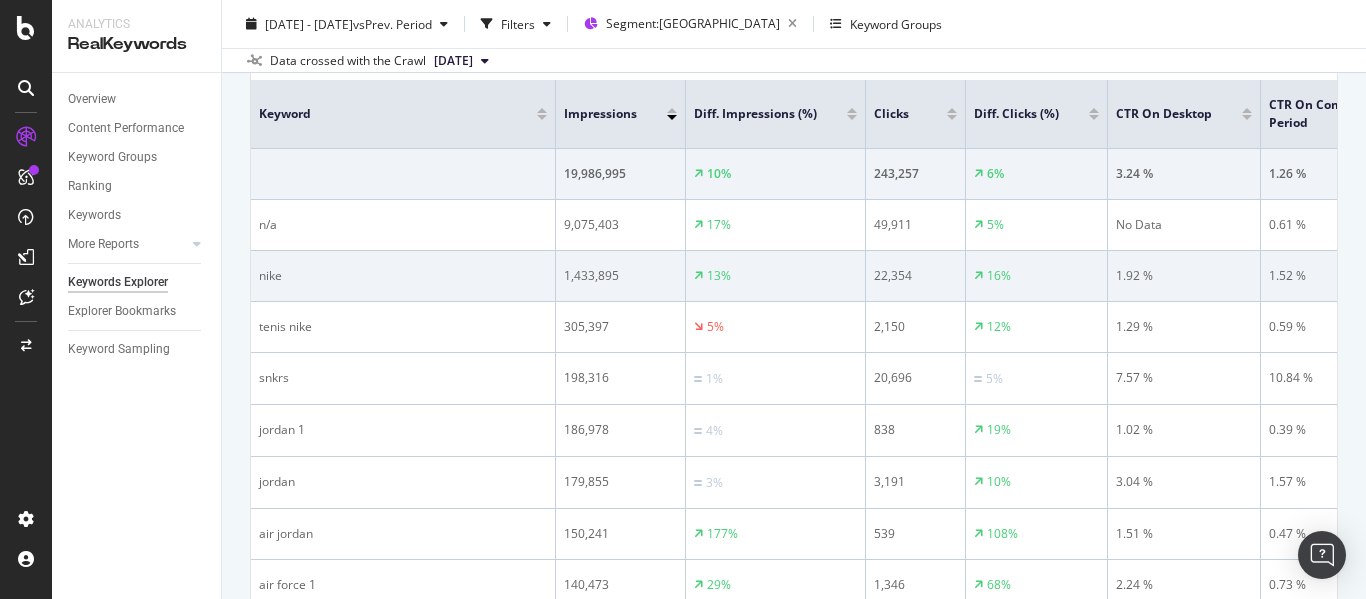 scroll, scrollTop: 328, scrollLeft: 0, axis: vertical 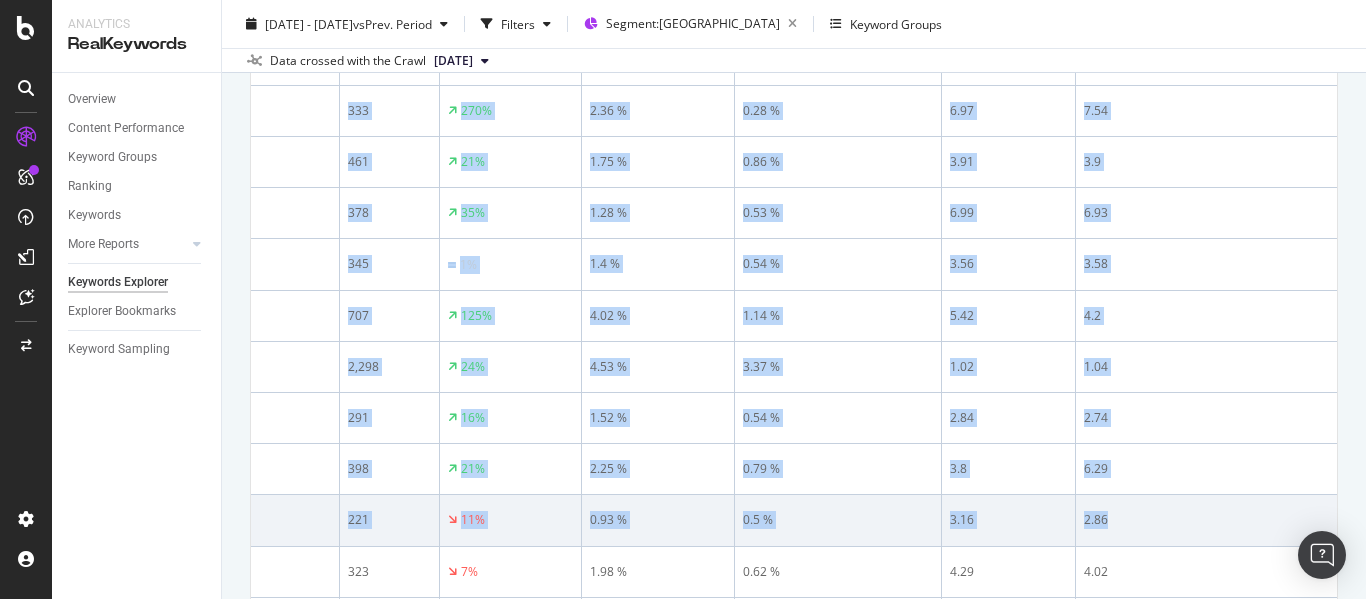 drag, startPoint x: 258, startPoint y: 273, endPoint x: 1229, endPoint y: 498, distance: 996.72766 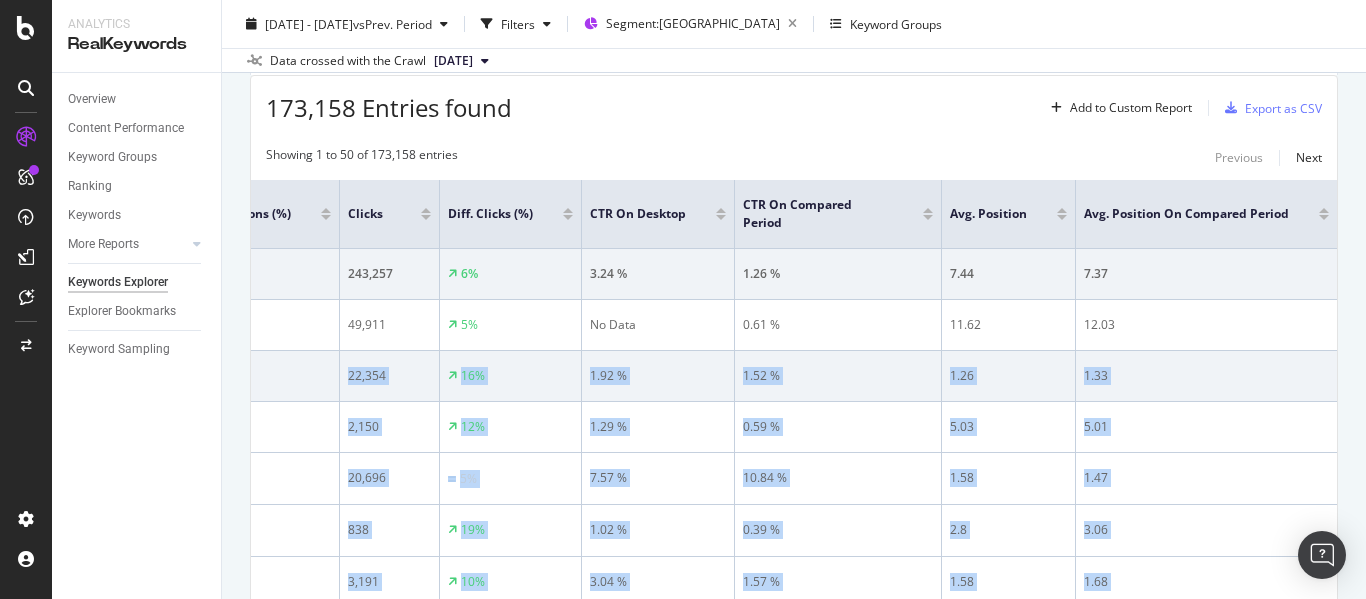 scroll, scrollTop: 225, scrollLeft: 0, axis: vertical 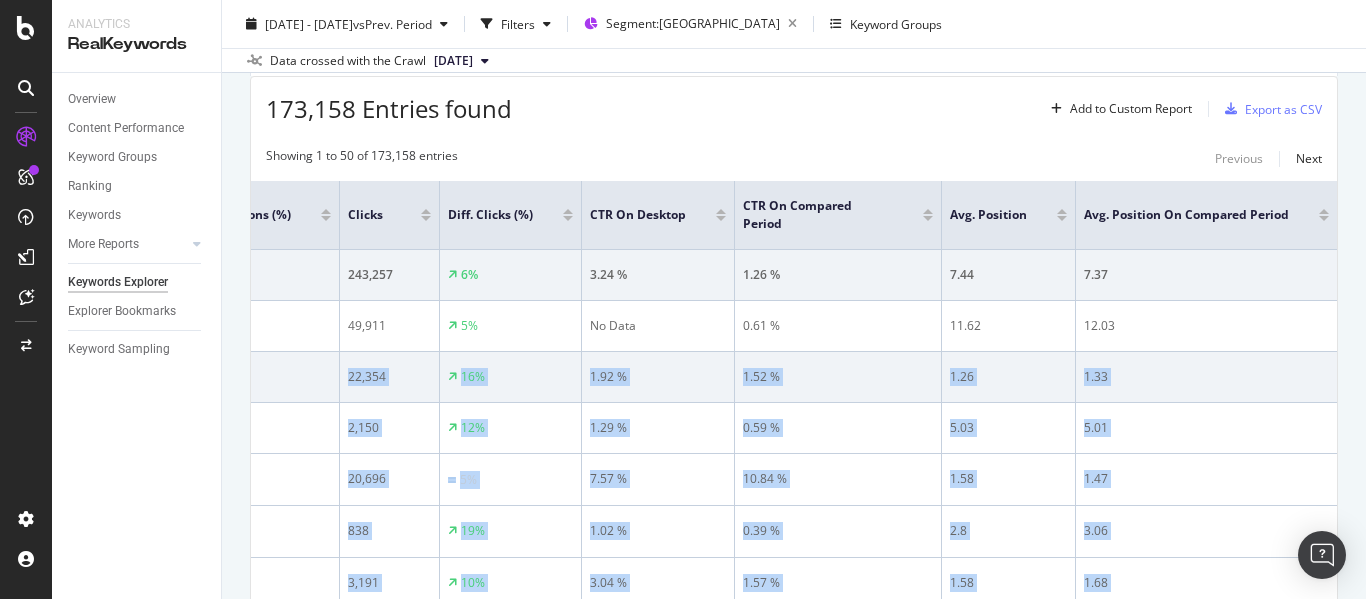 click on "22,354" at bounding box center [389, 377] 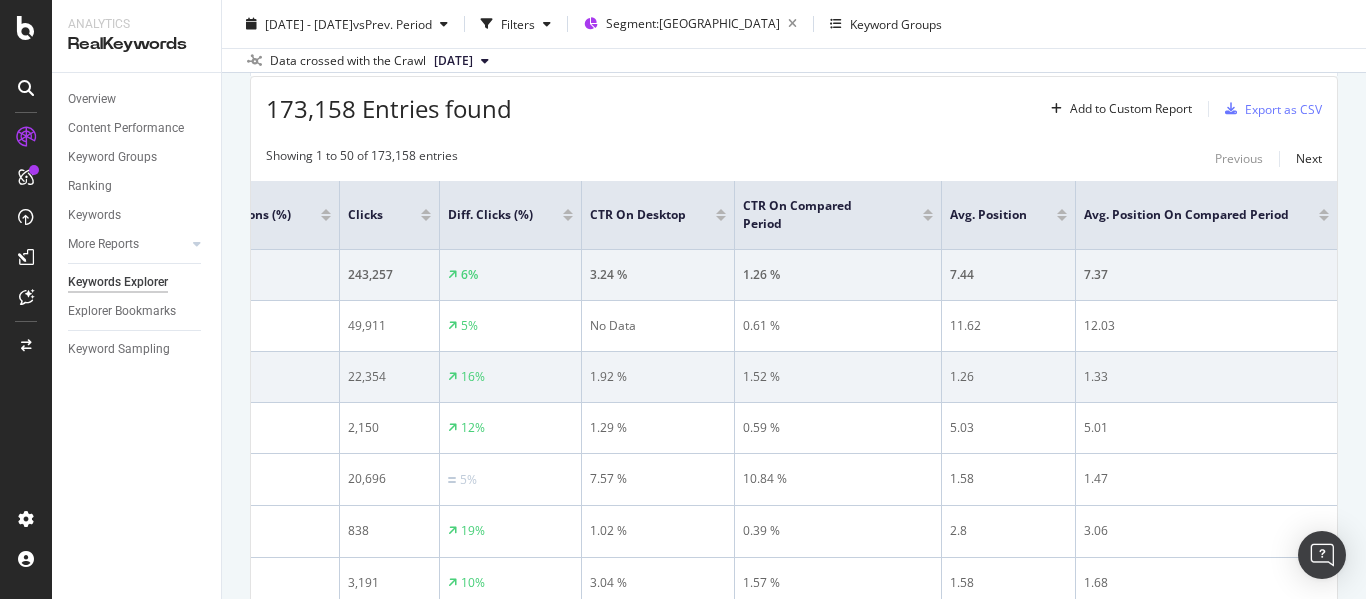 scroll, scrollTop: 289, scrollLeft: 0, axis: vertical 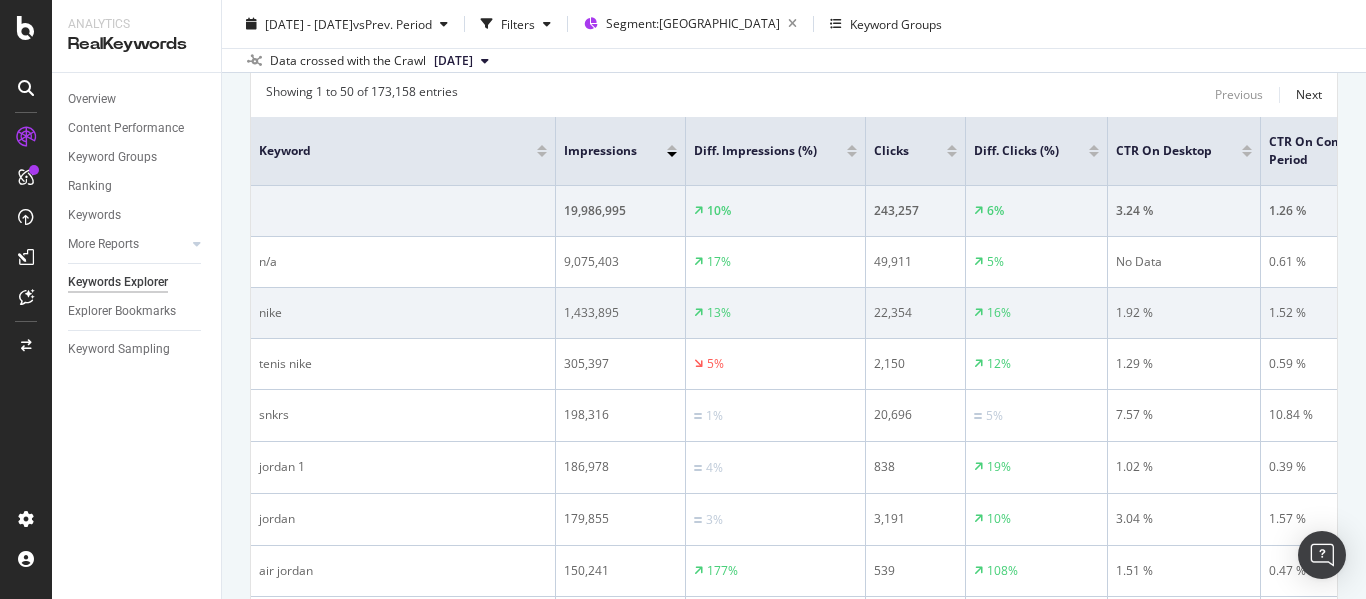 click on "nike" at bounding box center (403, 313) 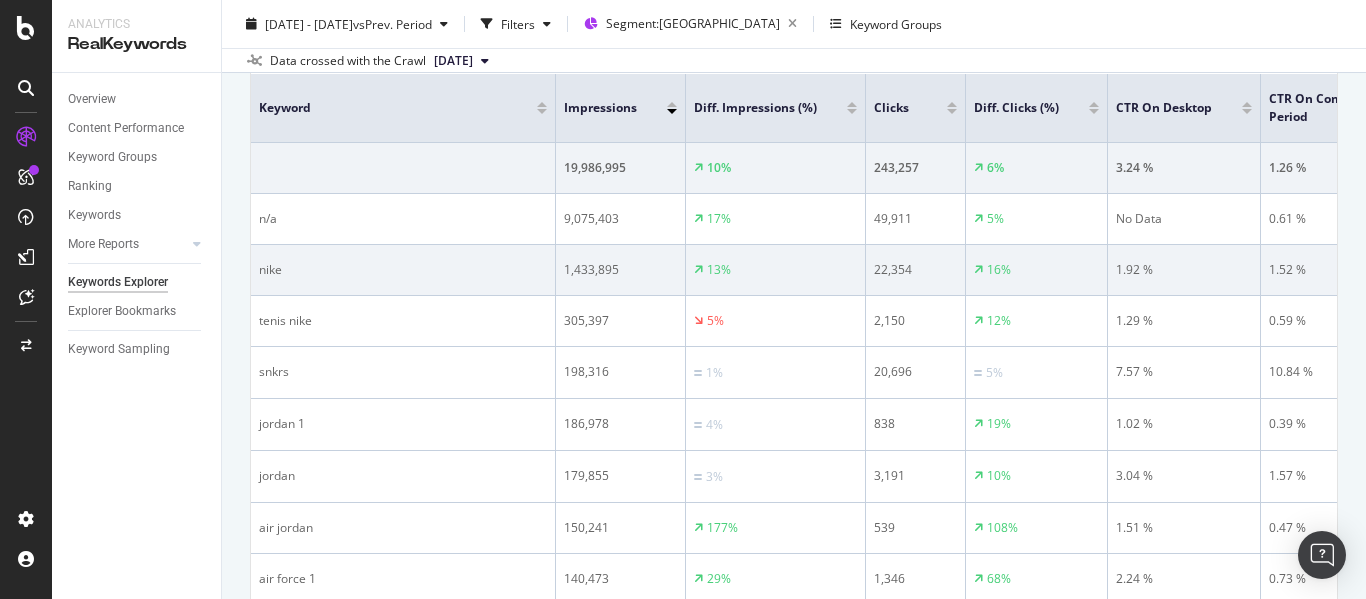 scroll, scrollTop: 331, scrollLeft: 0, axis: vertical 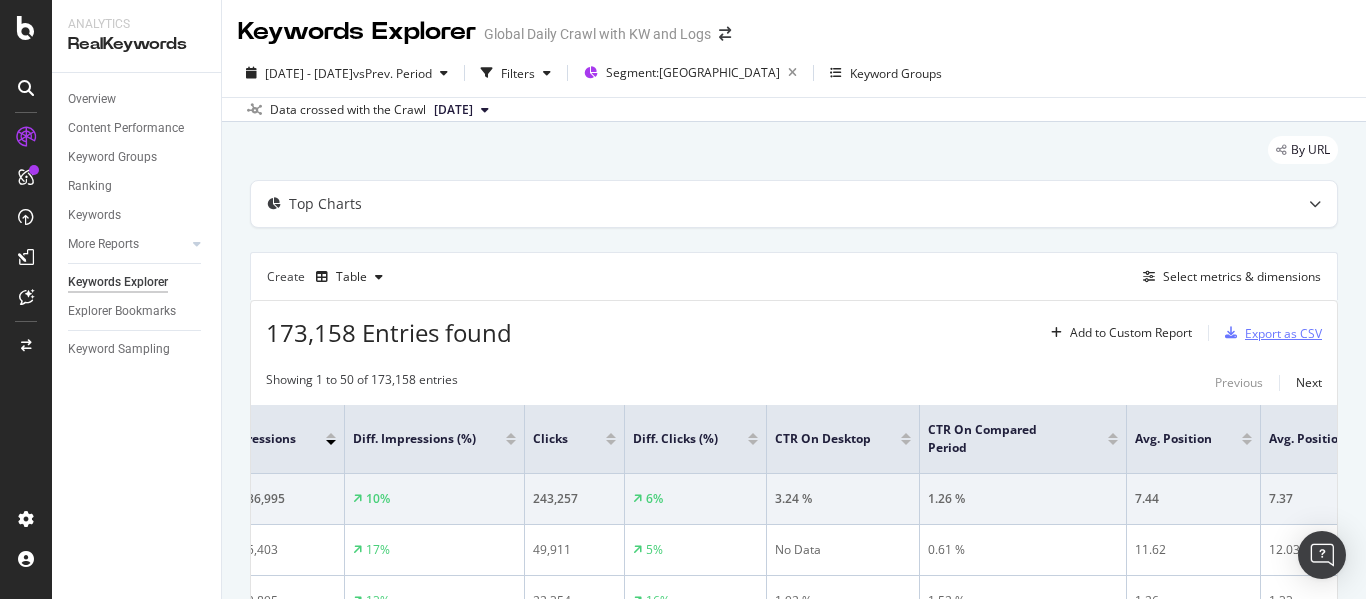 click on "Export as CSV" at bounding box center (1283, 333) 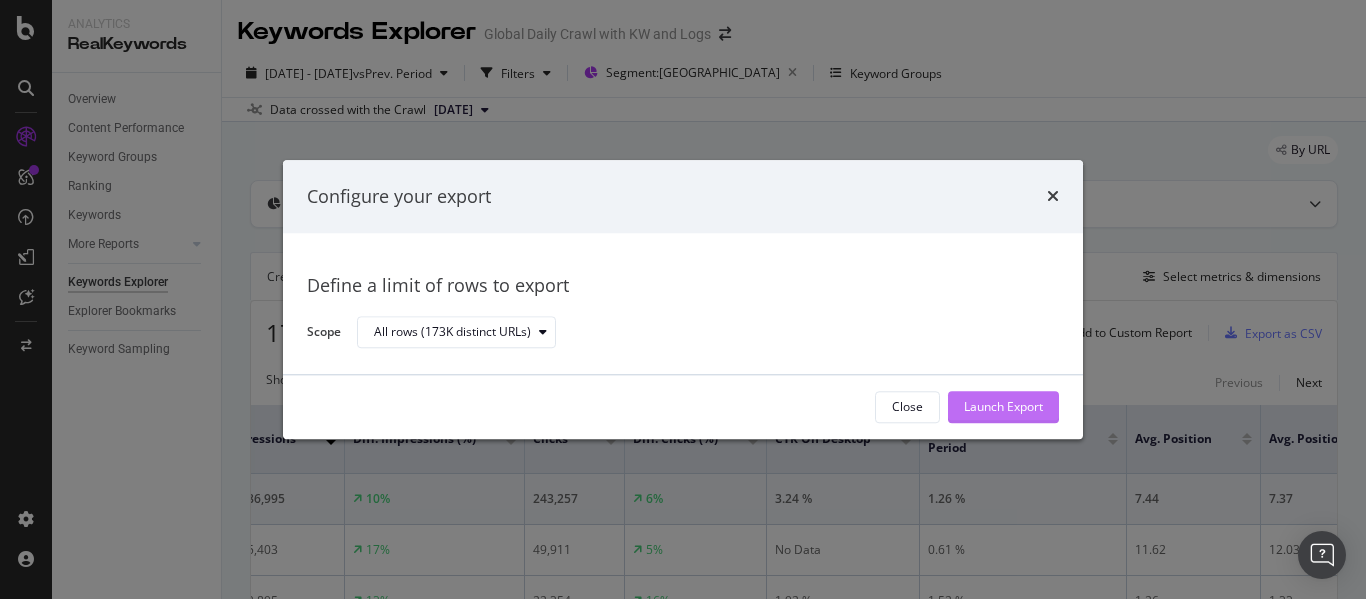 click on "Launch Export" at bounding box center (1003, 407) 